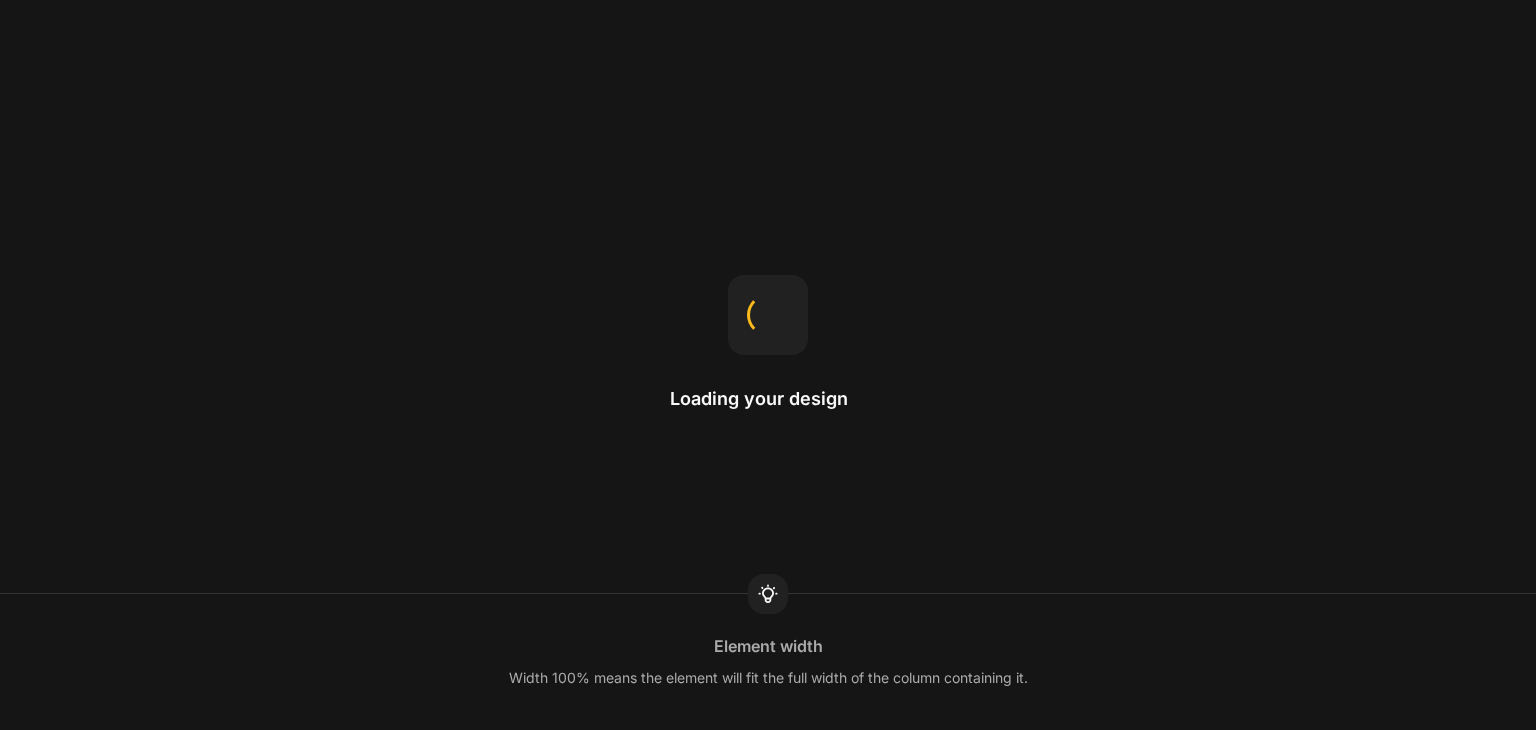 scroll, scrollTop: 0, scrollLeft: 0, axis: both 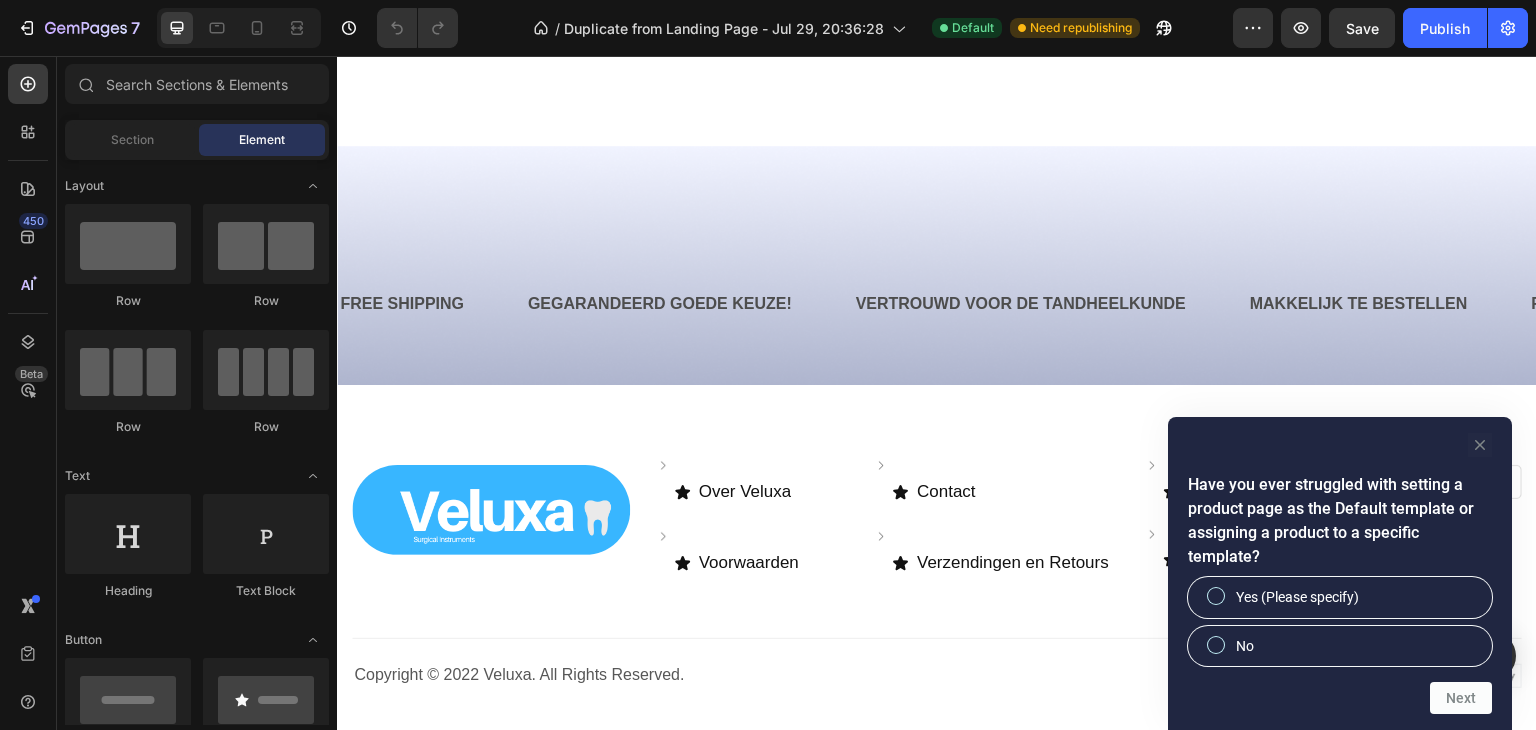 click 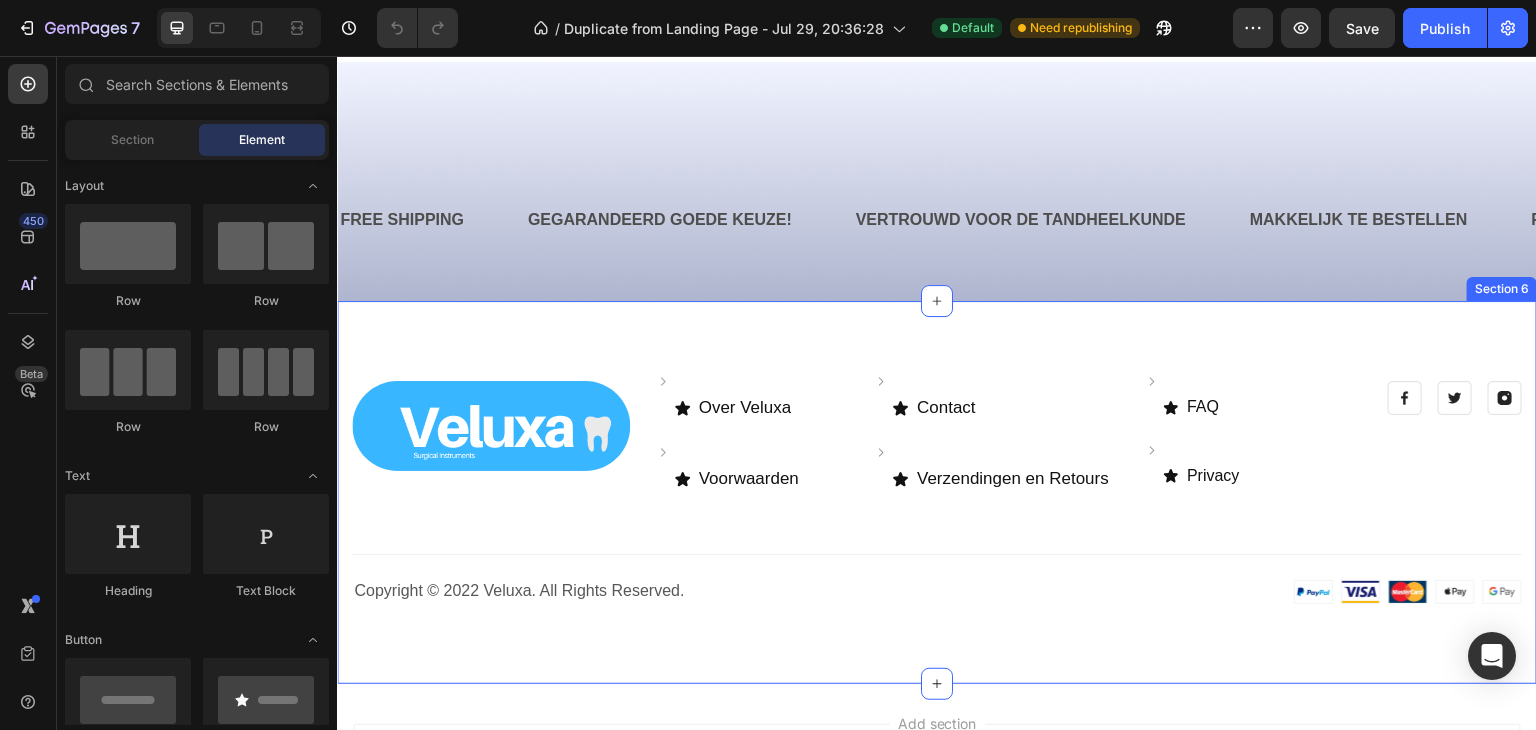 scroll, scrollTop: 2400, scrollLeft: 0, axis: vertical 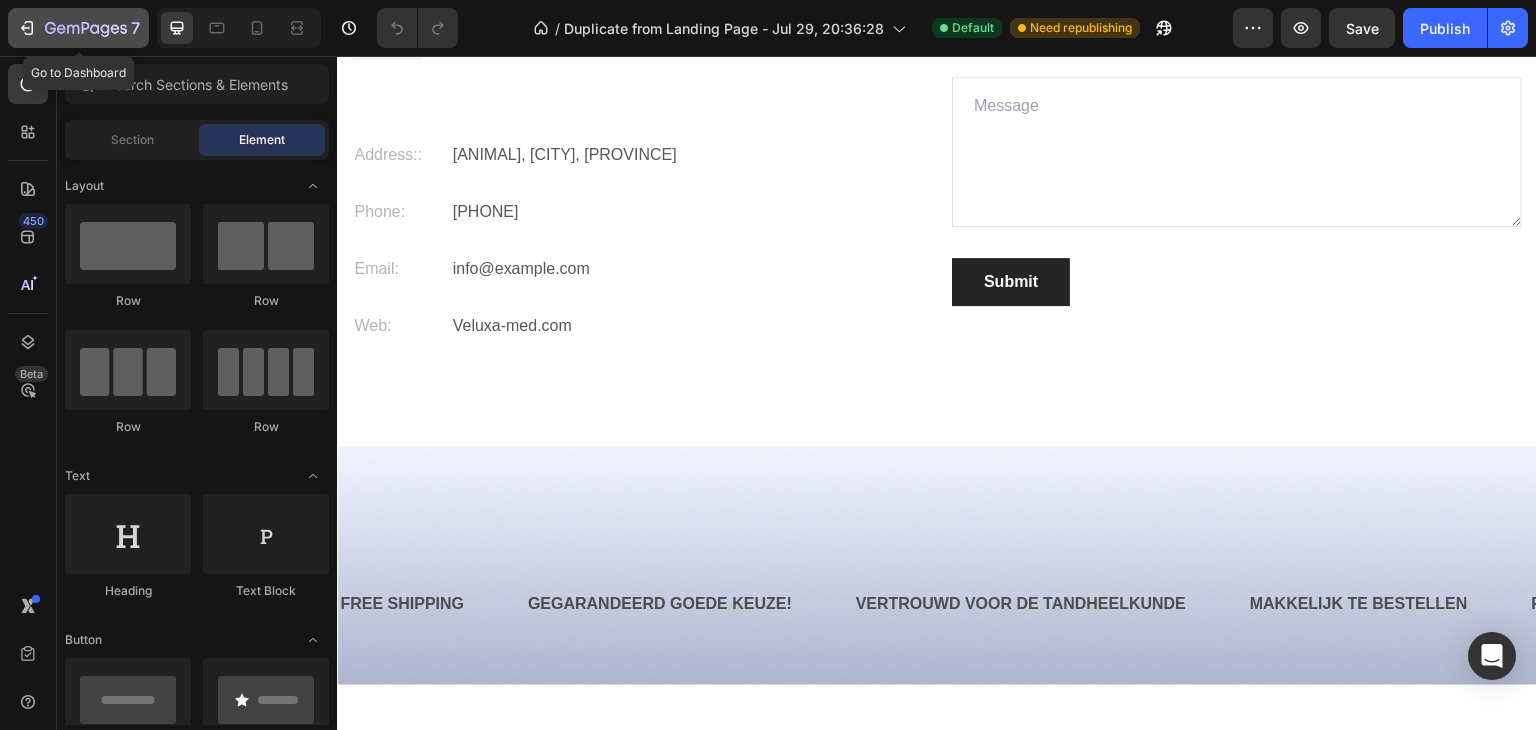 click 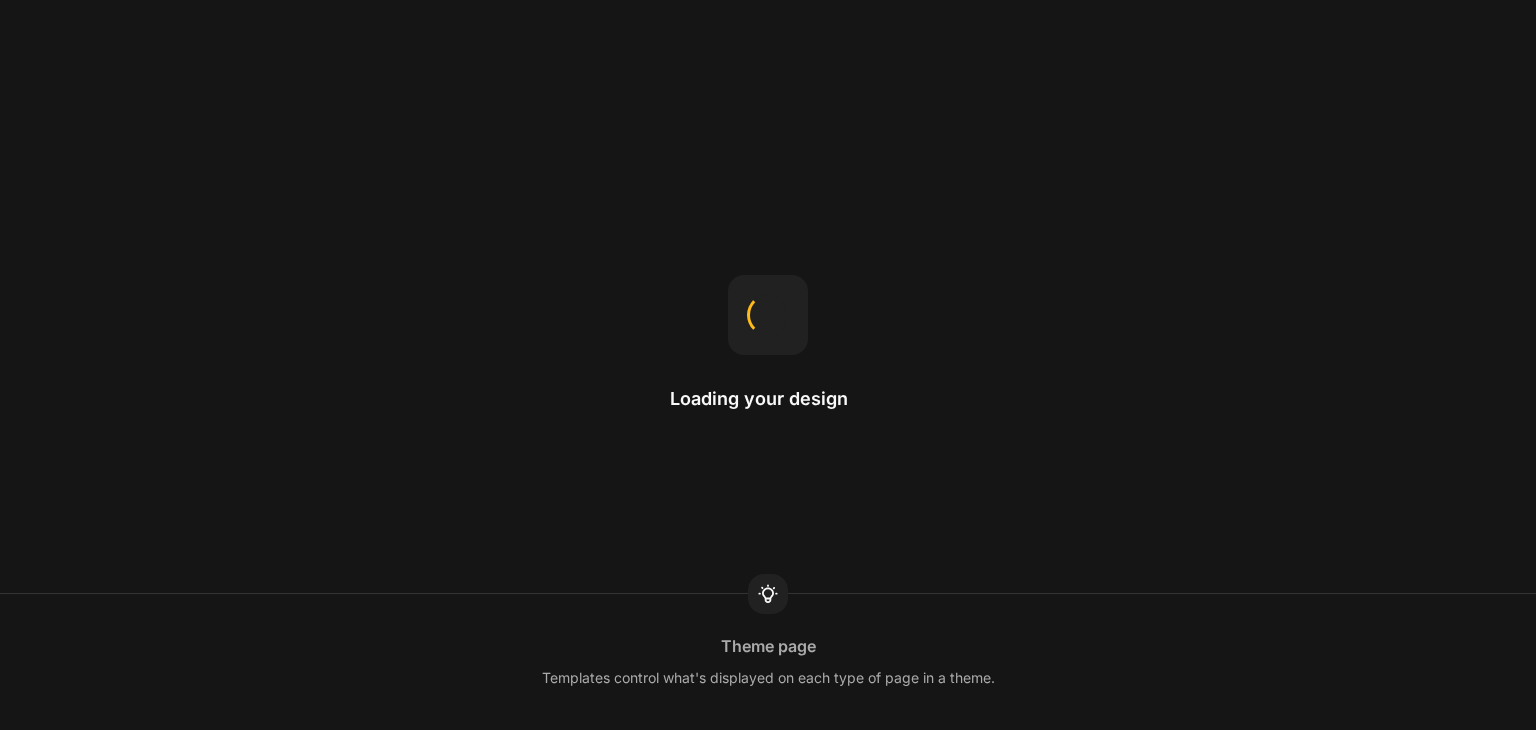 scroll, scrollTop: 0, scrollLeft: 0, axis: both 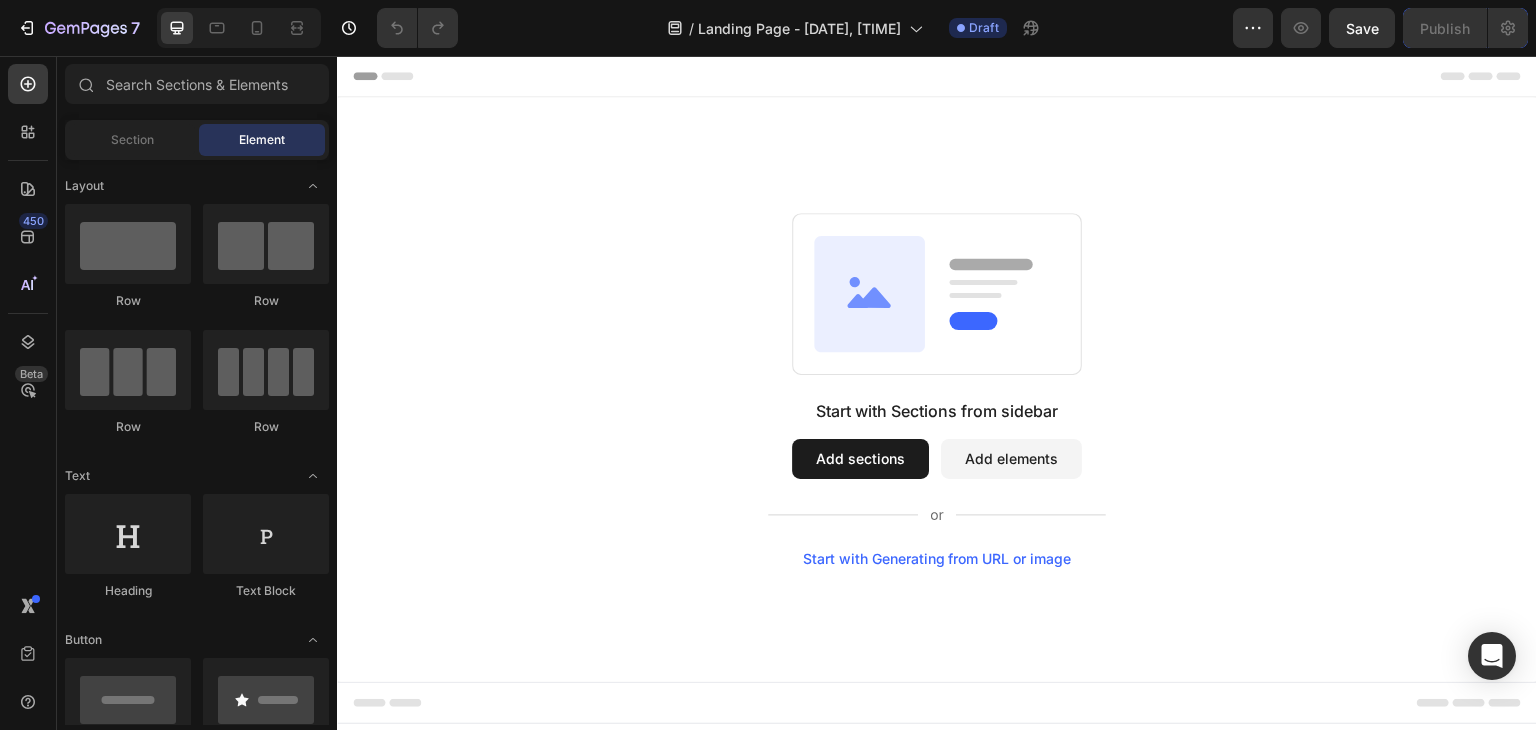 click on "Section Element" at bounding box center (197, 140) 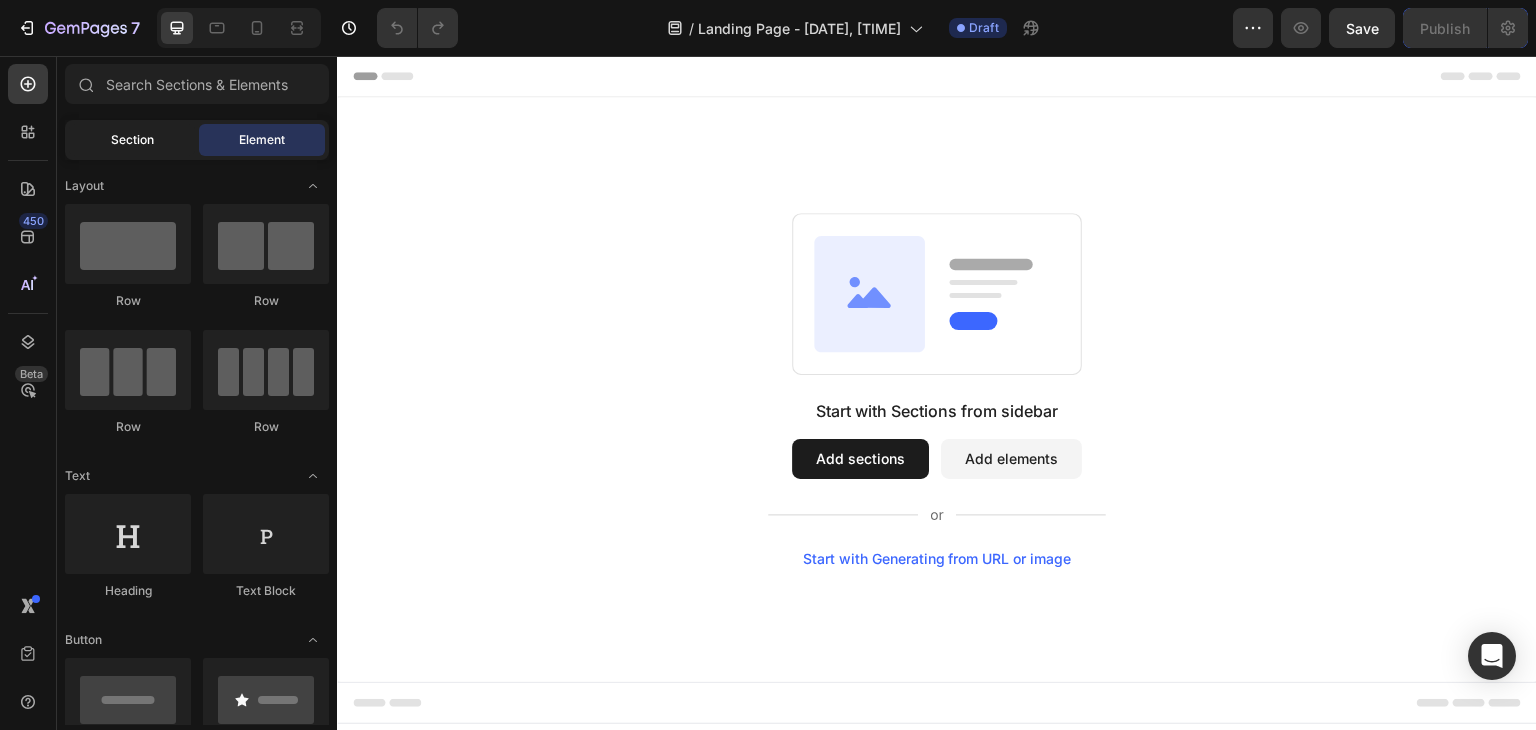 click on "Section" at bounding box center (132, 140) 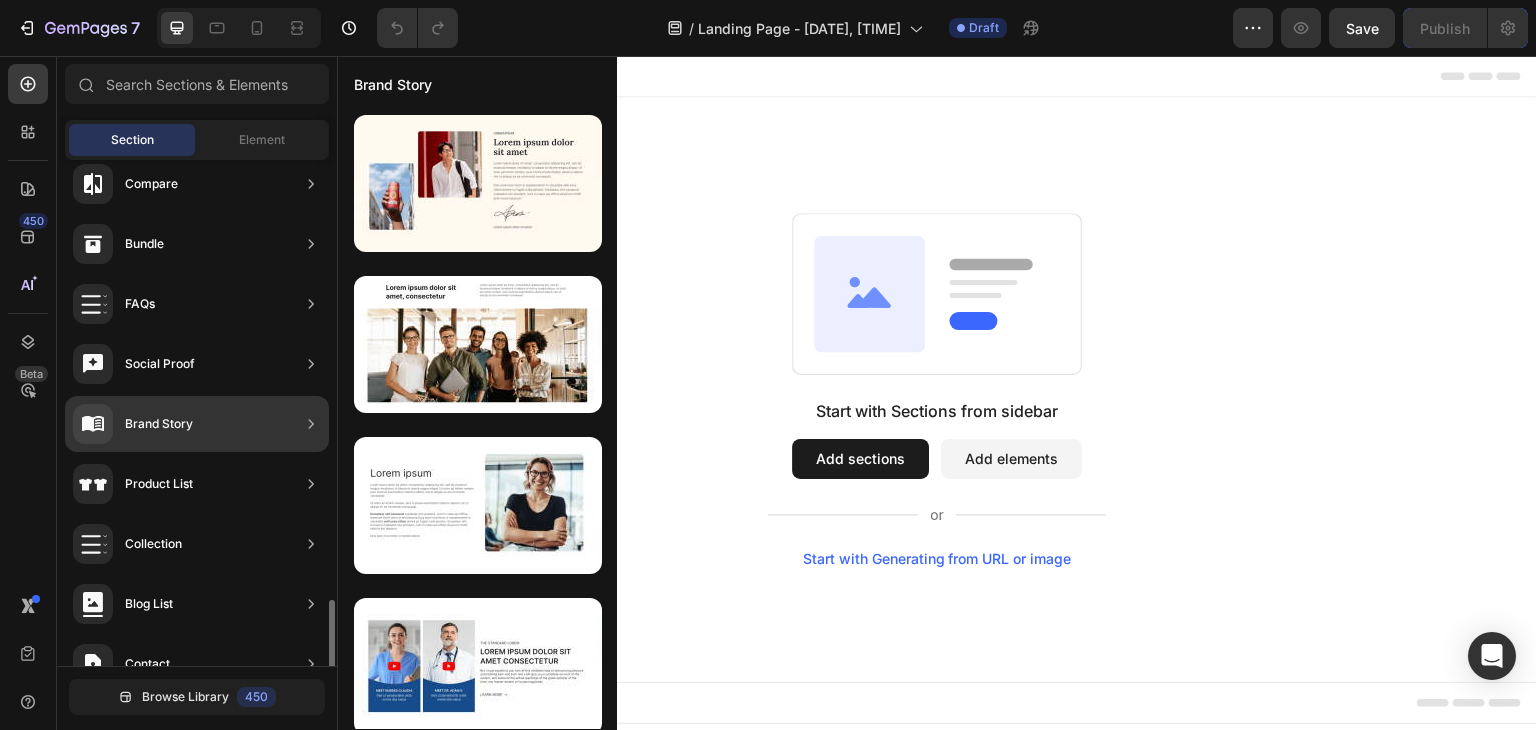 scroll, scrollTop: 654, scrollLeft: 0, axis: vertical 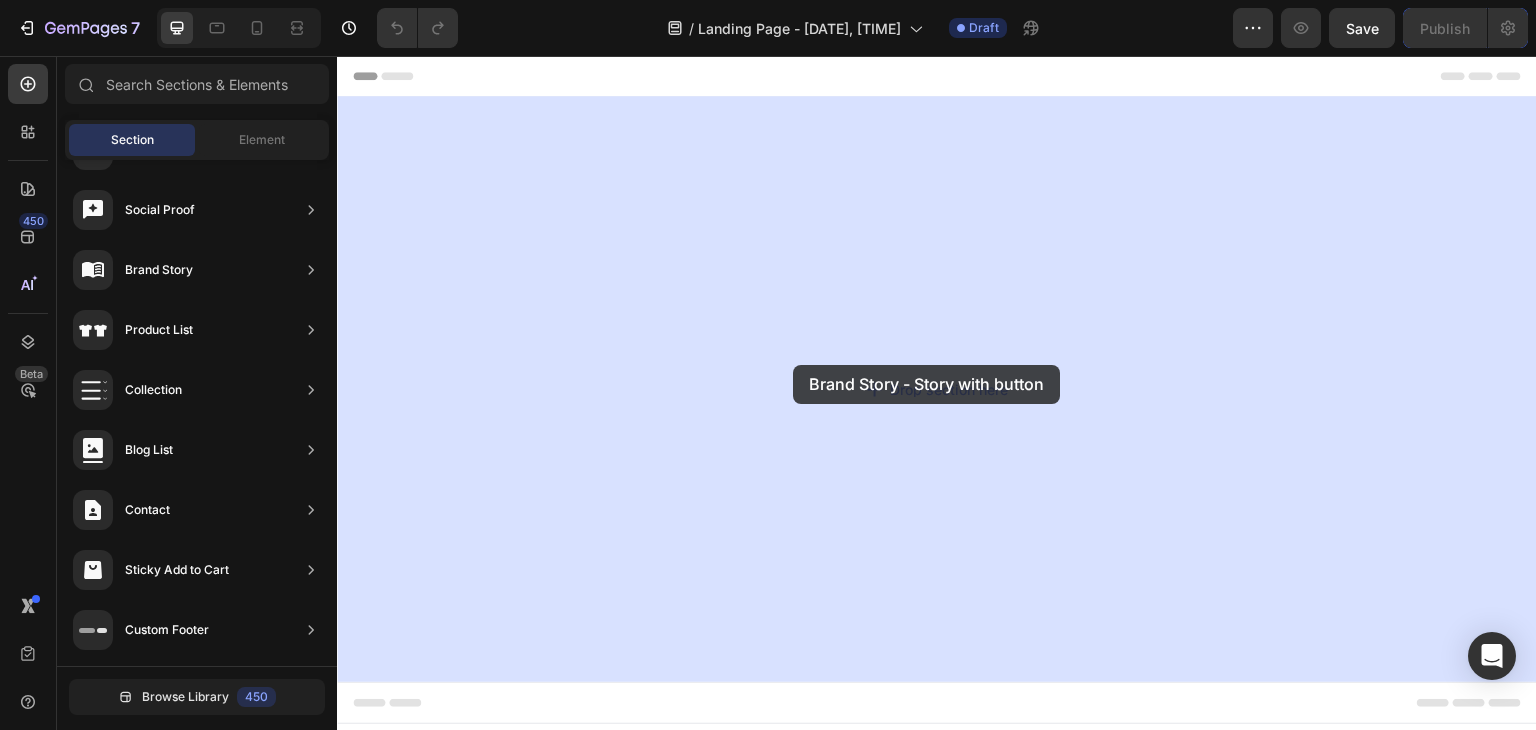 drag, startPoint x: 803, startPoint y: 567, endPoint x: 640, endPoint y: 458, distance: 196.08672 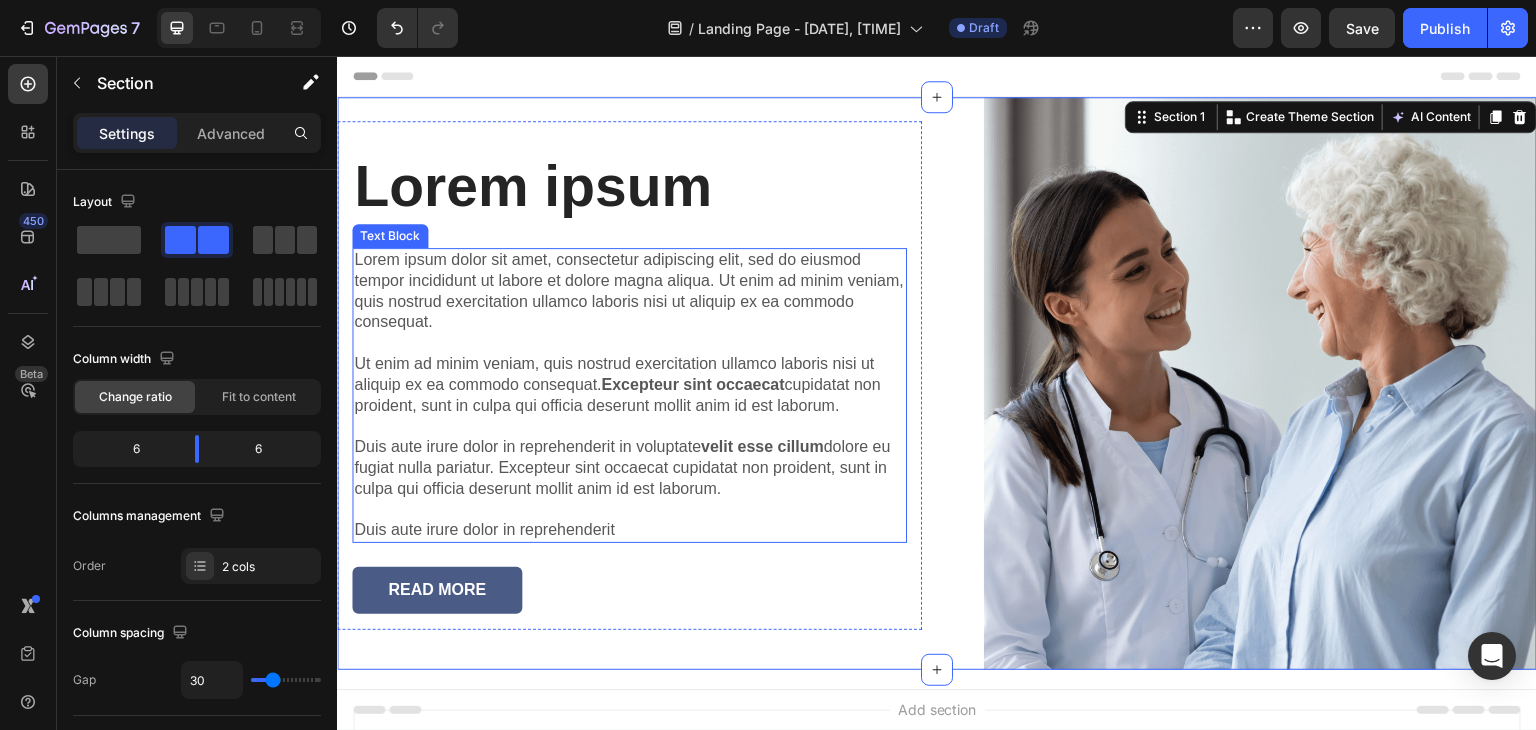 scroll, scrollTop: 0, scrollLeft: 0, axis: both 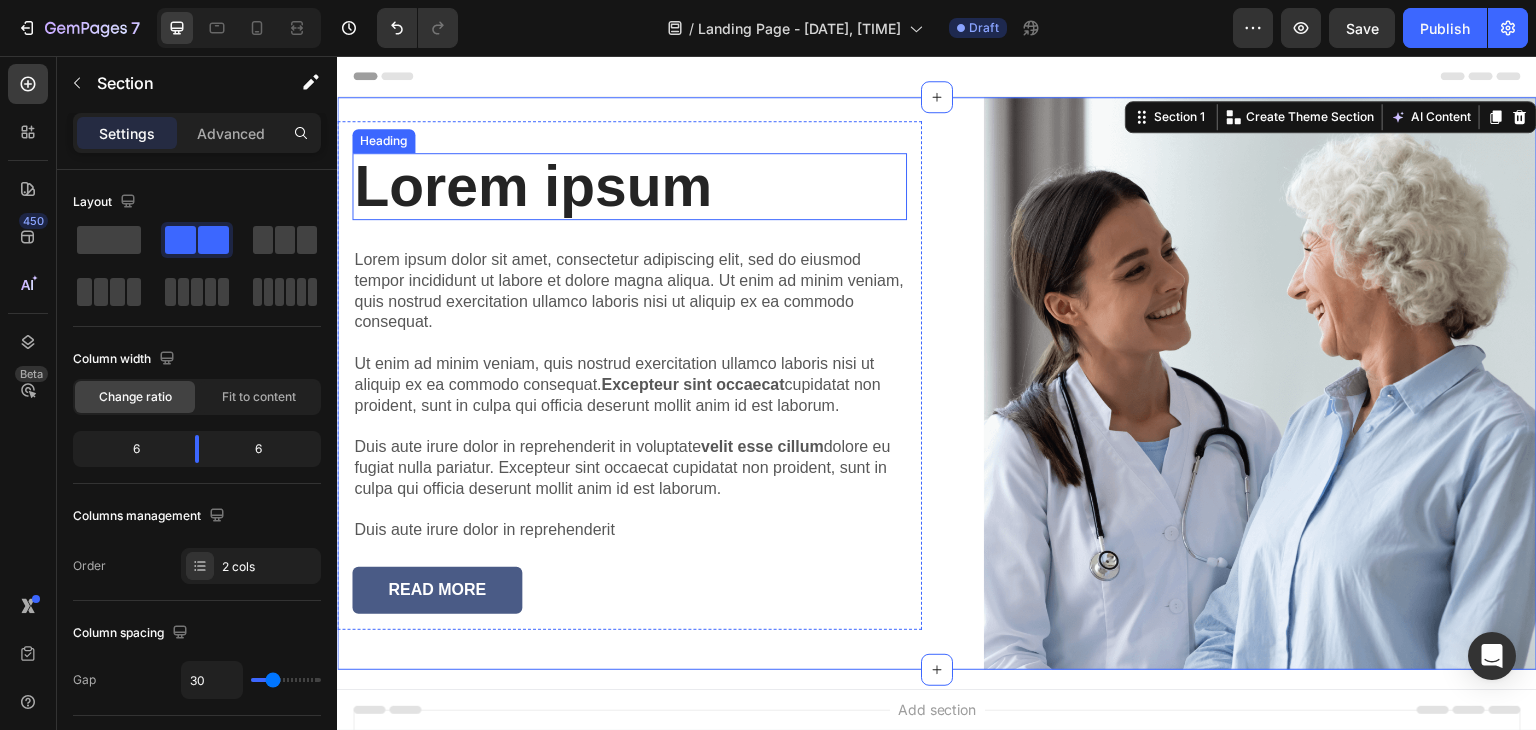 click on "Lorem ipsum" at bounding box center [629, 186] 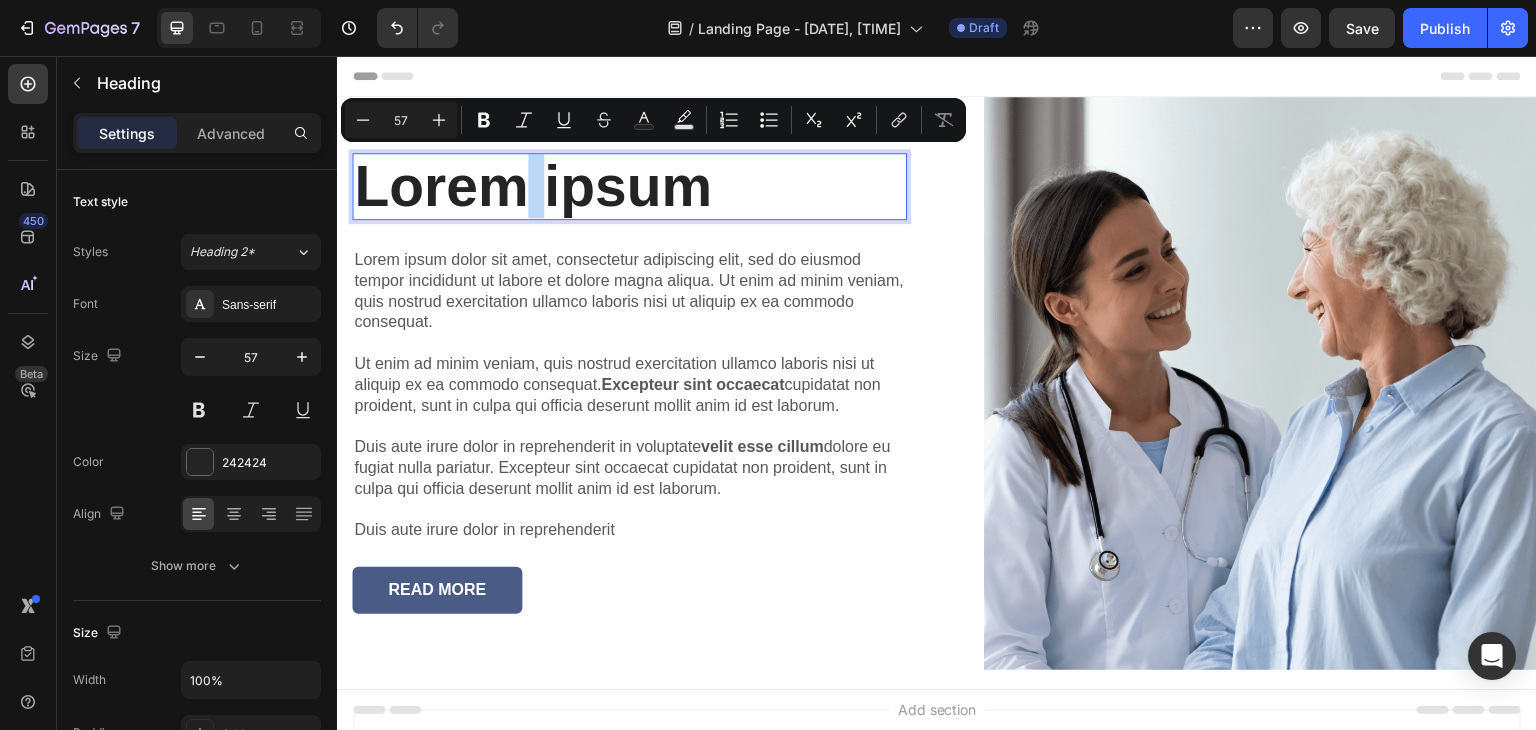 click on "Lorem ipsum" at bounding box center (629, 186) 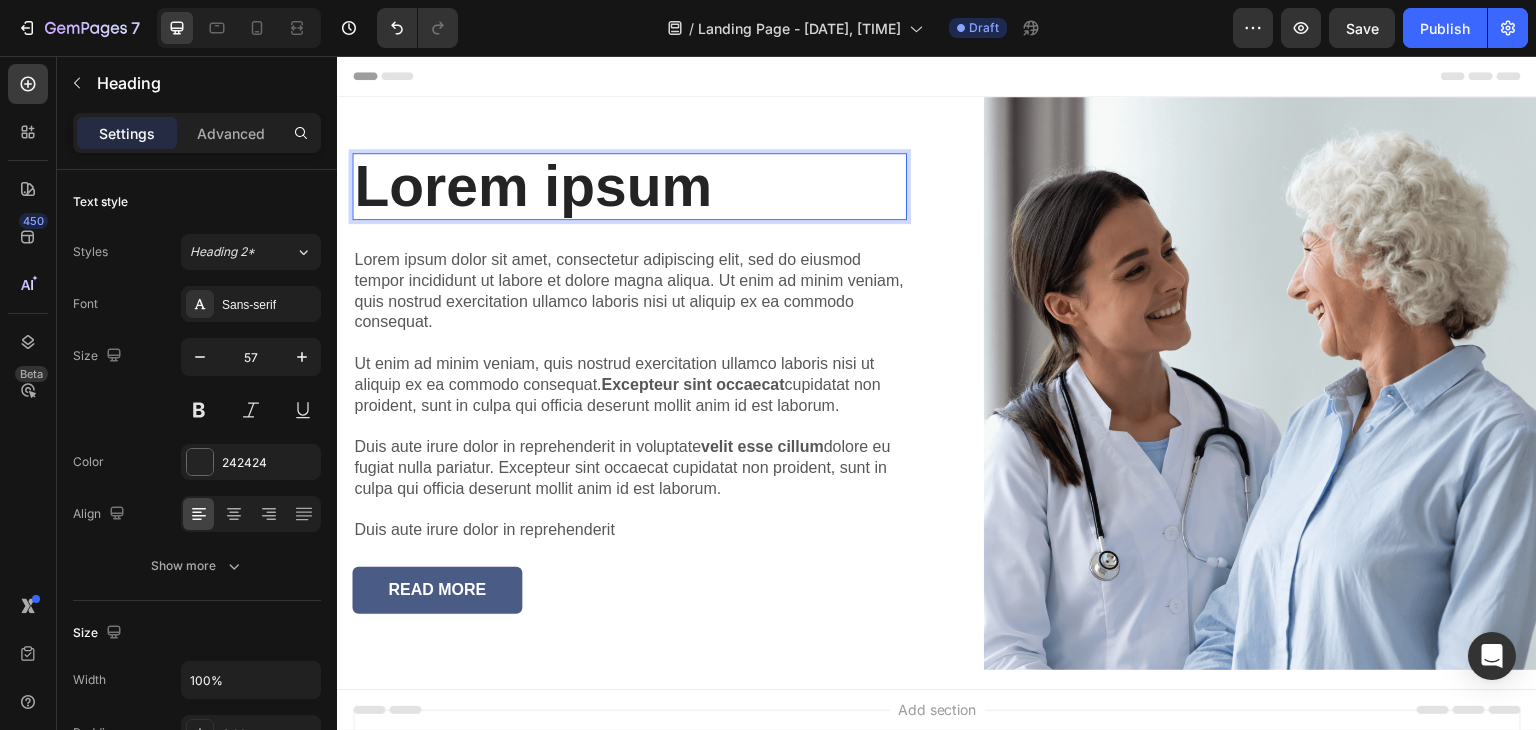 click on "Lorem ipsum" at bounding box center [629, 186] 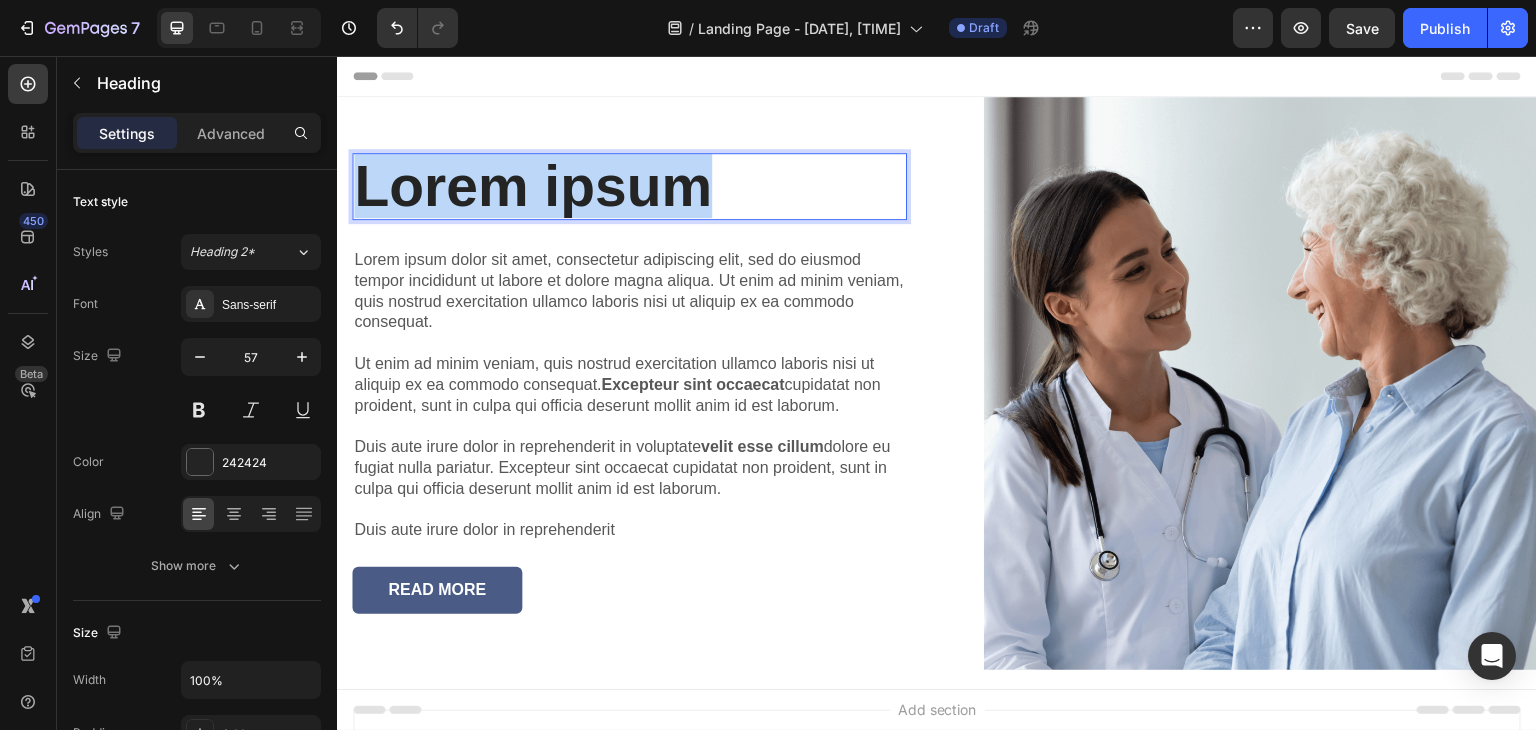click on "Lorem ipsum" at bounding box center [629, 186] 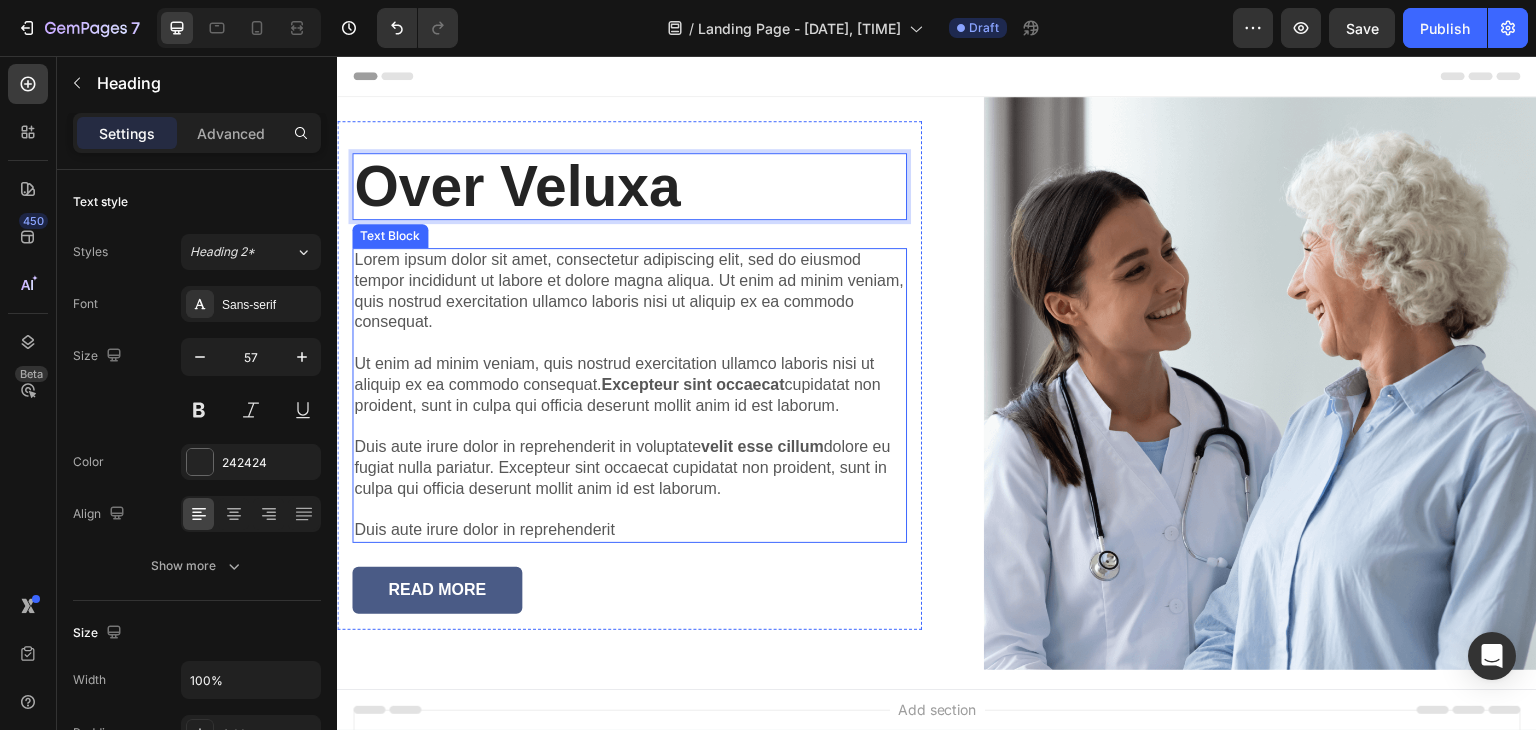 click on "Lorem ipsum dolor sit amet, consectetur adipiscing elit, sed do eiusmod tempor incididunt ut labore et dolore magna aliqua. Ut enim ad minim veniam, quis nostrud exercitation ullamco laboris nisi ut aliquip ex ea commodo consequat. Ut enim ad minim veniam, quis nostrud exercitation ullamco laboris nisi ut aliquip ex ea commodo consequat.  Excepteur sint occaecat  cupidatat non proident, sunt in culpa qui officia deserunt mollit anim id est laborum. Duis aute irure dolor in reprehenderit in voluptate  velit esse cillum  dolore eu fugiat nulla pariatur. Excepteur sint occaecat cupidatat non proident, sunt in culpa qui officia deserunt mollit anim id est laborum. Duis aute irure dolor in reprehenderit" at bounding box center (629, 395) 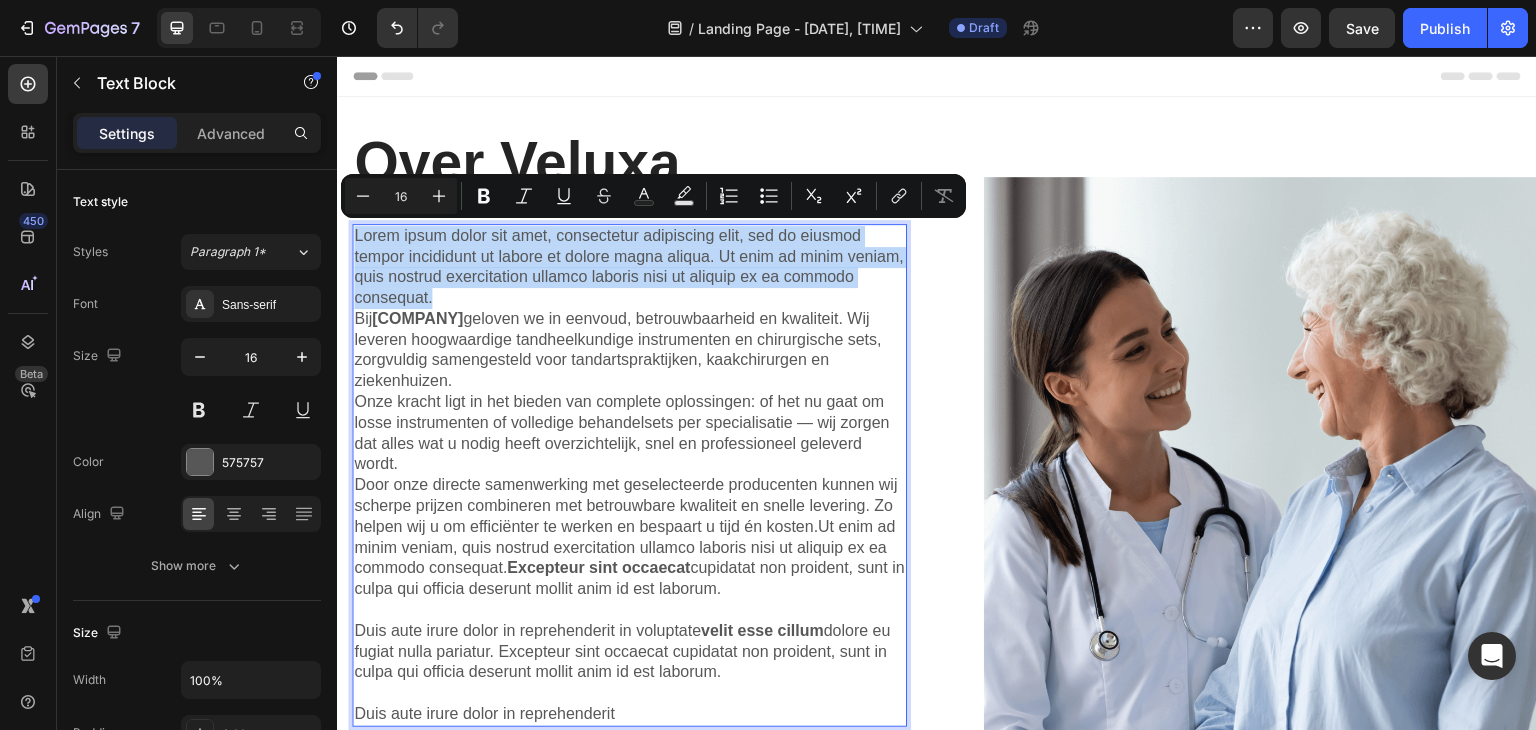drag, startPoint x: 521, startPoint y: 301, endPoint x: 352, endPoint y: 241, distance: 179.33488 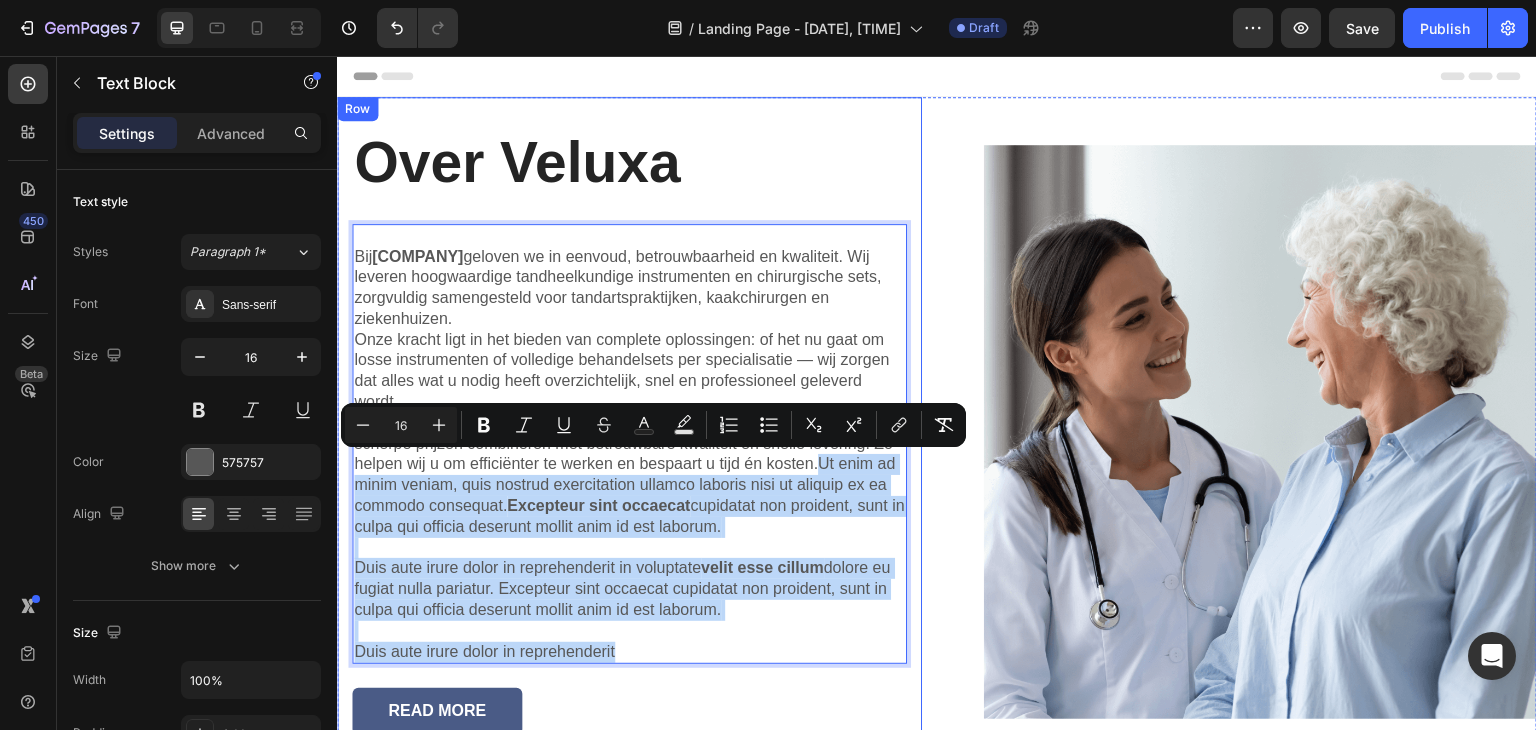 drag, startPoint x: 839, startPoint y: 460, endPoint x: 901, endPoint y: 683, distance: 231.45842 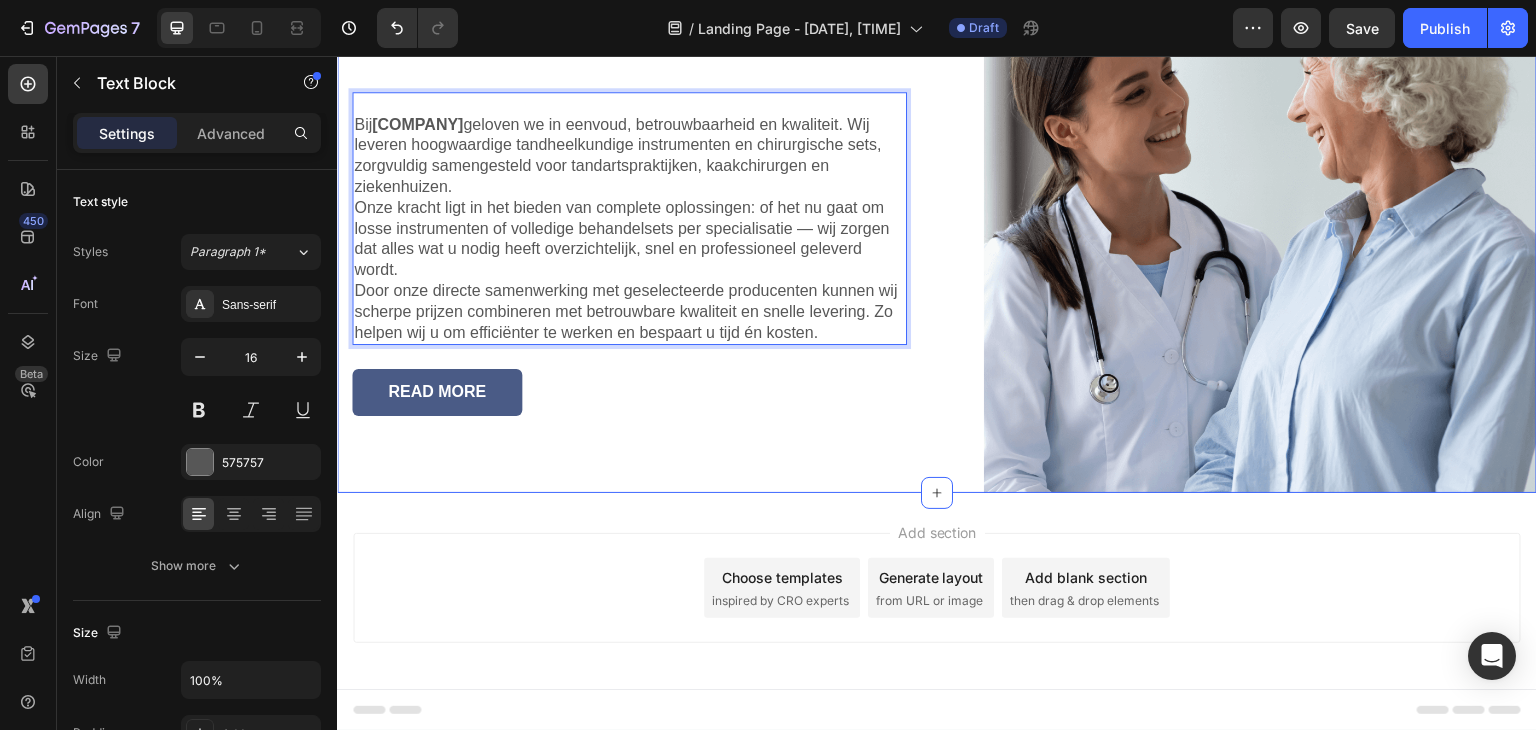 scroll, scrollTop: 0, scrollLeft: 0, axis: both 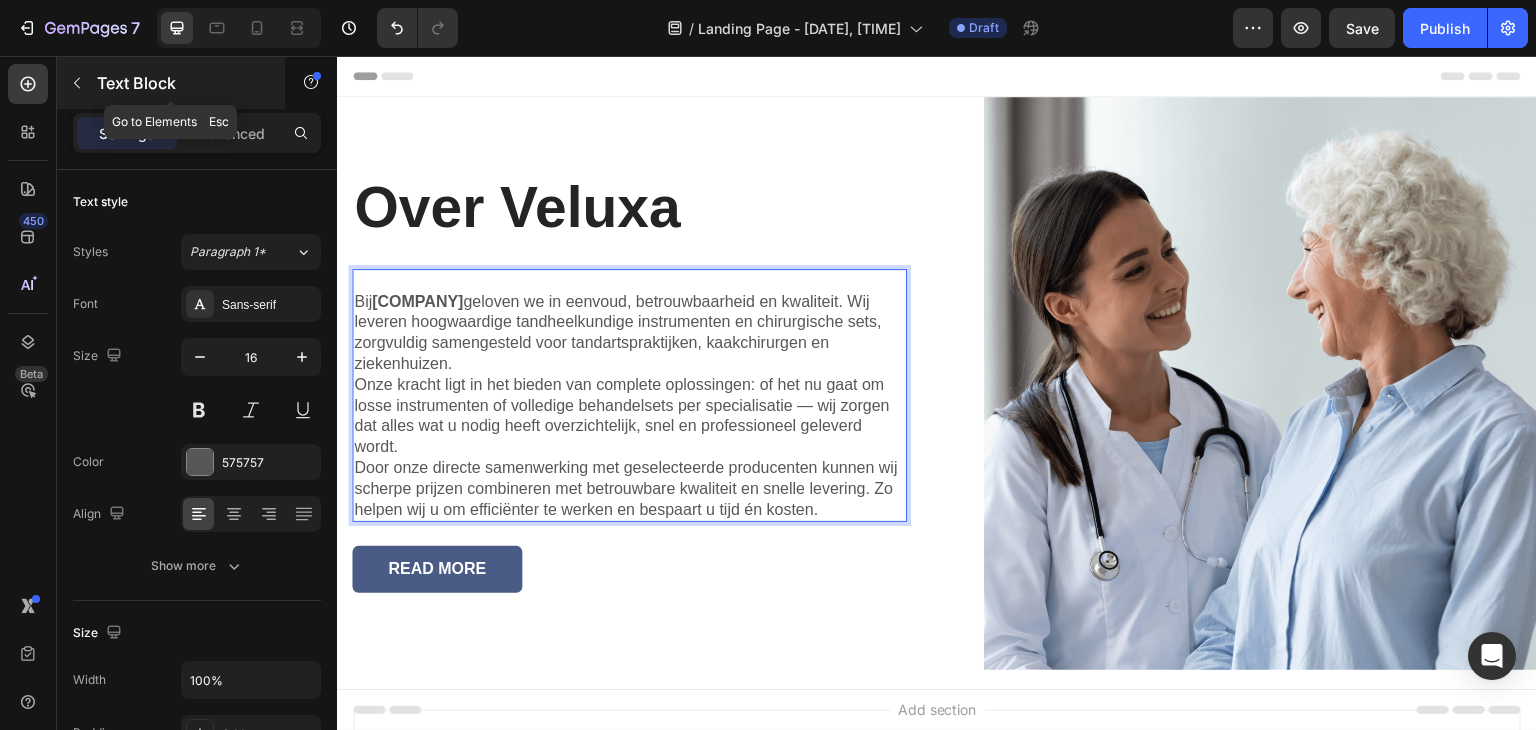 click 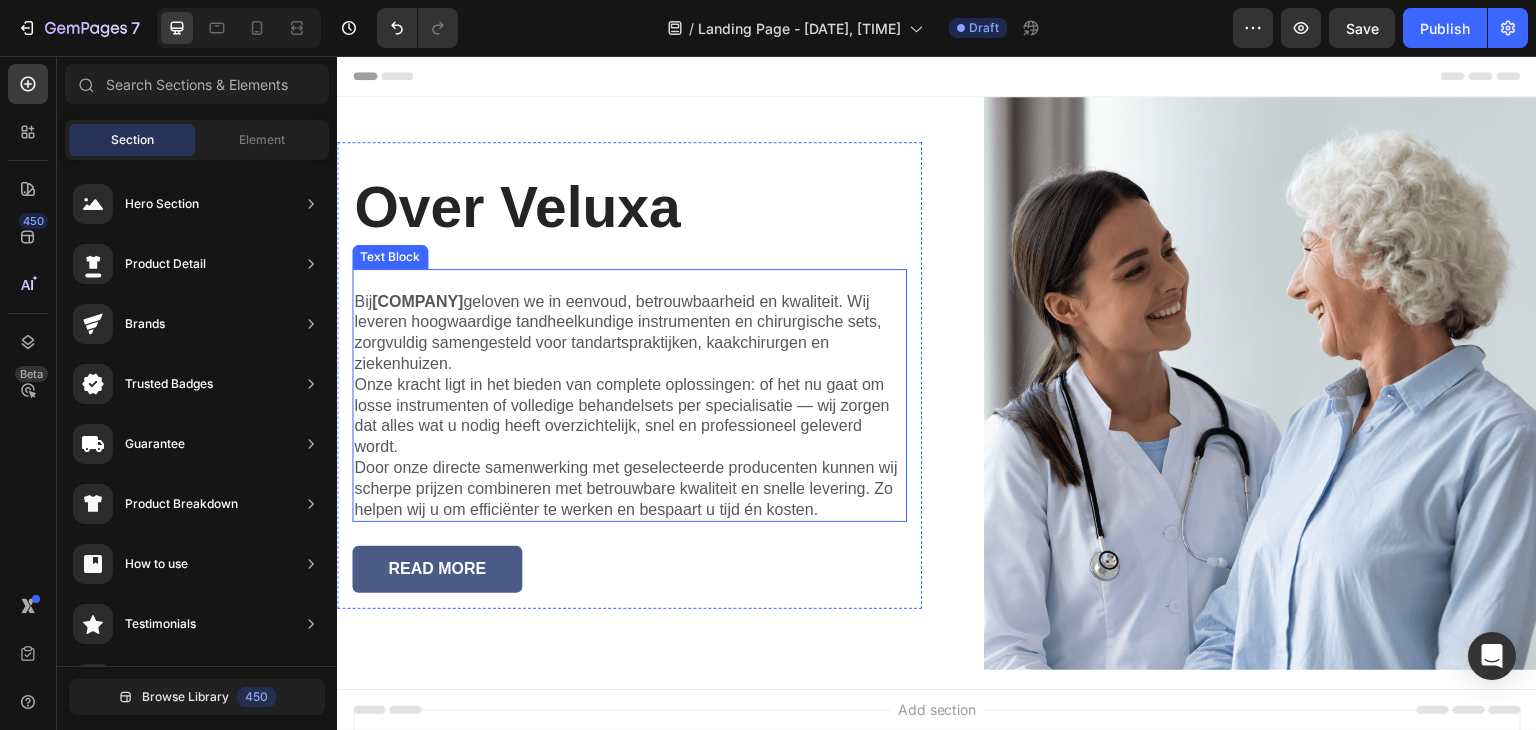 click on "Onze kracht ligt in het bieden van complete oplossingen: of het nu gaat om losse instrumenten of volledige behandelsets per specialisatie — wij zorgen dat alles wat u nodig heeft overzichtelijk, snel en professioneel geleverd wordt." at bounding box center (629, 416) 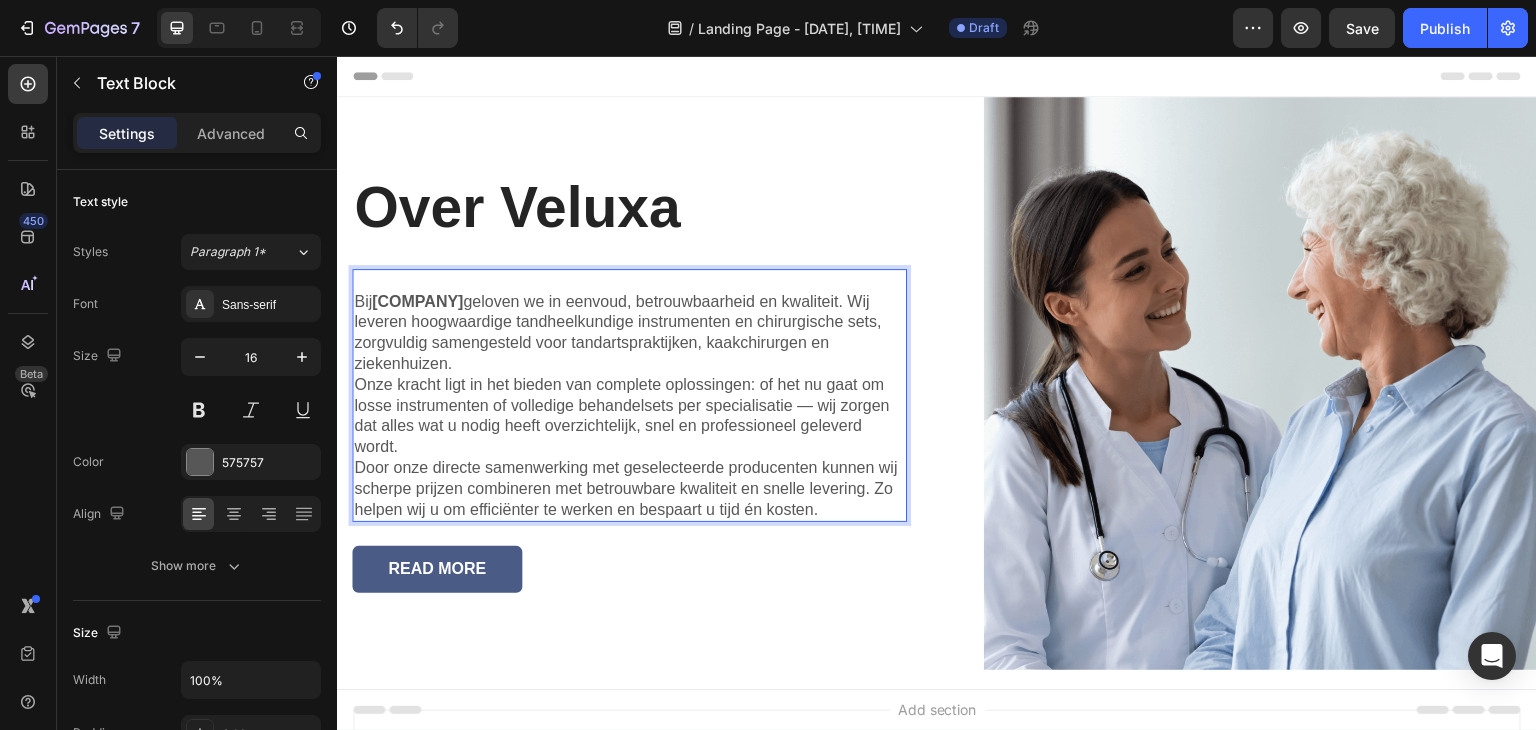 click on "Onze kracht ligt in het bieden van complete oplossingen: of het nu gaat om losse instrumenten of volledige behandelsets per specialisatie — wij zorgen dat alles wat u nodig heeft overzichtelijk, snel en professioneel geleverd wordt." at bounding box center [629, 416] 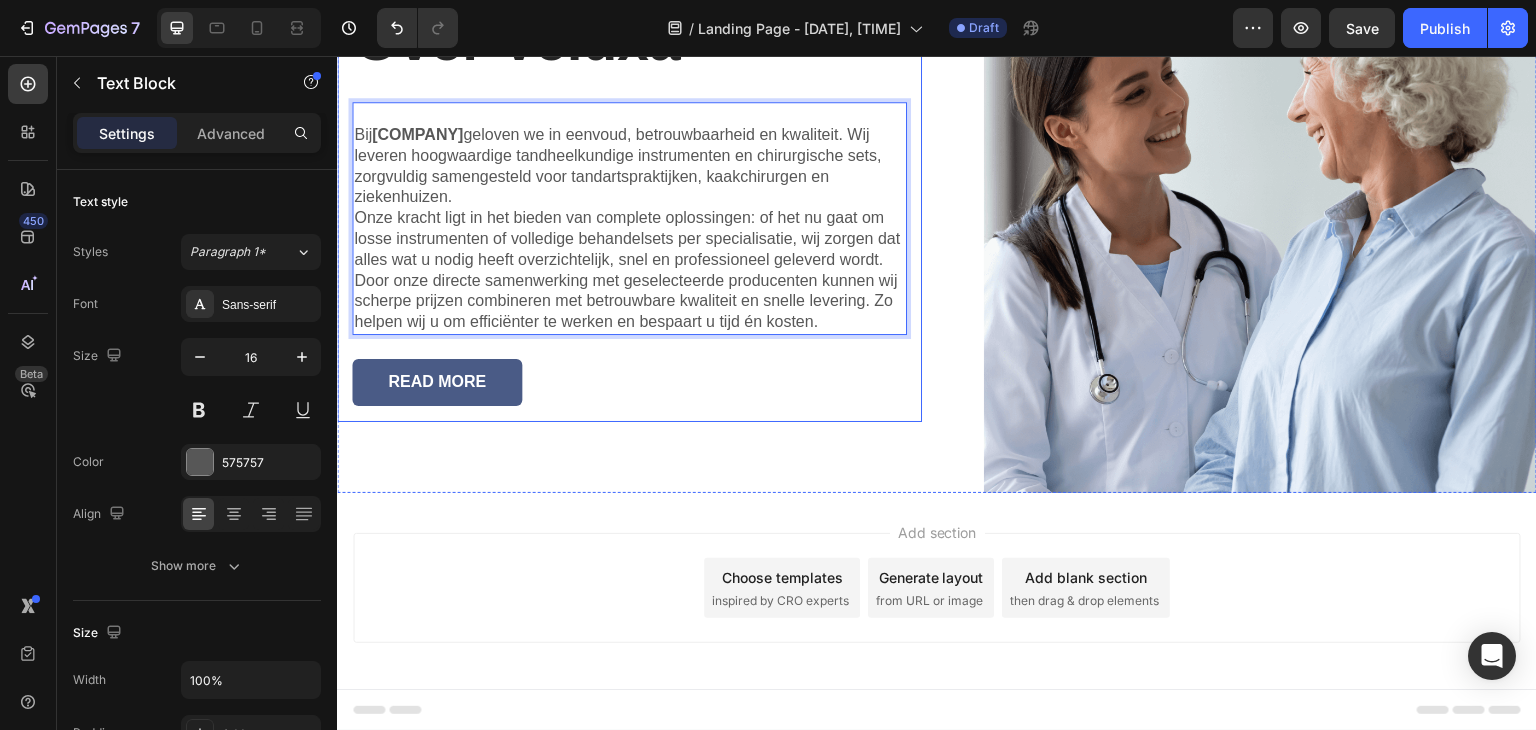 scroll, scrollTop: 0, scrollLeft: 0, axis: both 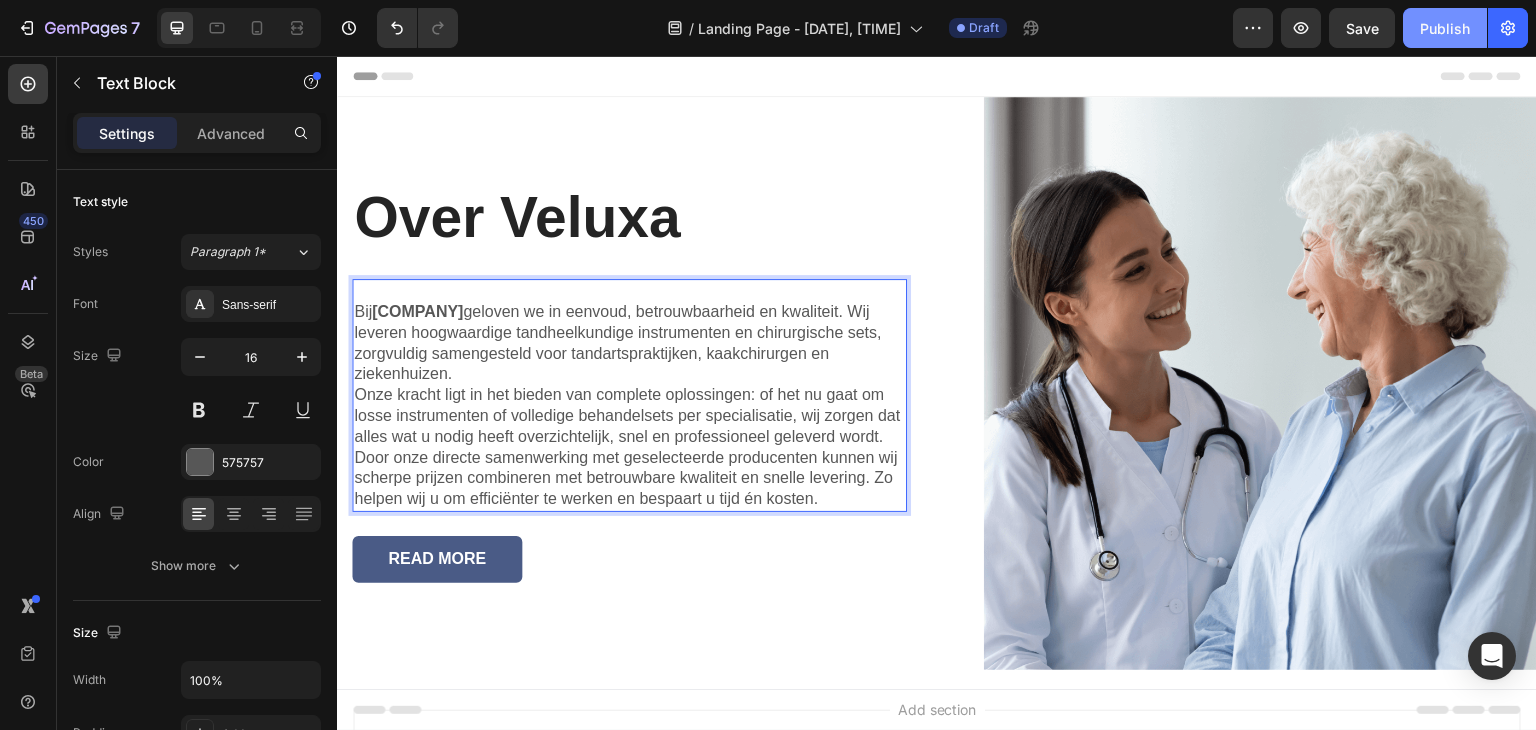 click on "Publish" at bounding box center [1445, 28] 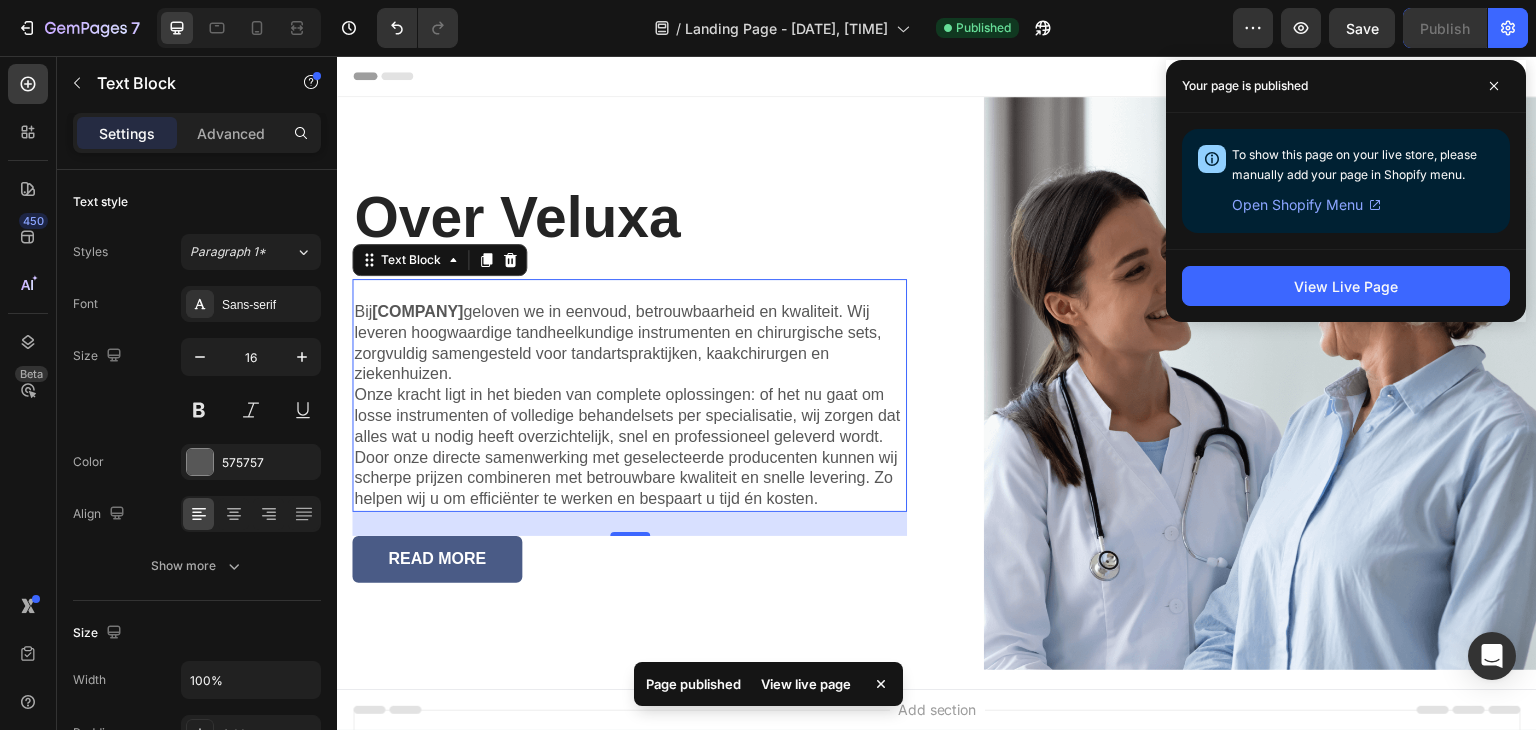 click on "View live page" at bounding box center [806, 684] 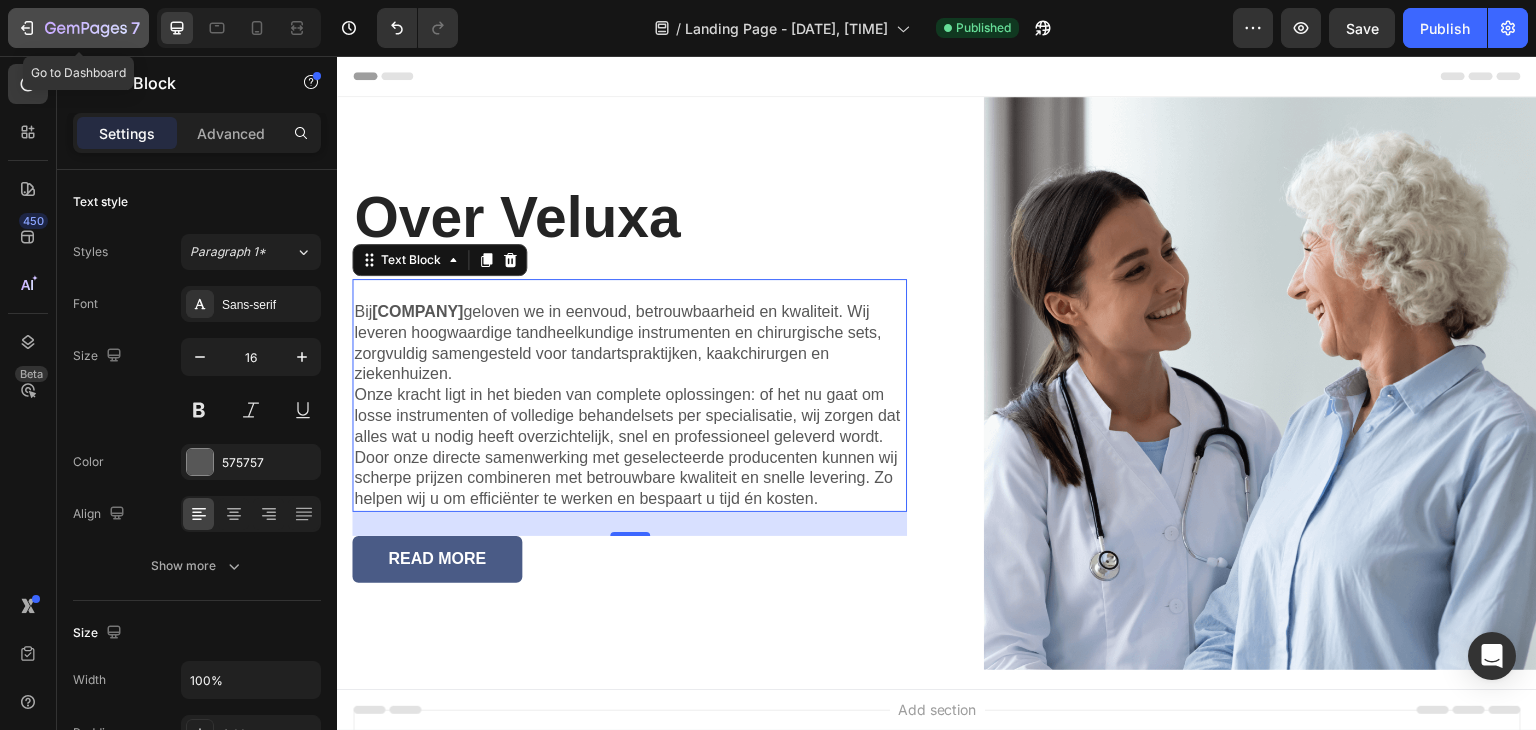 click 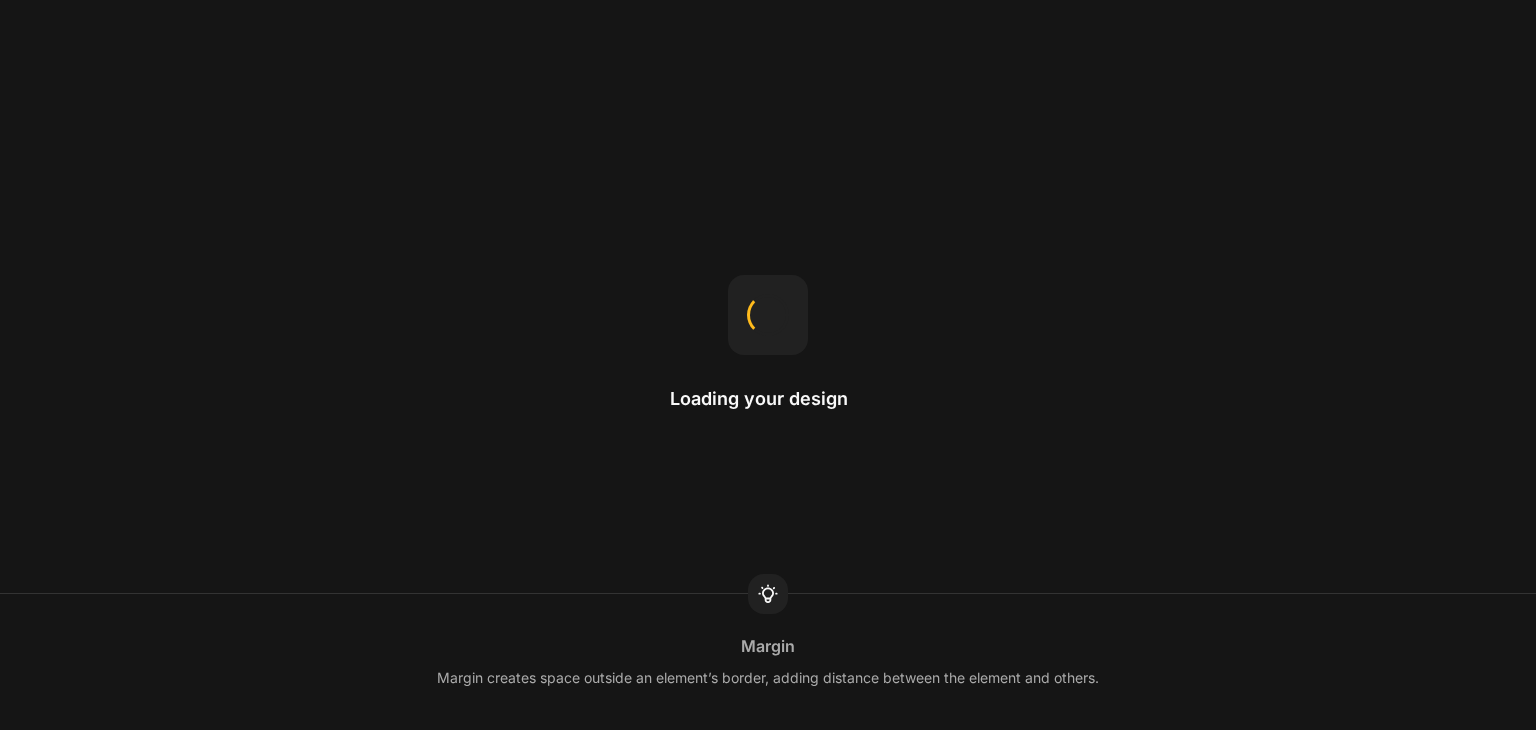 scroll, scrollTop: 0, scrollLeft: 0, axis: both 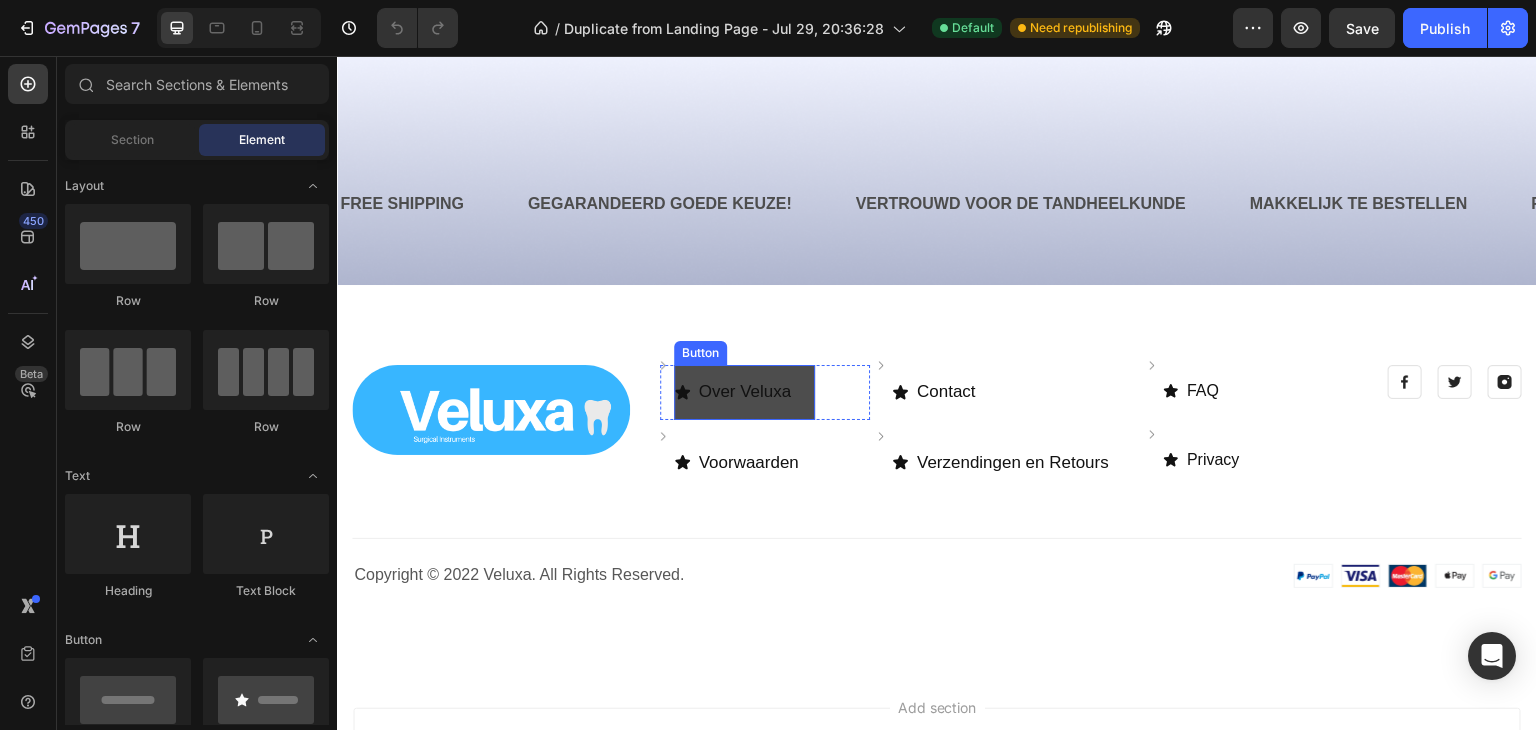 click on "Over Veluxa" at bounding box center [745, 392] 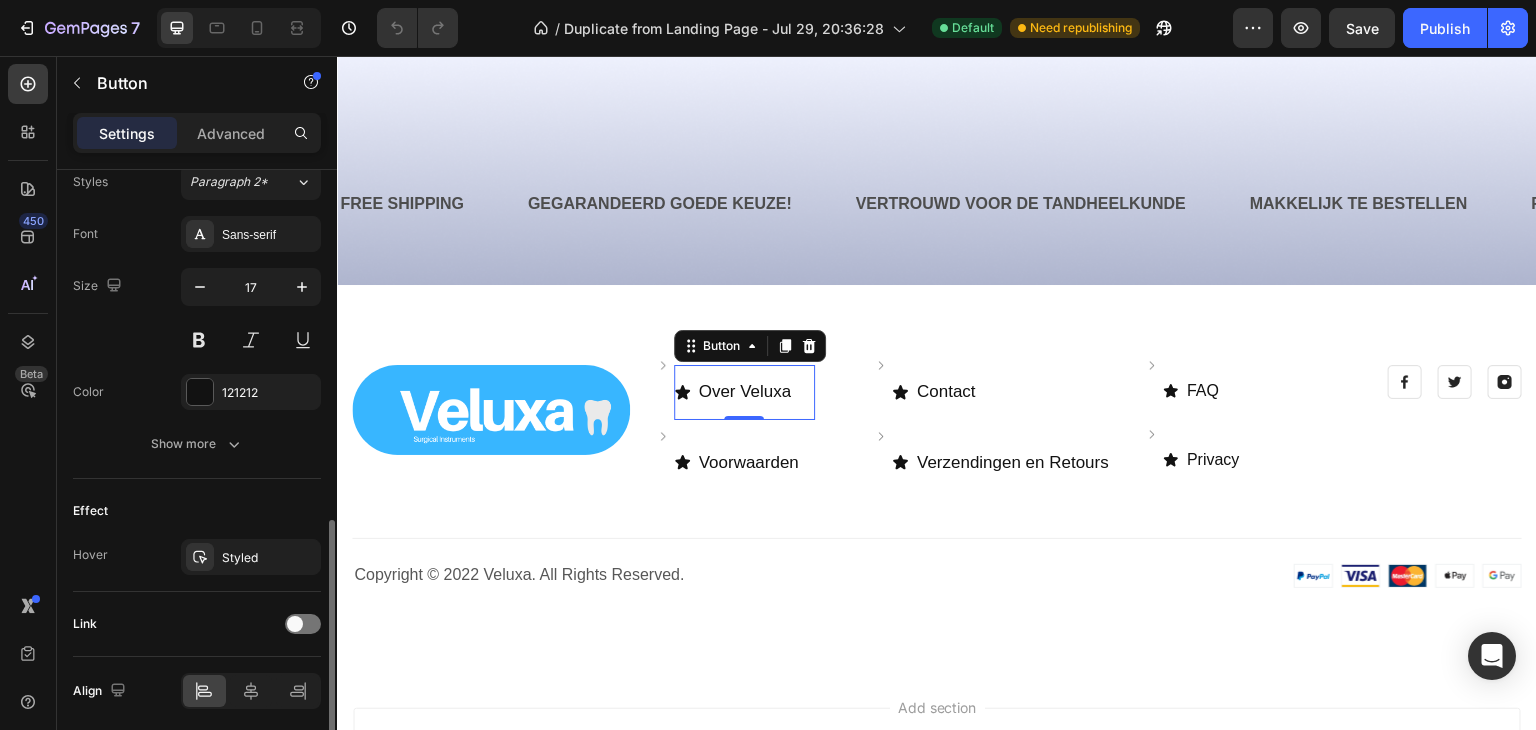 scroll, scrollTop: 972, scrollLeft: 0, axis: vertical 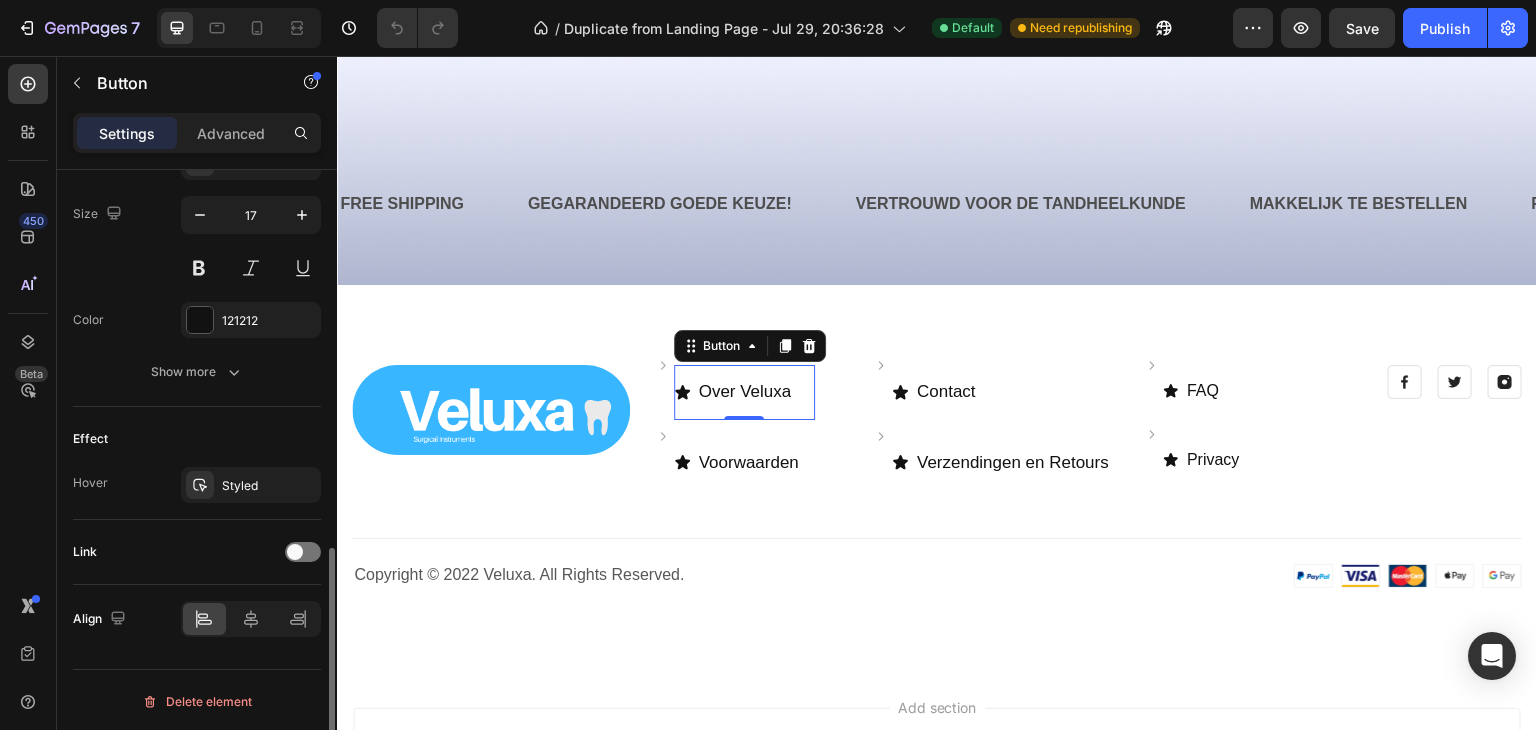 click at bounding box center [295, 552] 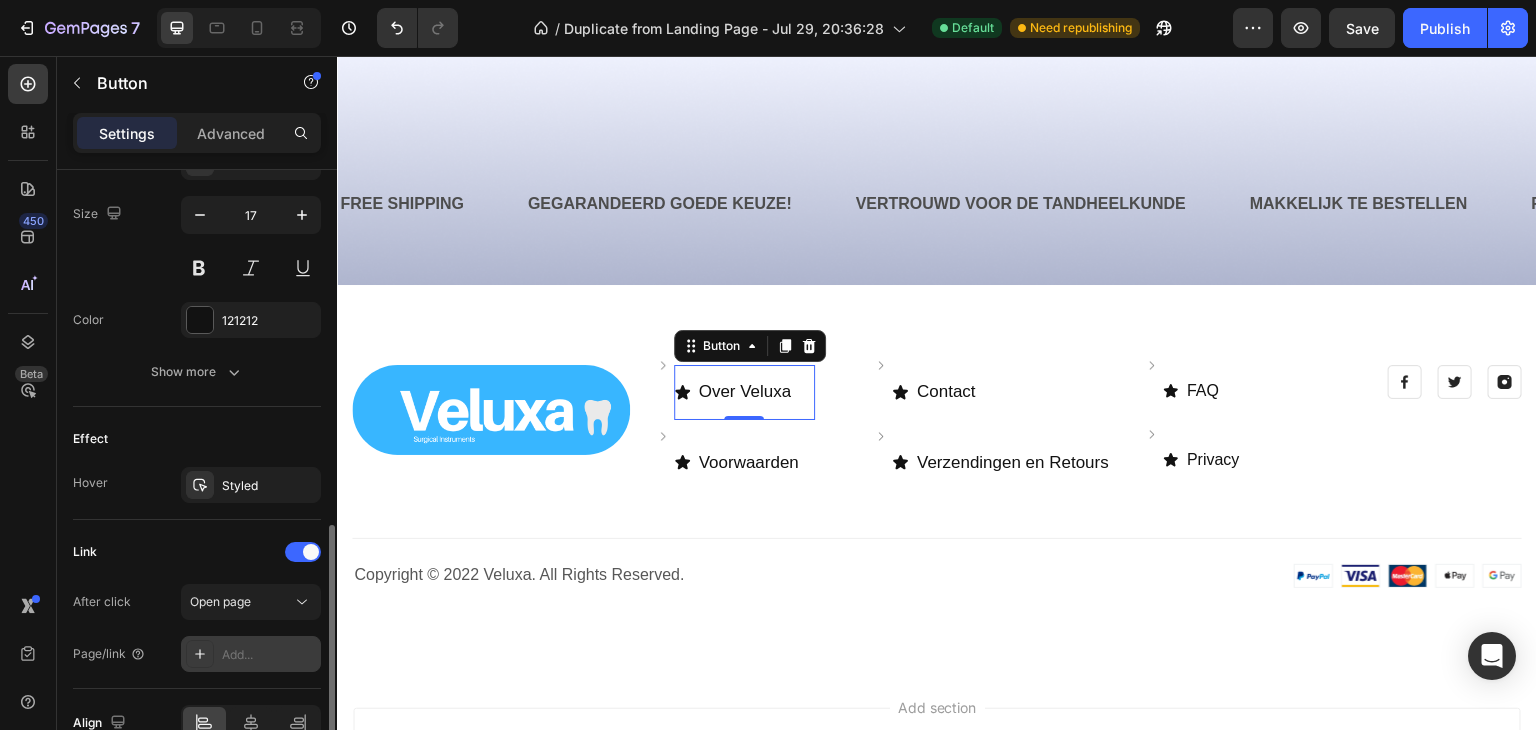 click on "Add..." at bounding box center [269, 655] 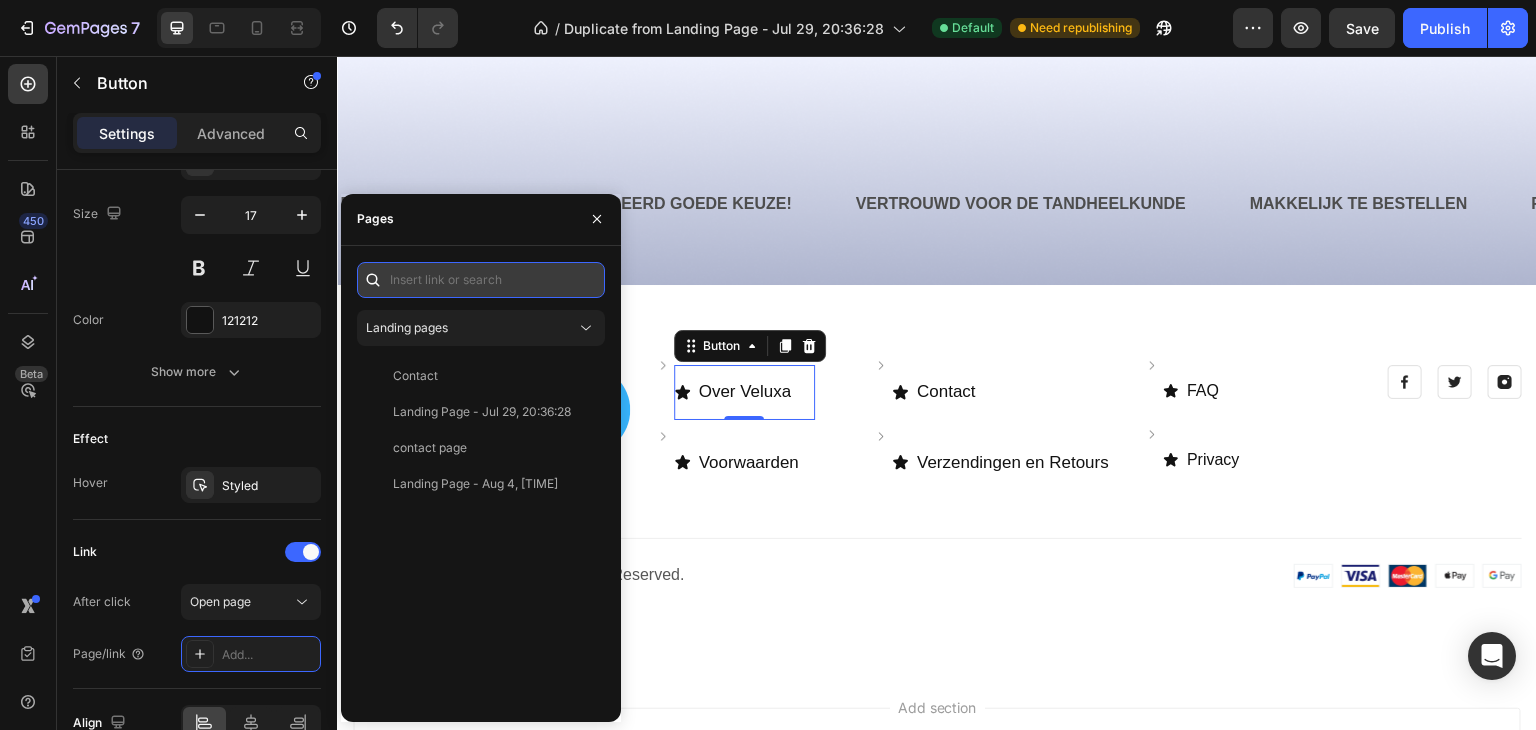 click at bounding box center (481, 280) 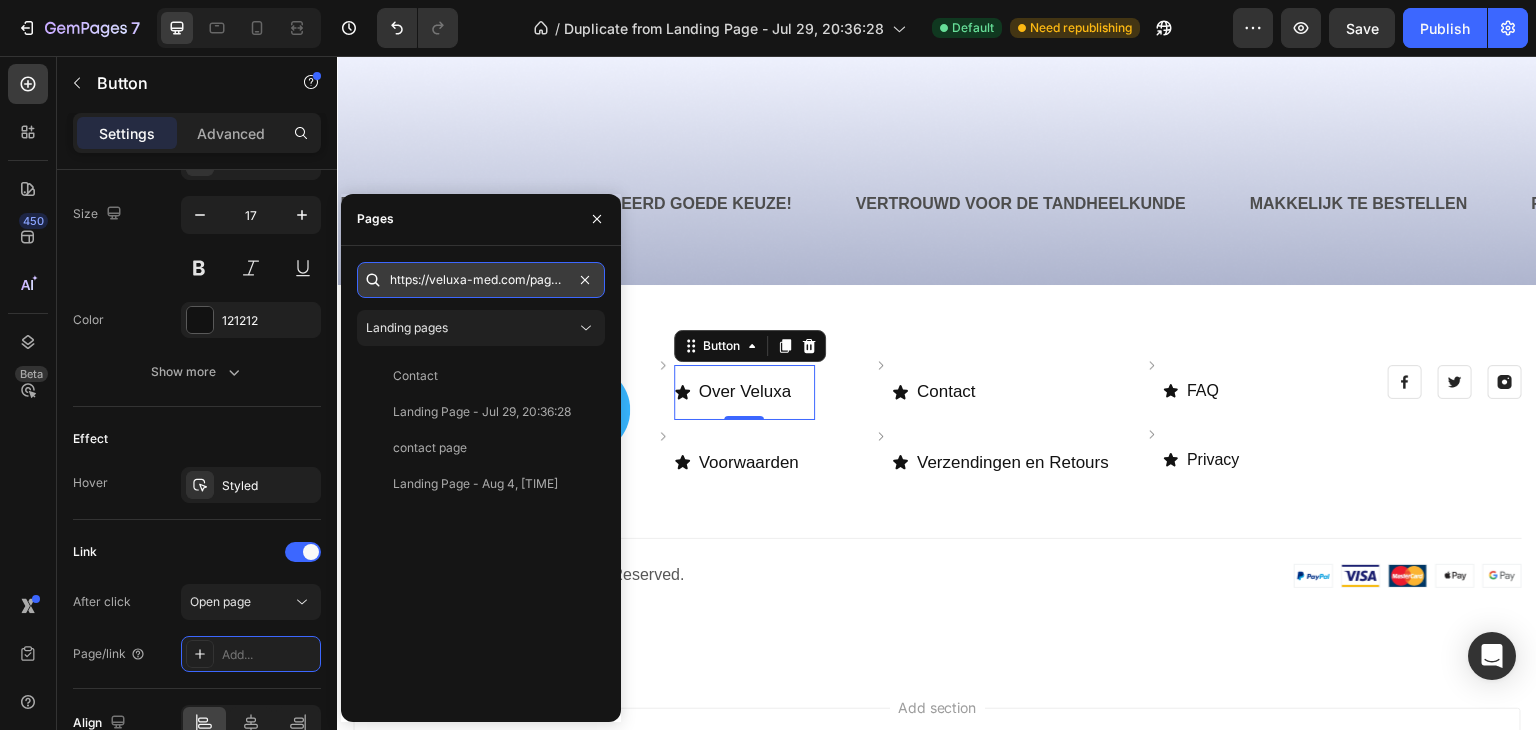 scroll, scrollTop: 0, scrollLeft: 348, axis: horizontal 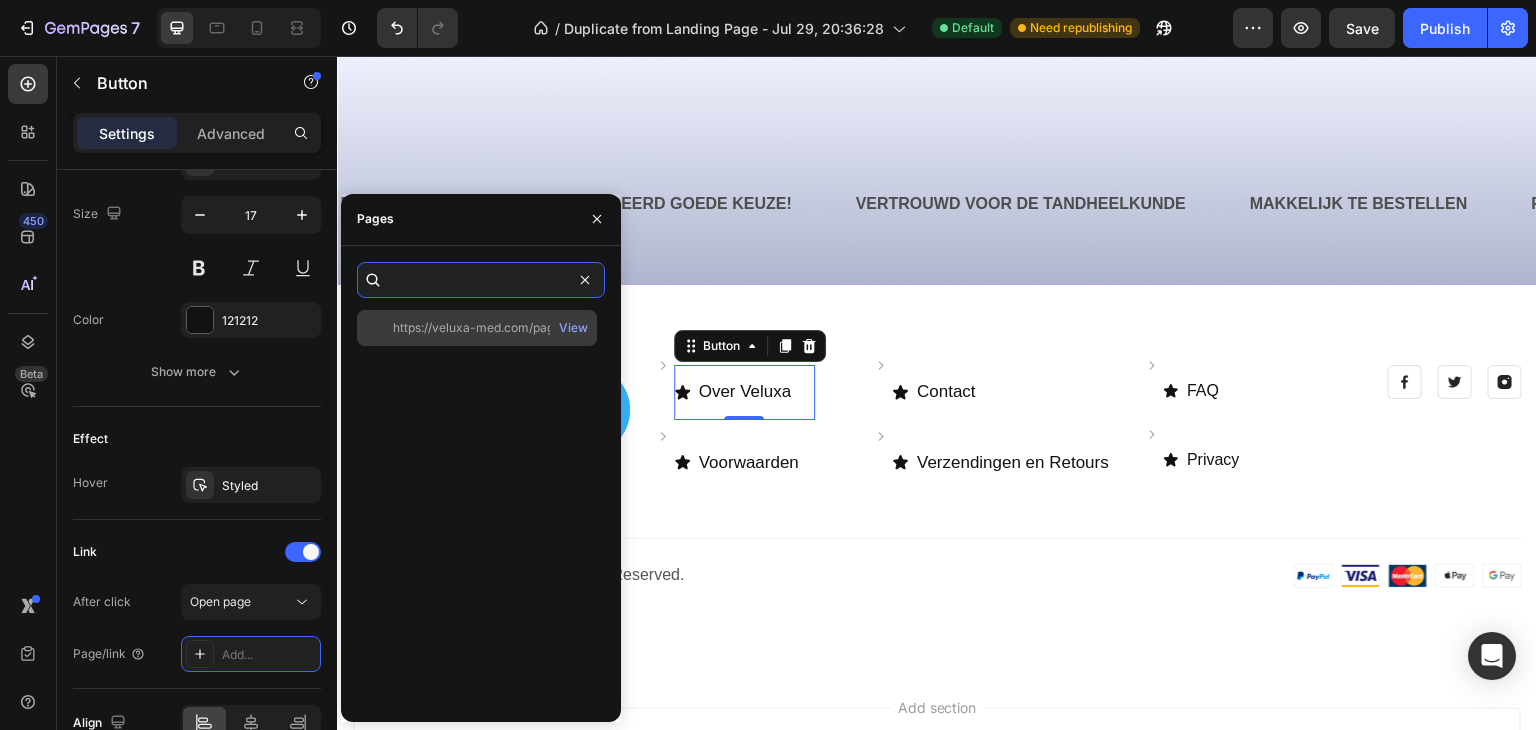 type on "https://veluxa-med.com/pages/landing-page-aug-4-12-22-49?_ab=0&key=1754303347682" 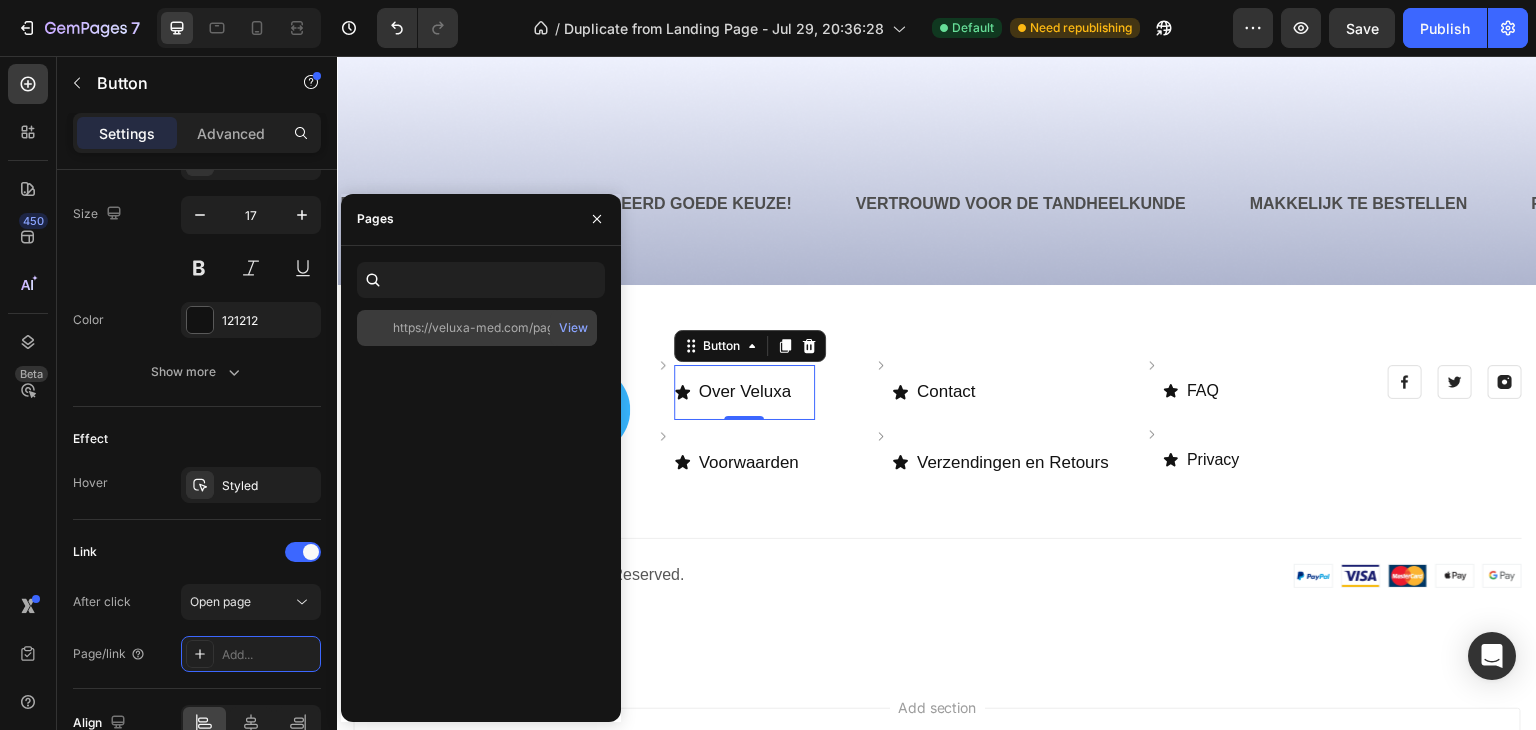 click on "https://veluxa-med.com/pages/landing-page-aug-4-12-22-49?_ab=0&key=1754303347682" 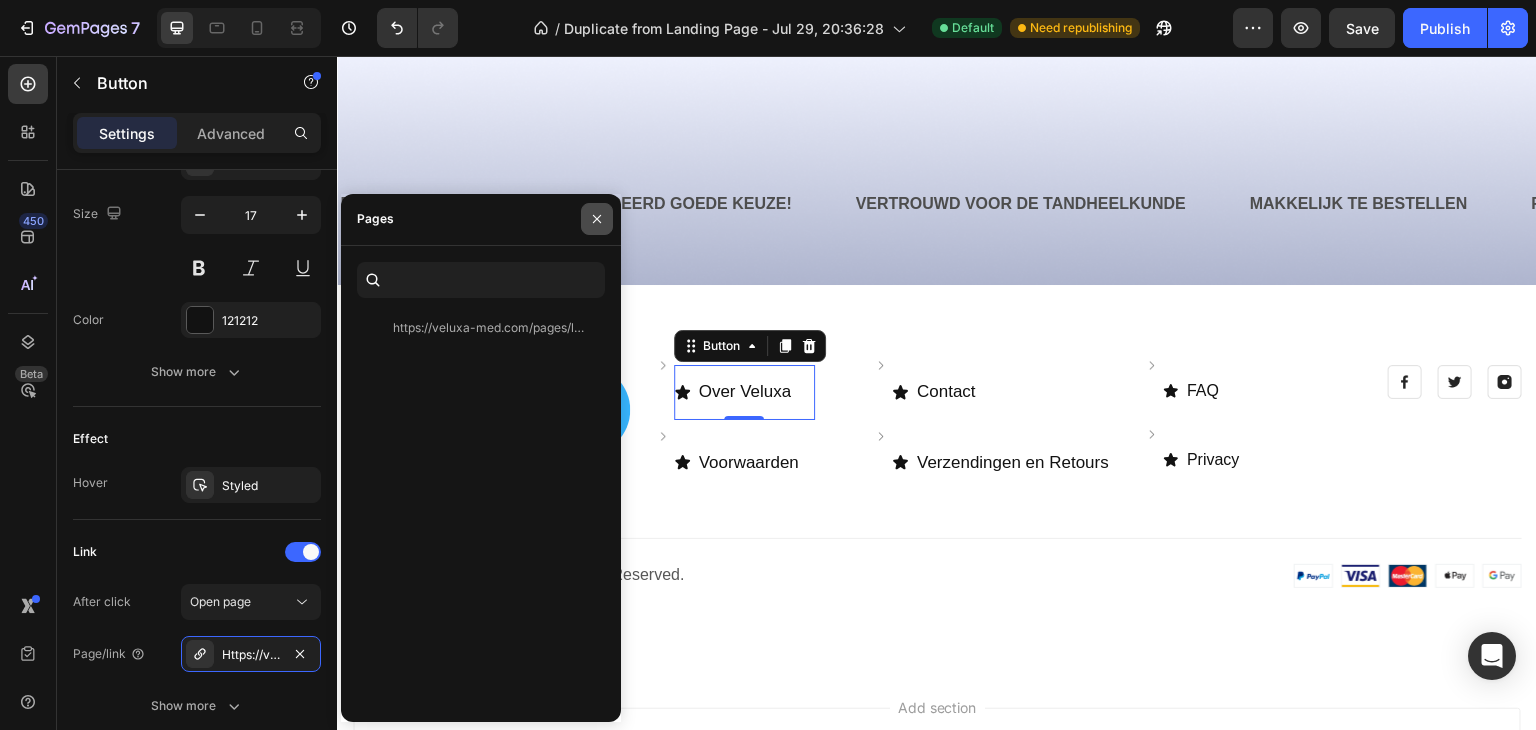 scroll, scrollTop: 0, scrollLeft: 0, axis: both 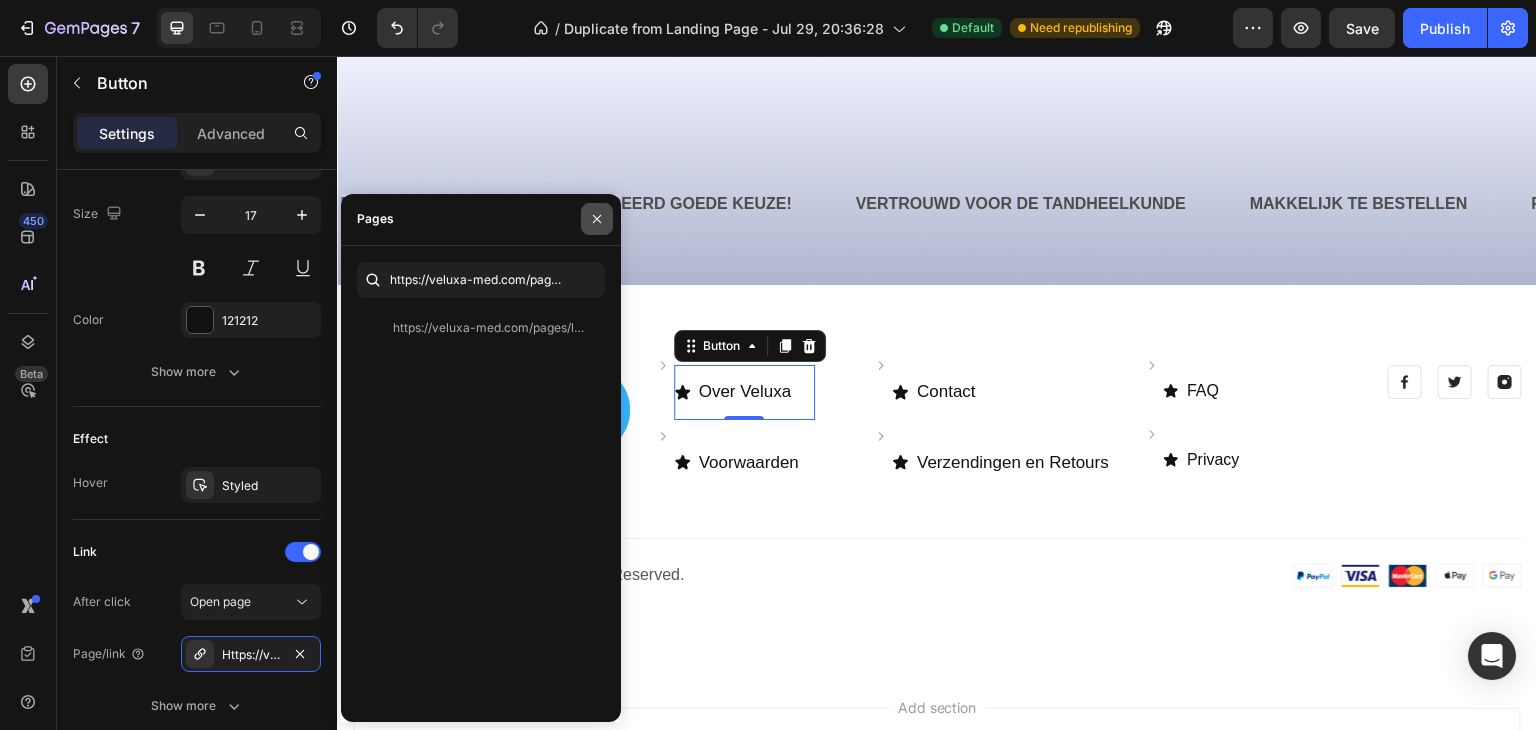 click 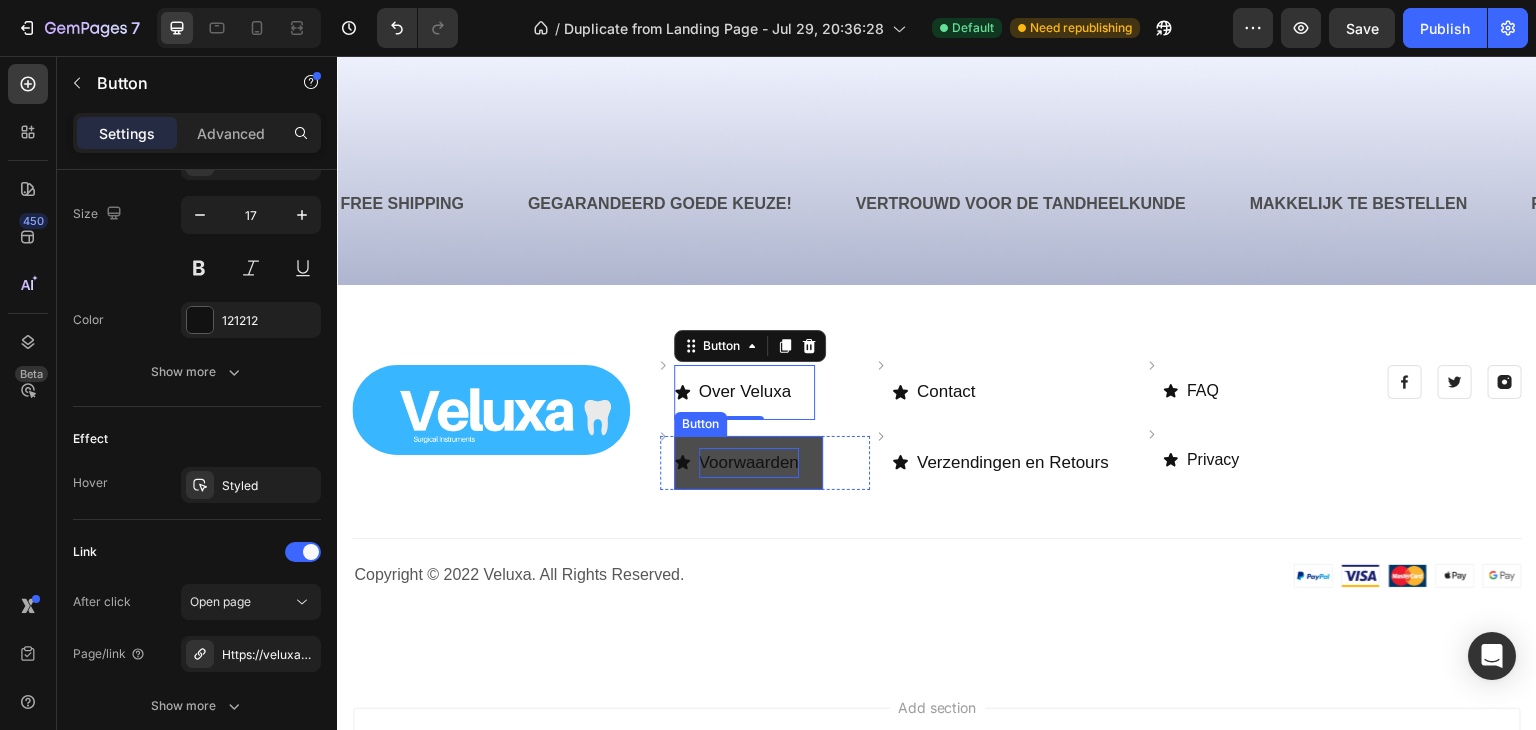 click on "Voorwaarden" at bounding box center [749, 463] 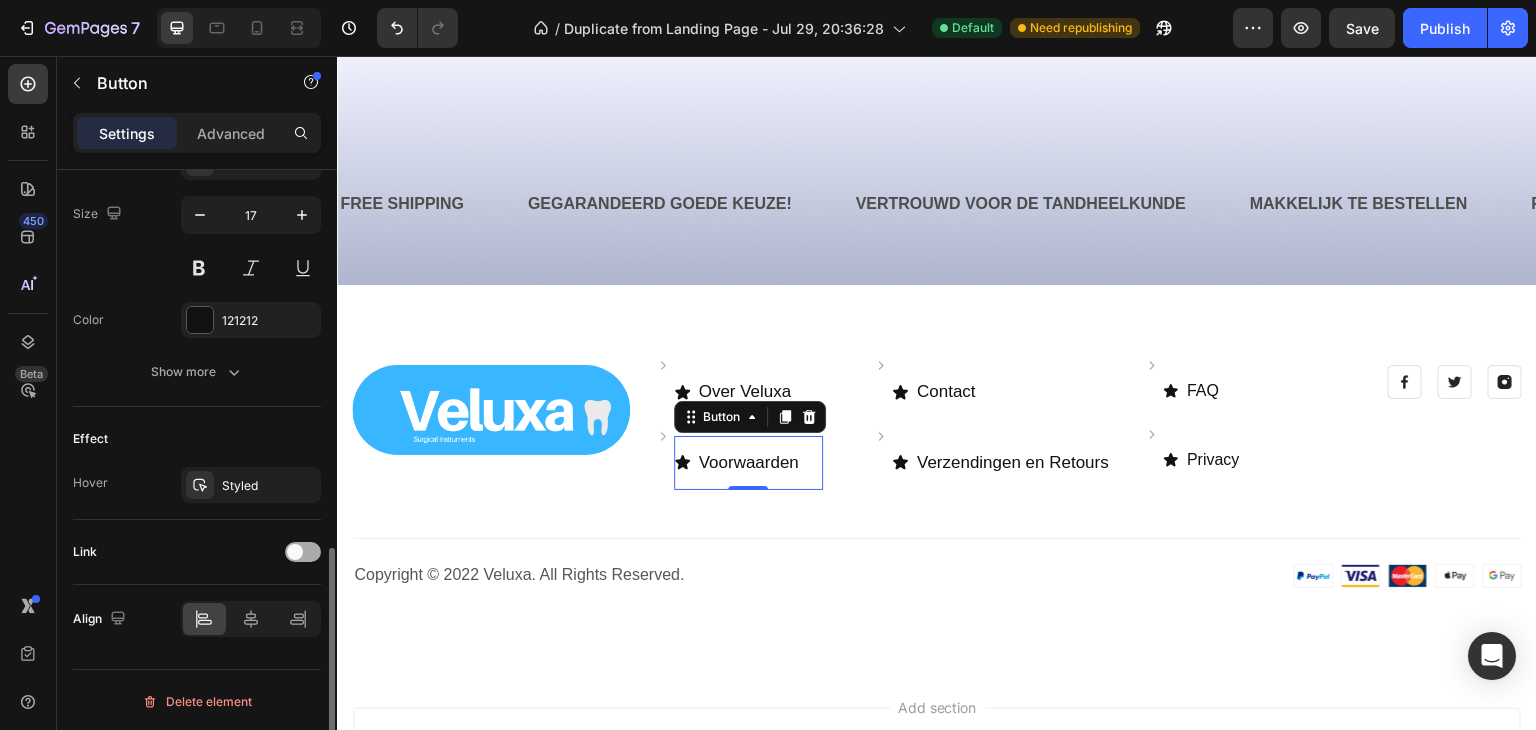 click at bounding box center (295, 552) 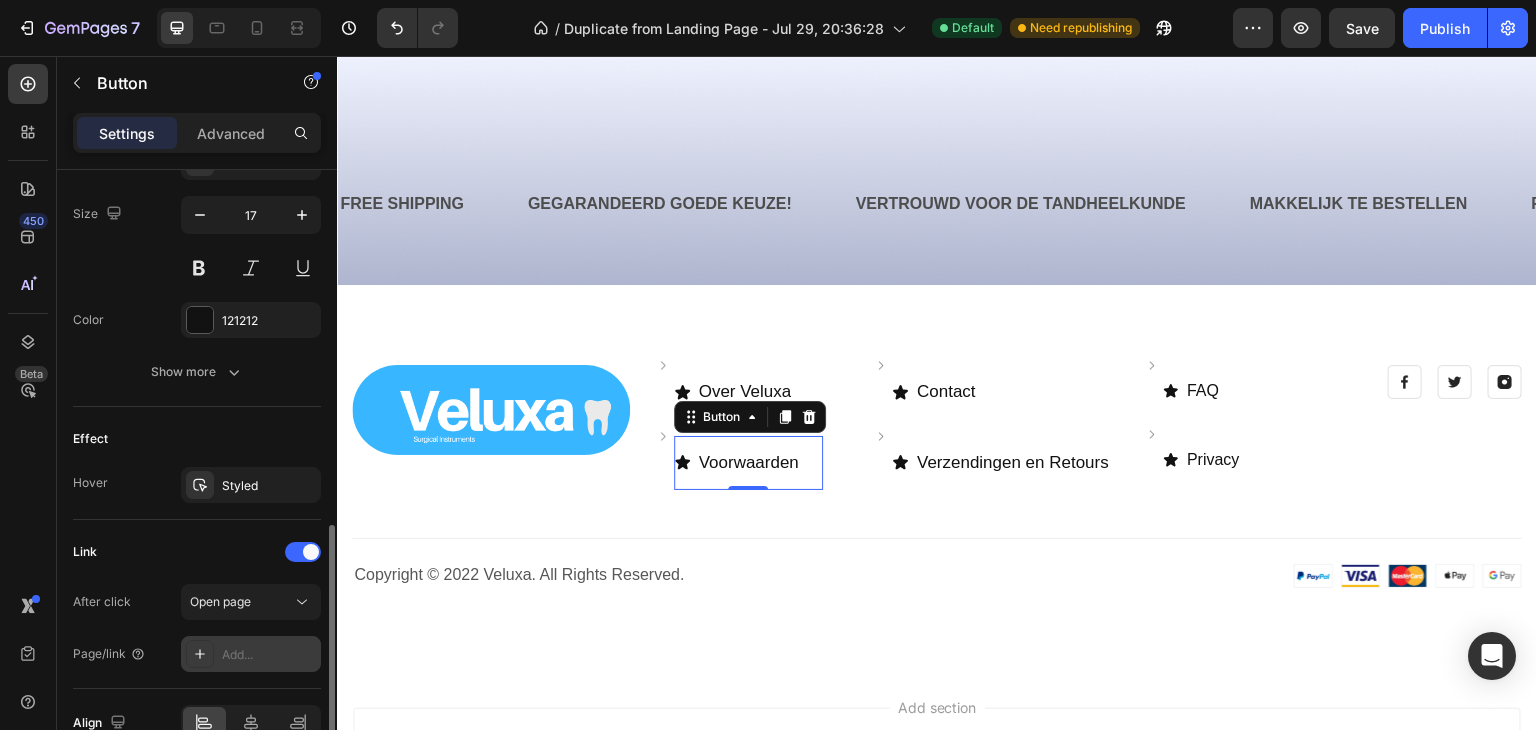 click on "Add..." at bounding box center (269, 655) 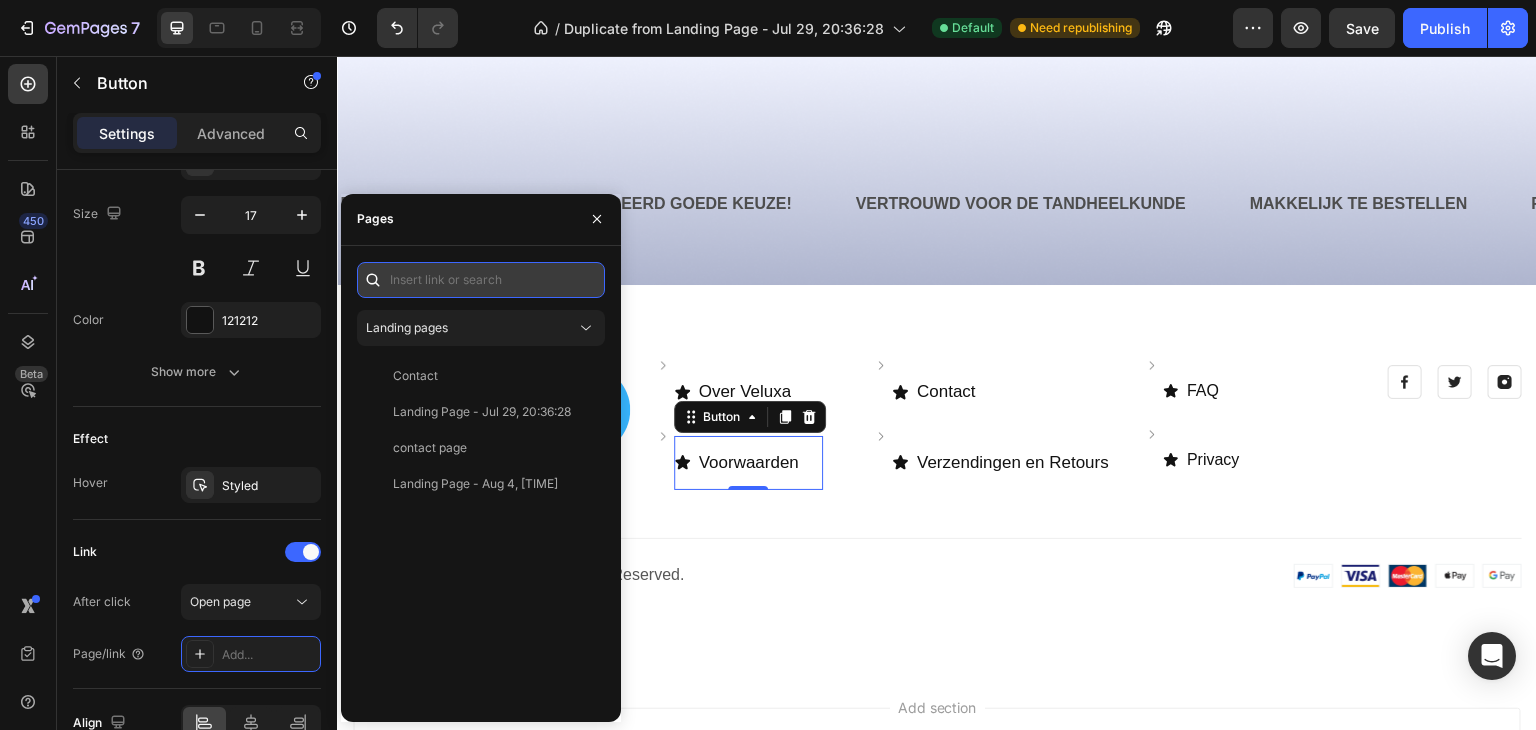 click at bounding box center [481, 280] 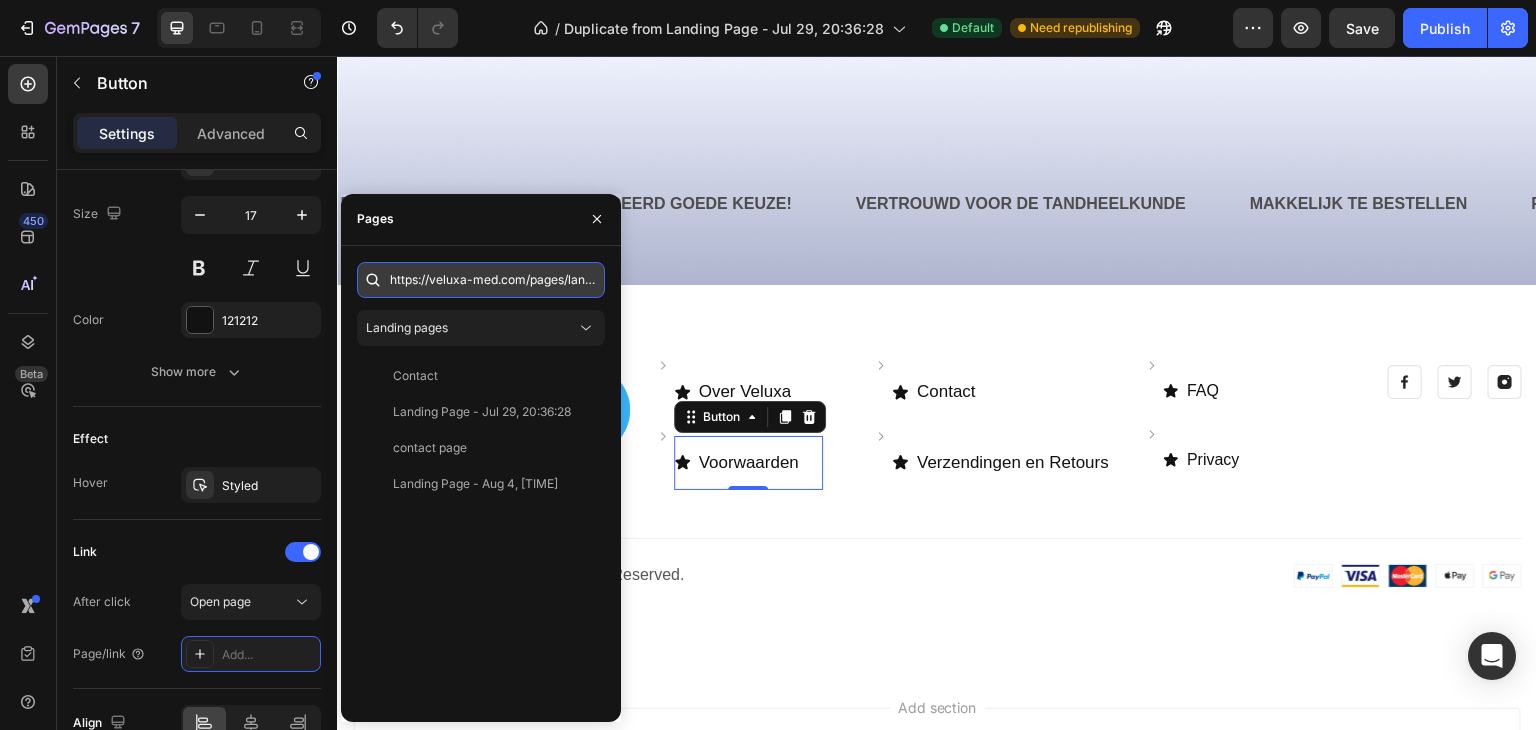 scroll, scrollTop: 0, scrollLeft: 345, axis: horizontal 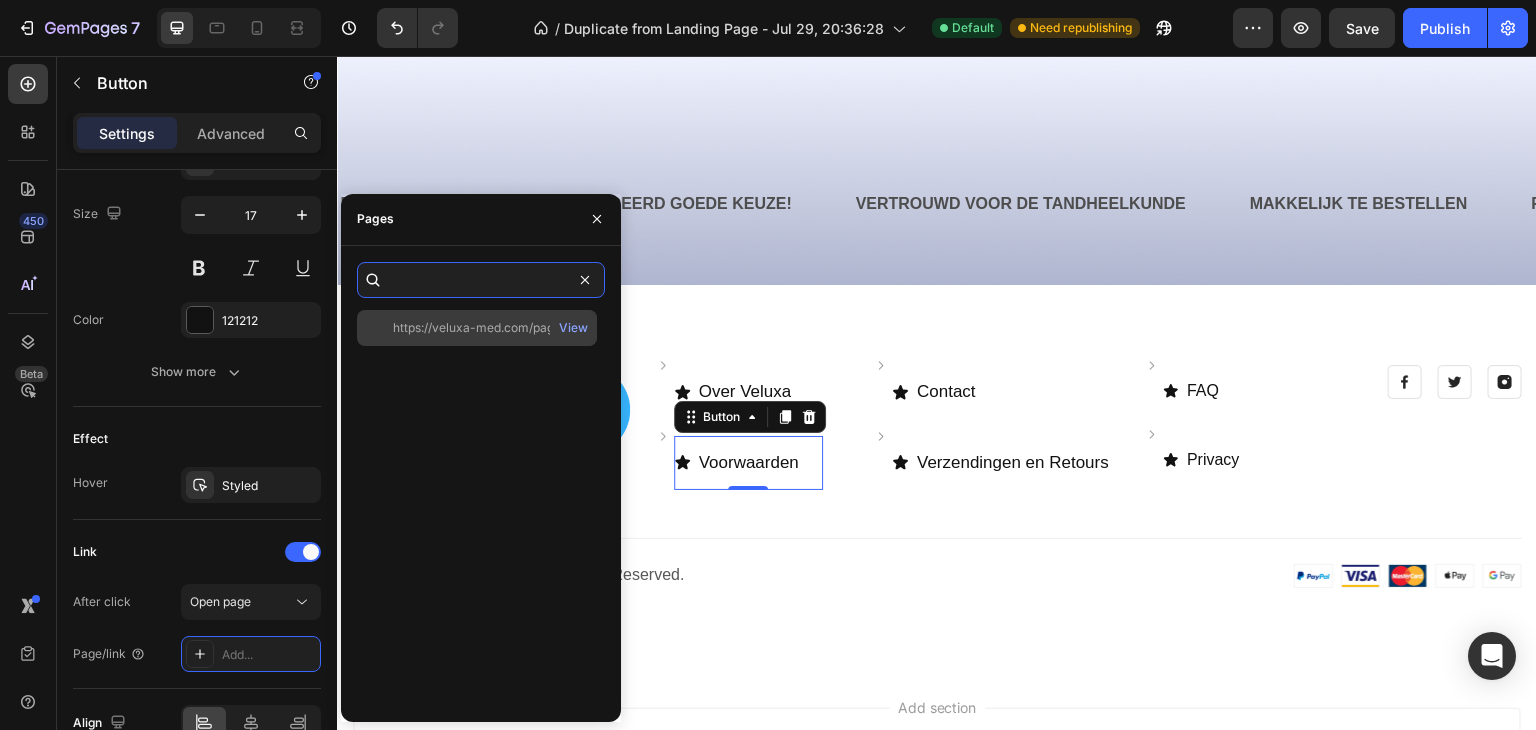 type on "https://veluxa-med.com/pages/landing-page-aug-4-12-24-33?_ab=0&key=1754304055091" 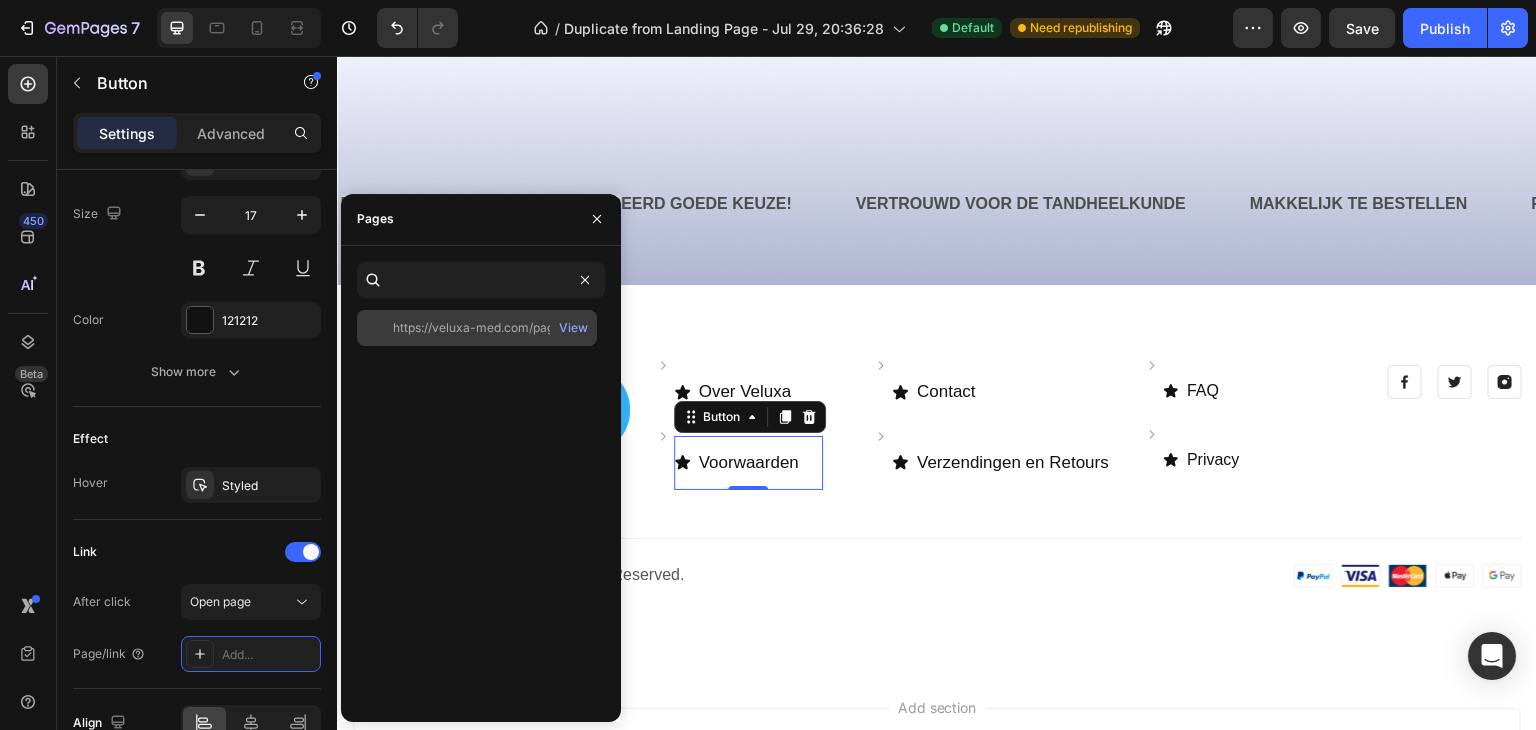 click on "https://veluxa-med.com/pages/landing-page-aug-4-12-24-33?_ab=0&key=1754304055091" 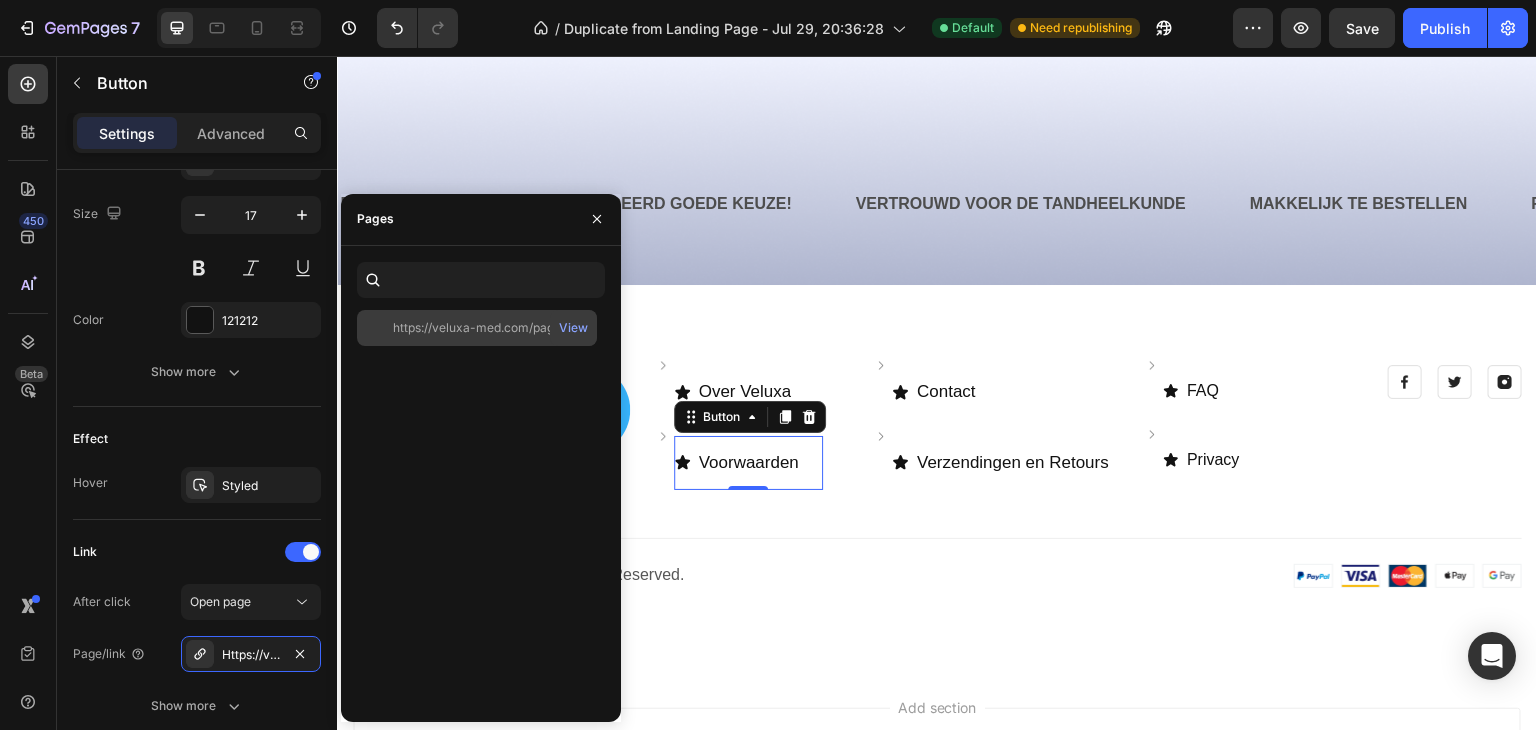 scroll, scrollTop: 0, scrollLeft: 0, axis: both 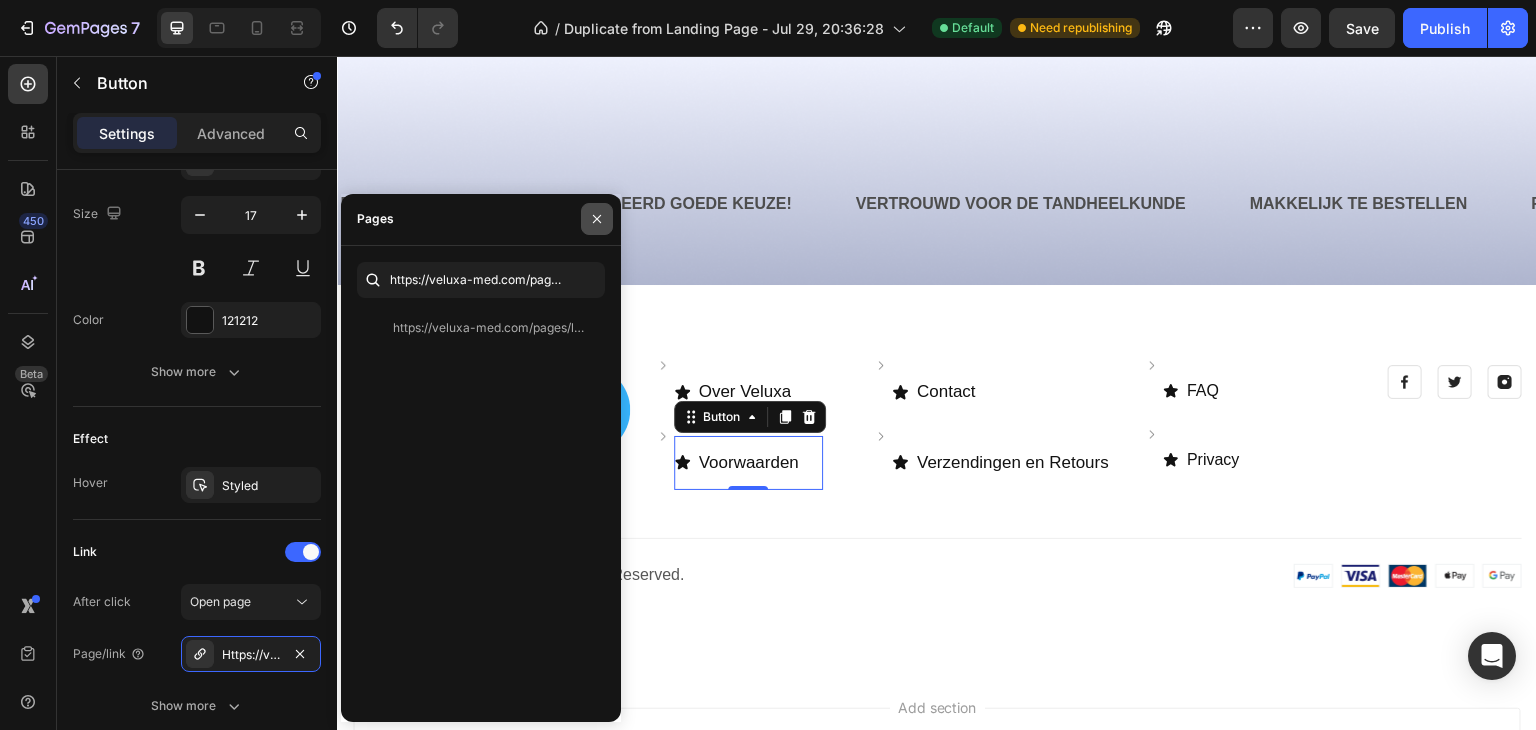 click 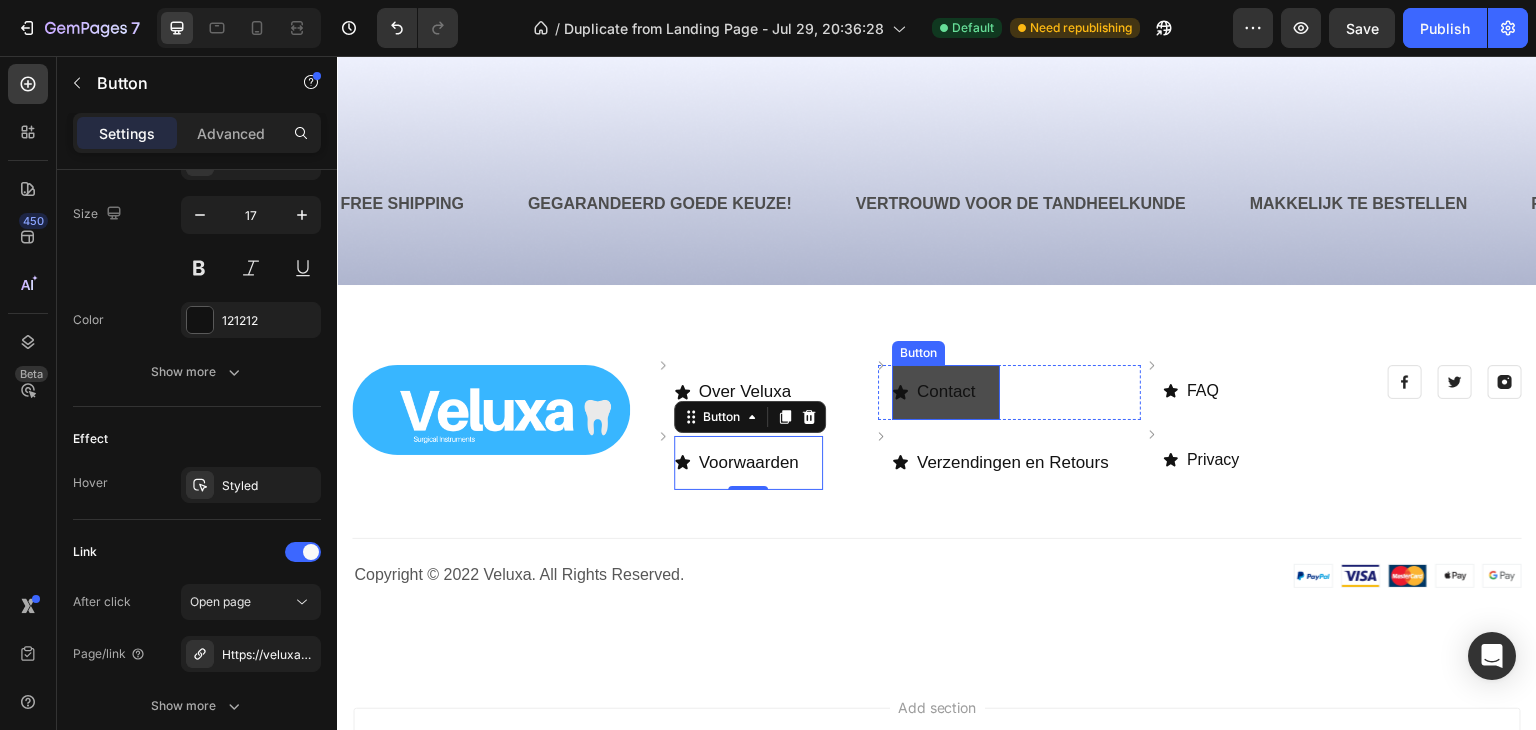 click on "Contact" at bounding box center [946, 392] 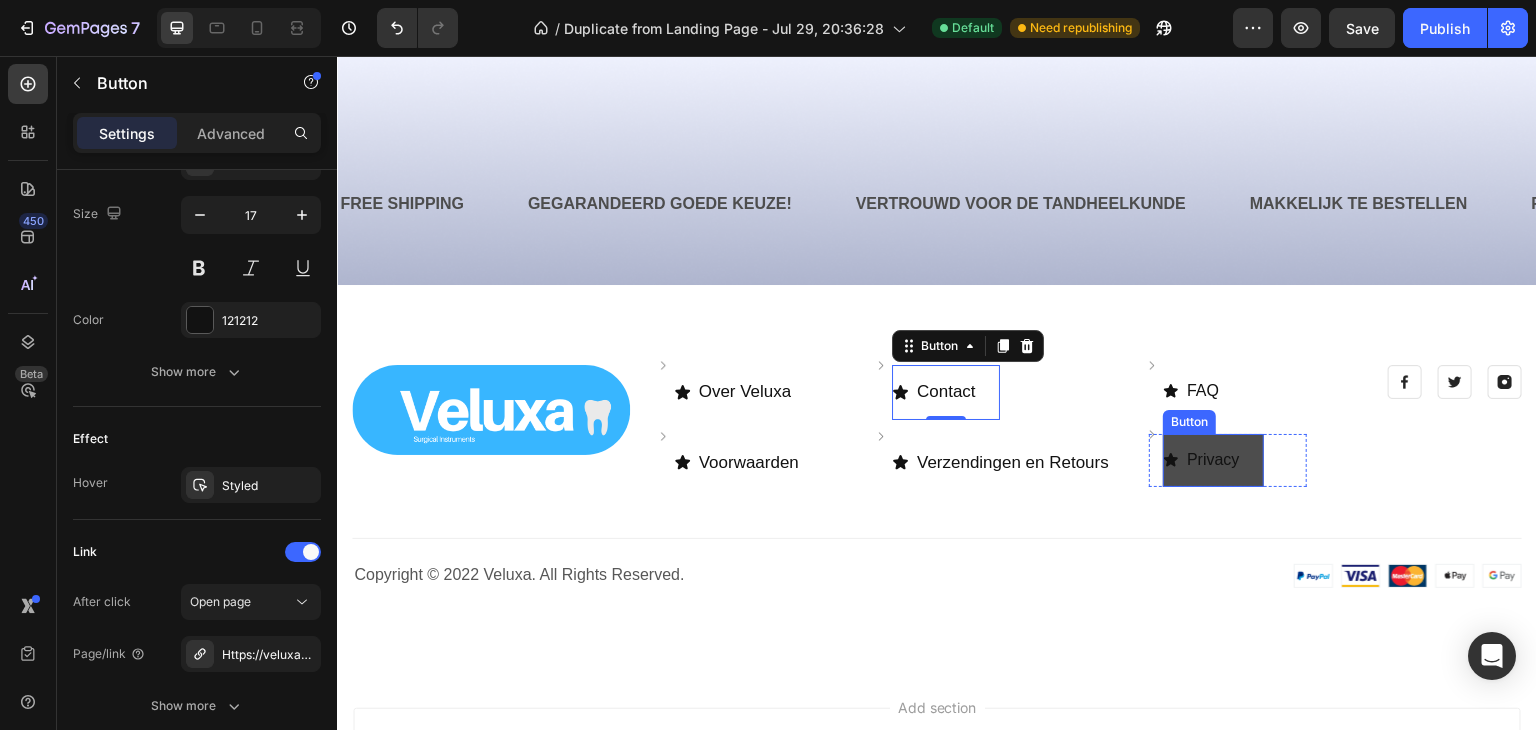 click on "Privacy" at bounding box center (1213, 460) 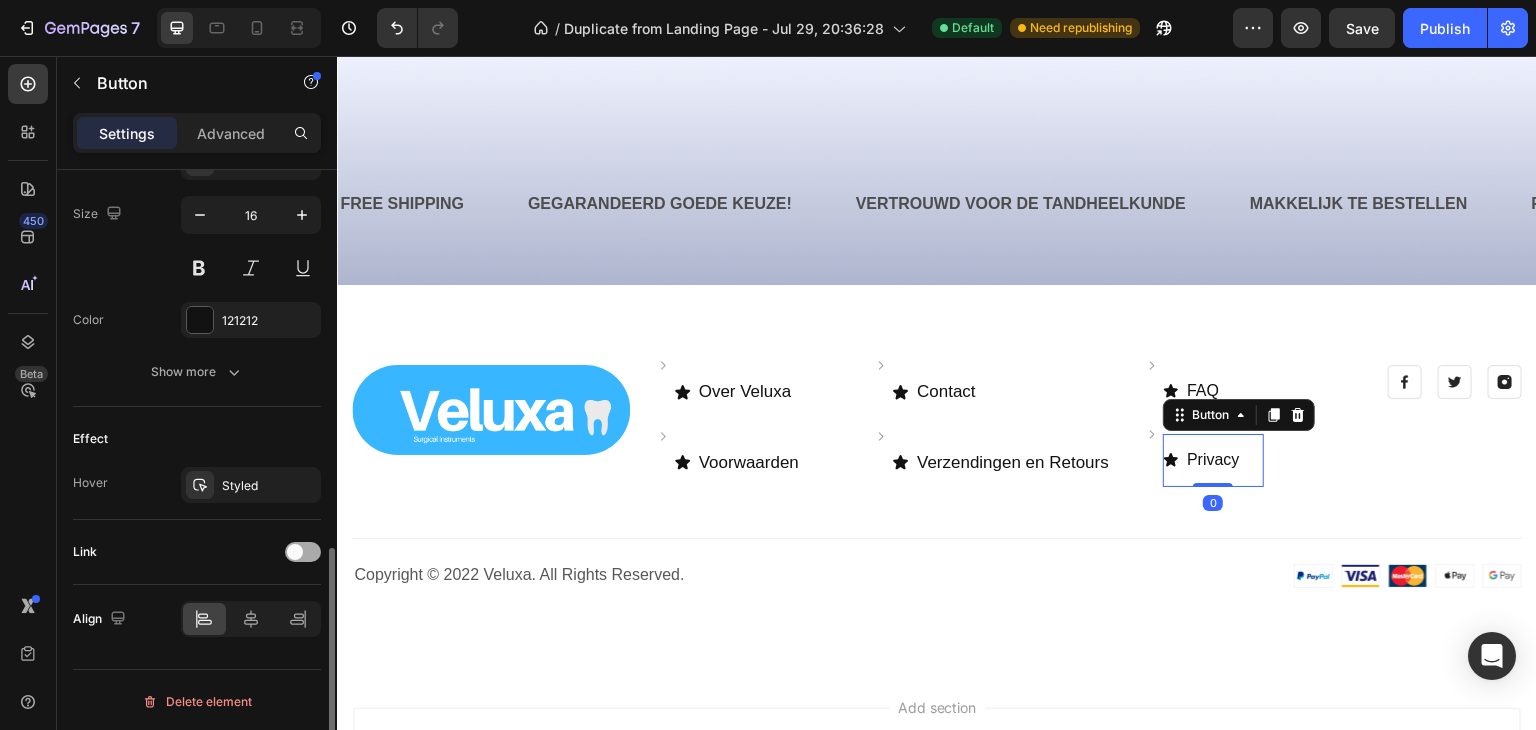 click at bounding box center (295, 552) 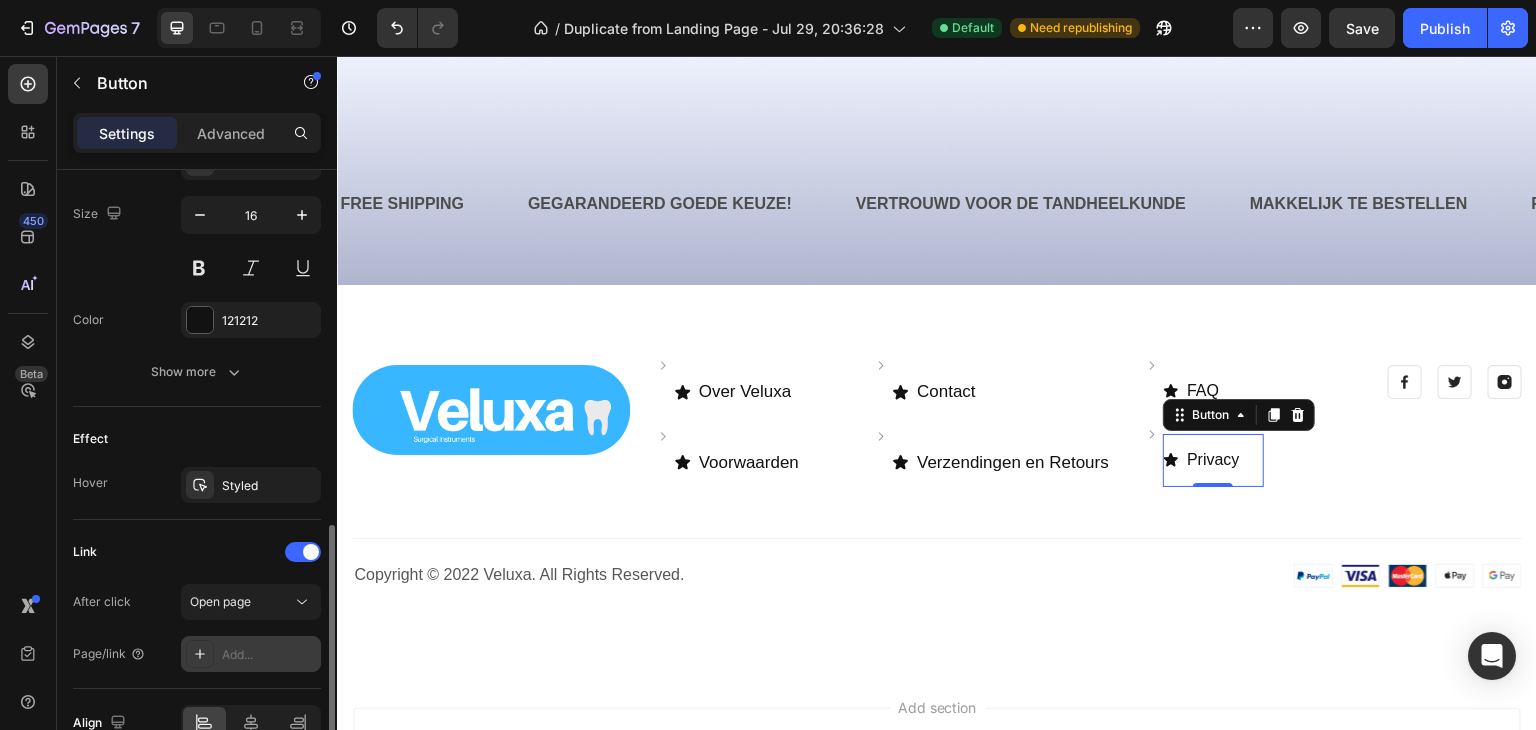 click on "Add..." at bounding box center [269, 655] 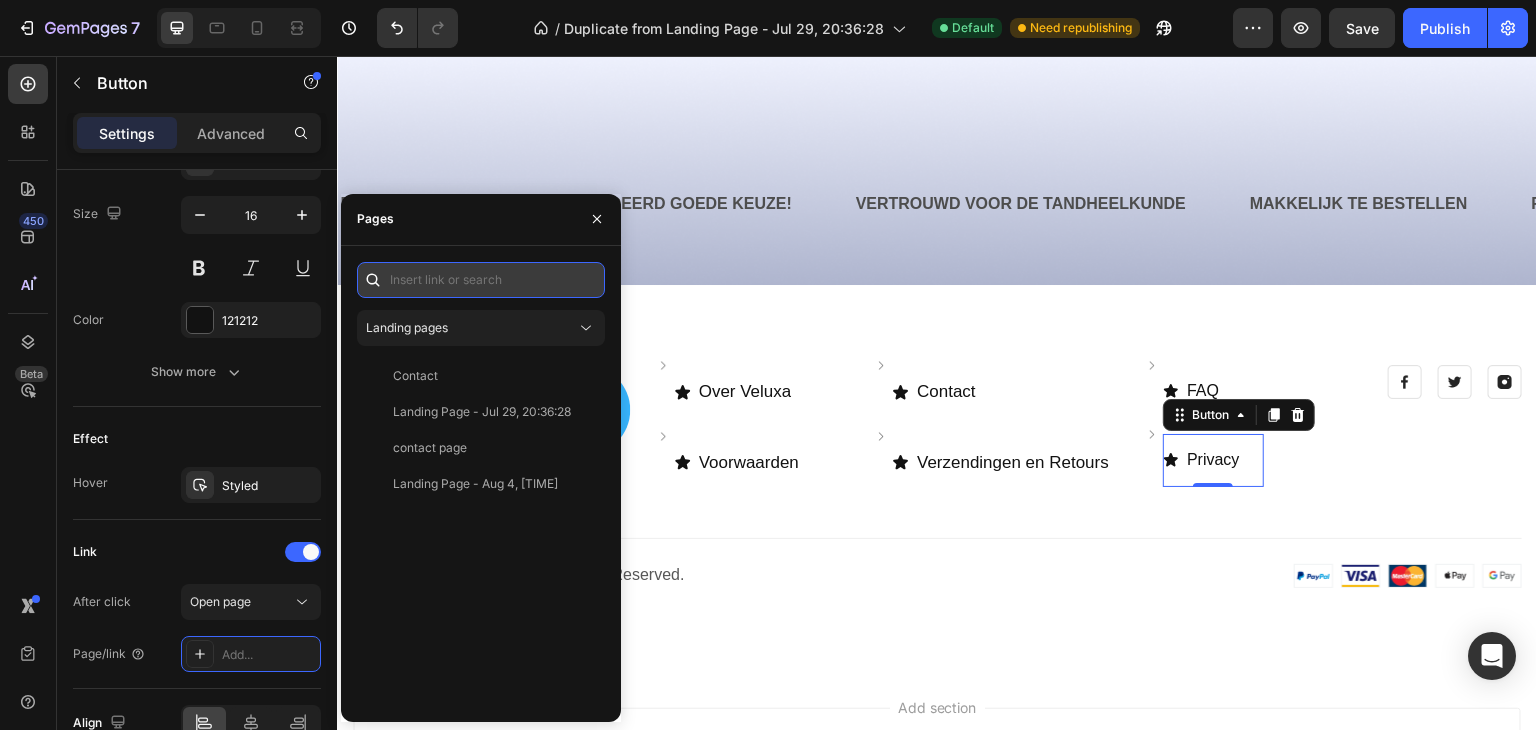 click at bounding box center [481, 280] 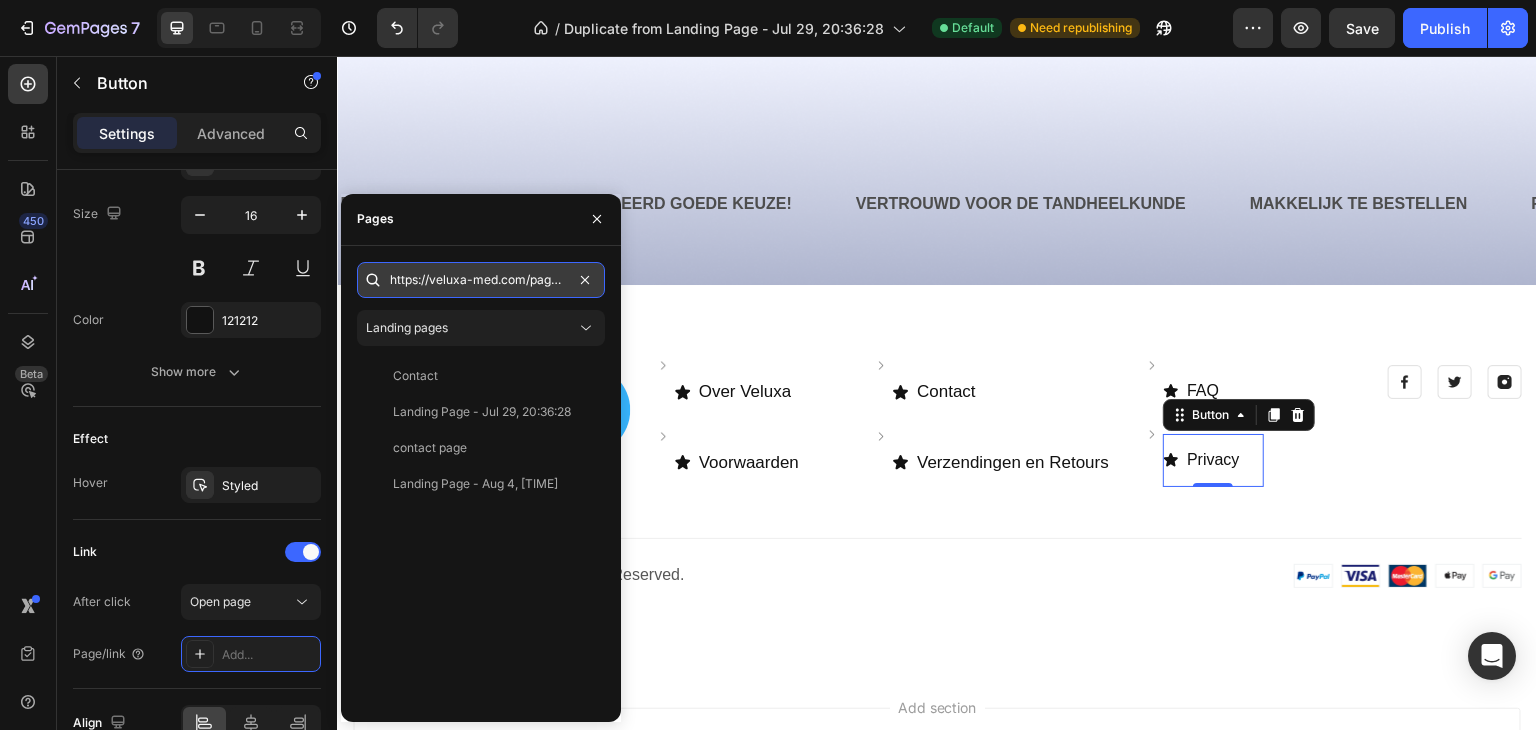 scroll, scrollTop: 0, scrollLeft: 344, axis: horizontal 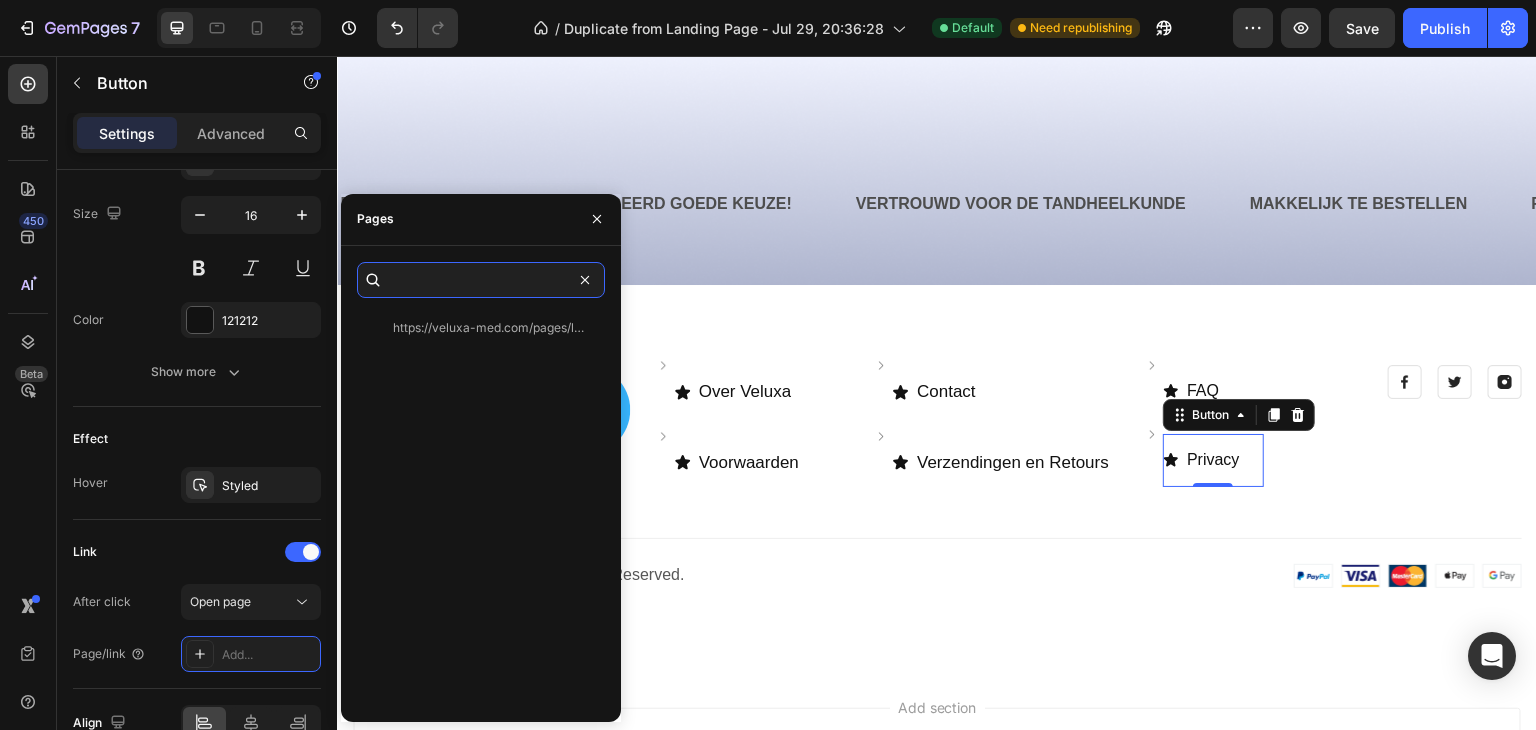 type on "https://veluxa-med.com/pages/landing-page-aug-4-12-41-49?_ab=0&key=1754304195447" 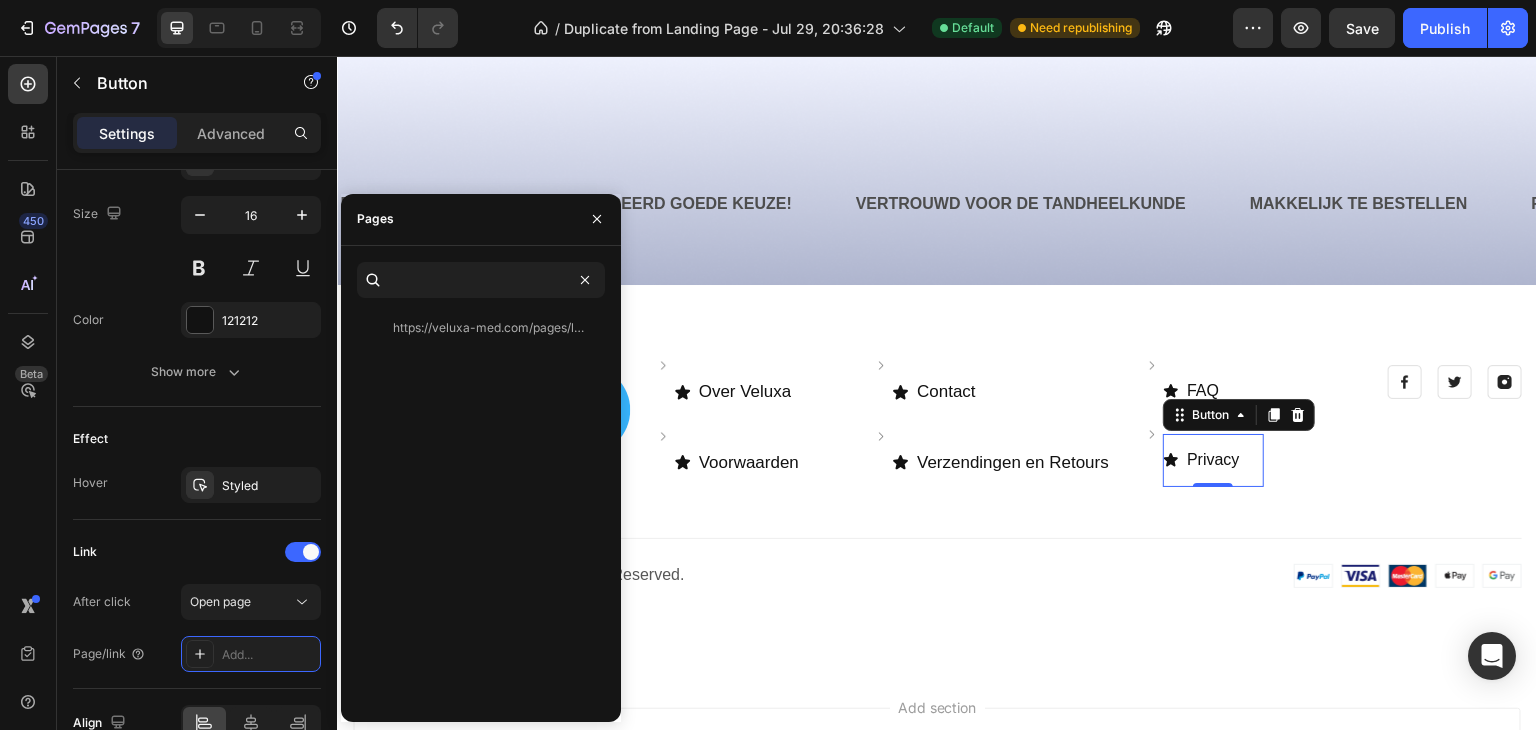 click on "https://veluxa-med.com/pages/landing-page-aug-4-12-41-49?_ab=0&key=1754304195447" 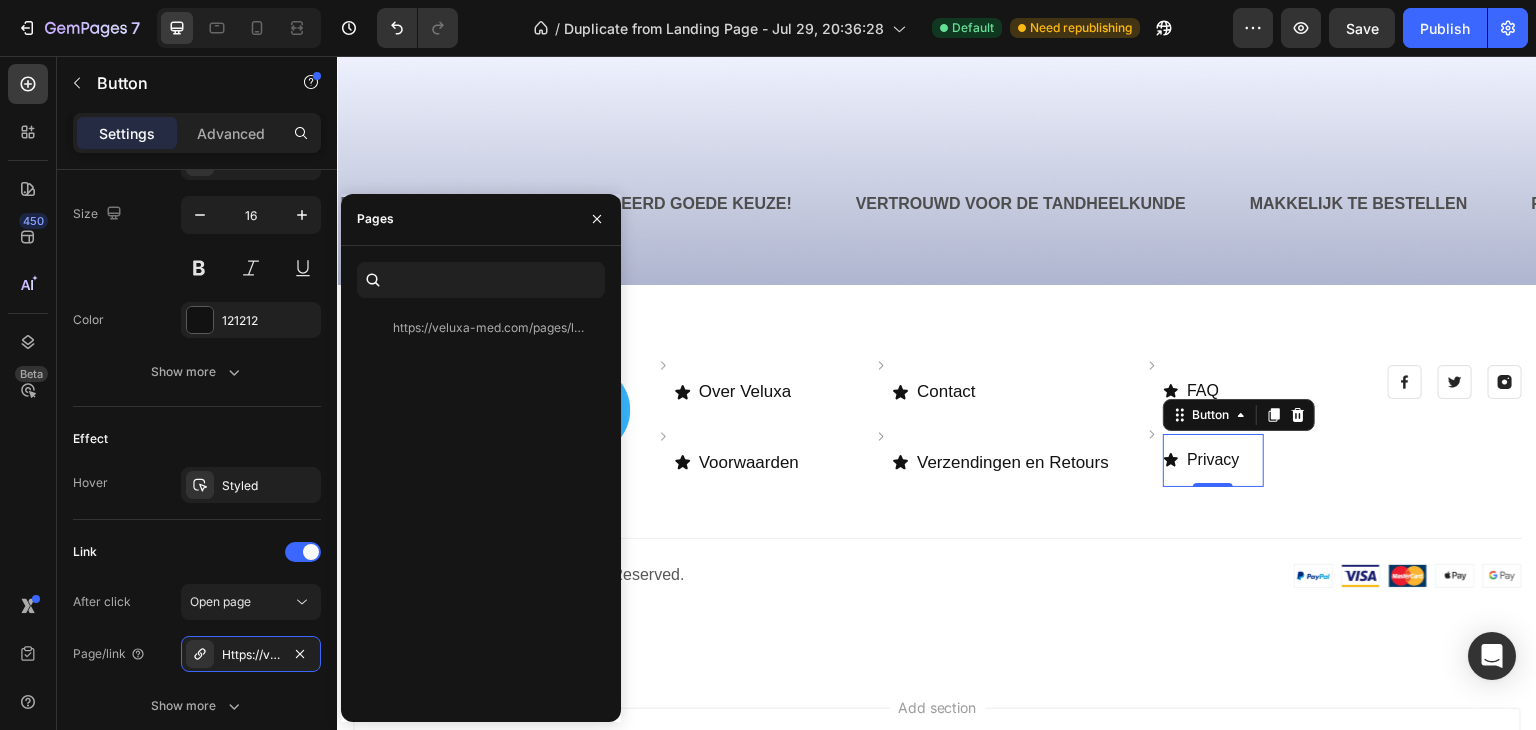 scroll, scrollTop: 0, scrollLeft: 0, axis: both 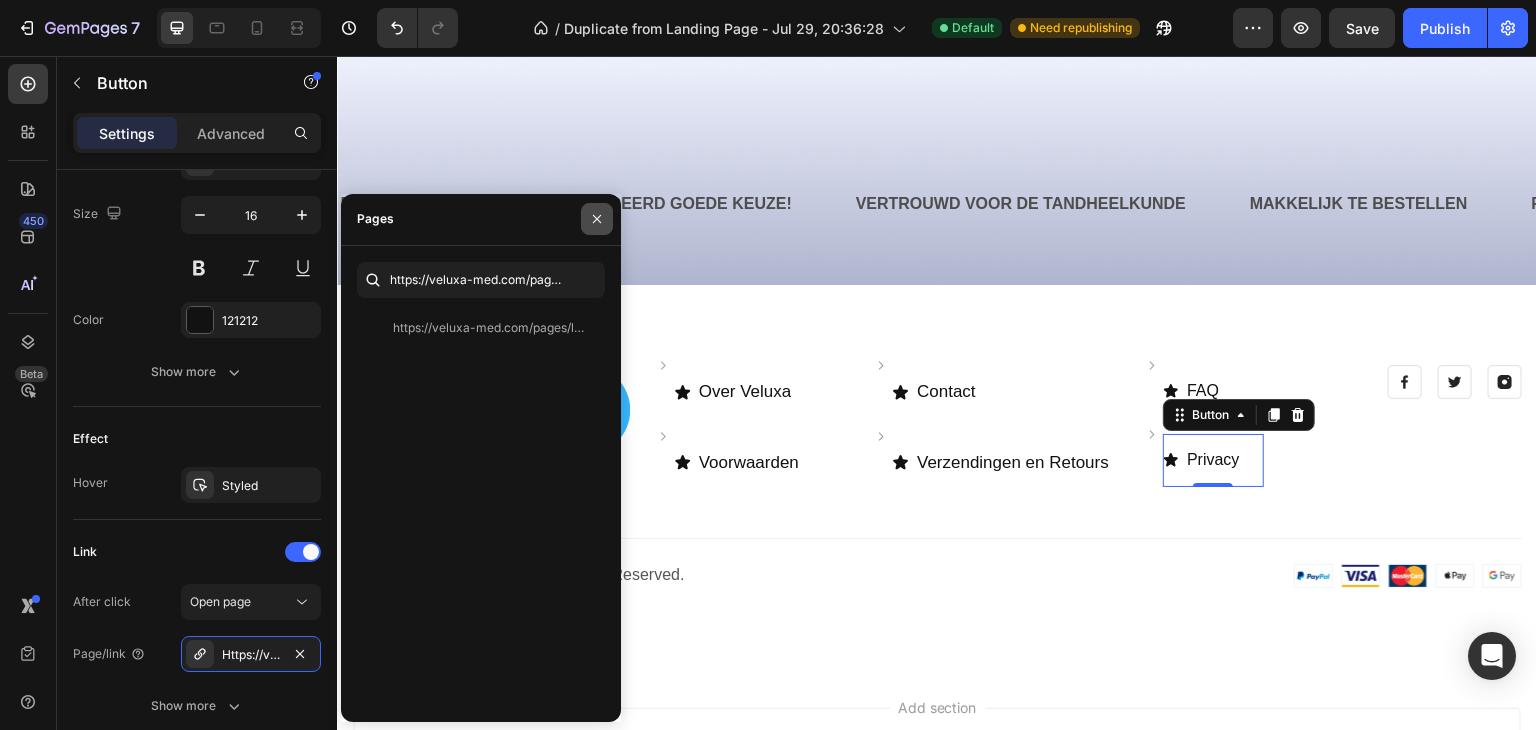 click 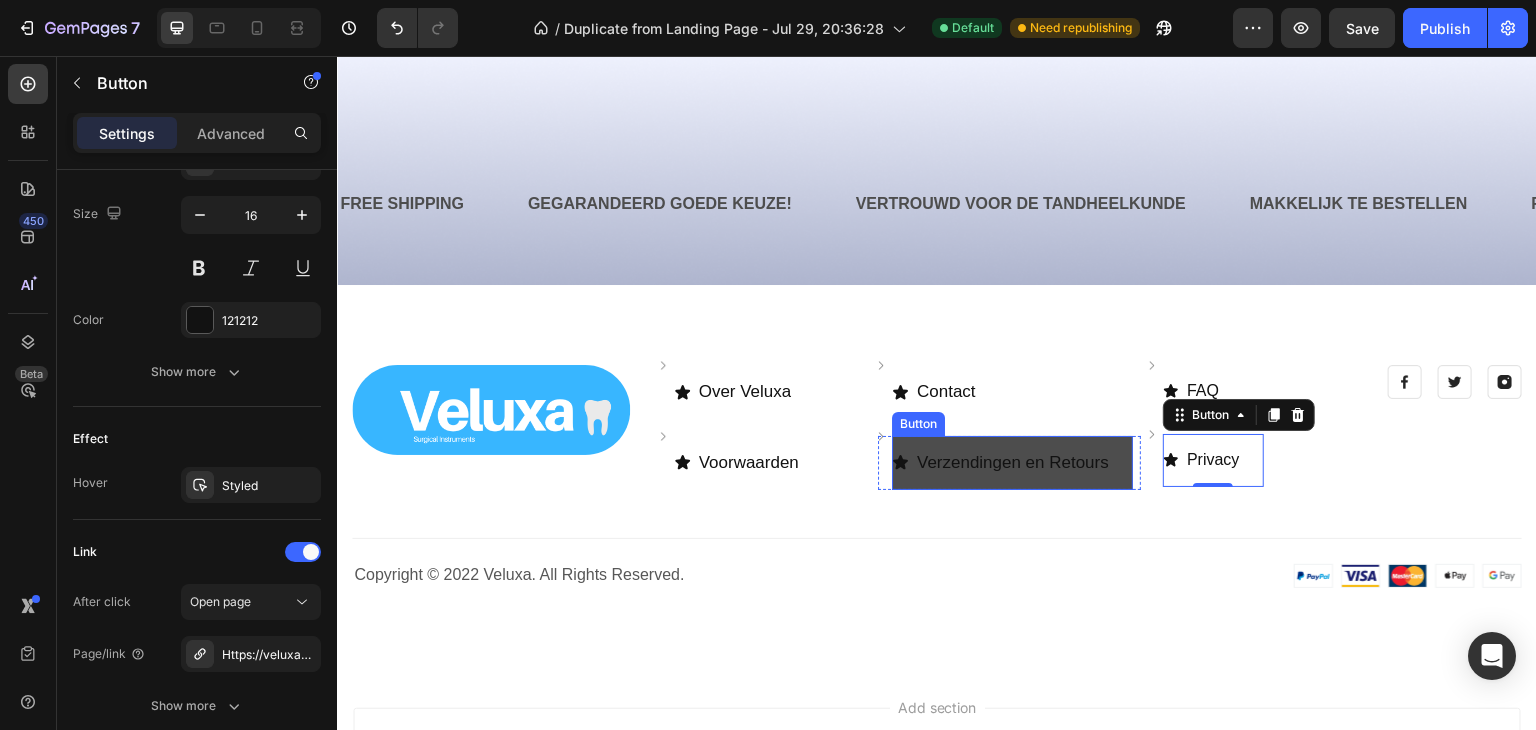 click on "Verzendingen en Retours" at bounding box center [1012, 463] 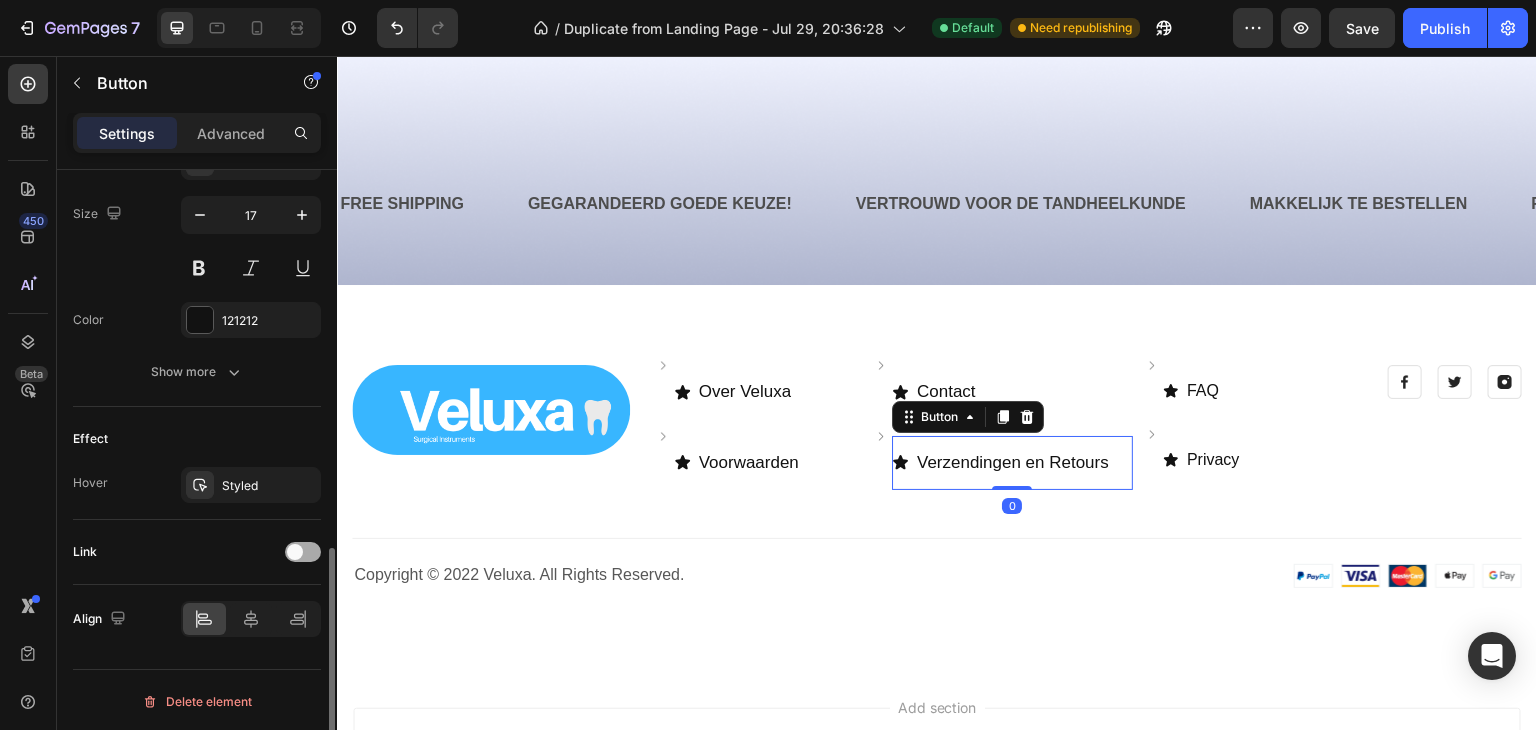 click at bounding box center [303, 552] 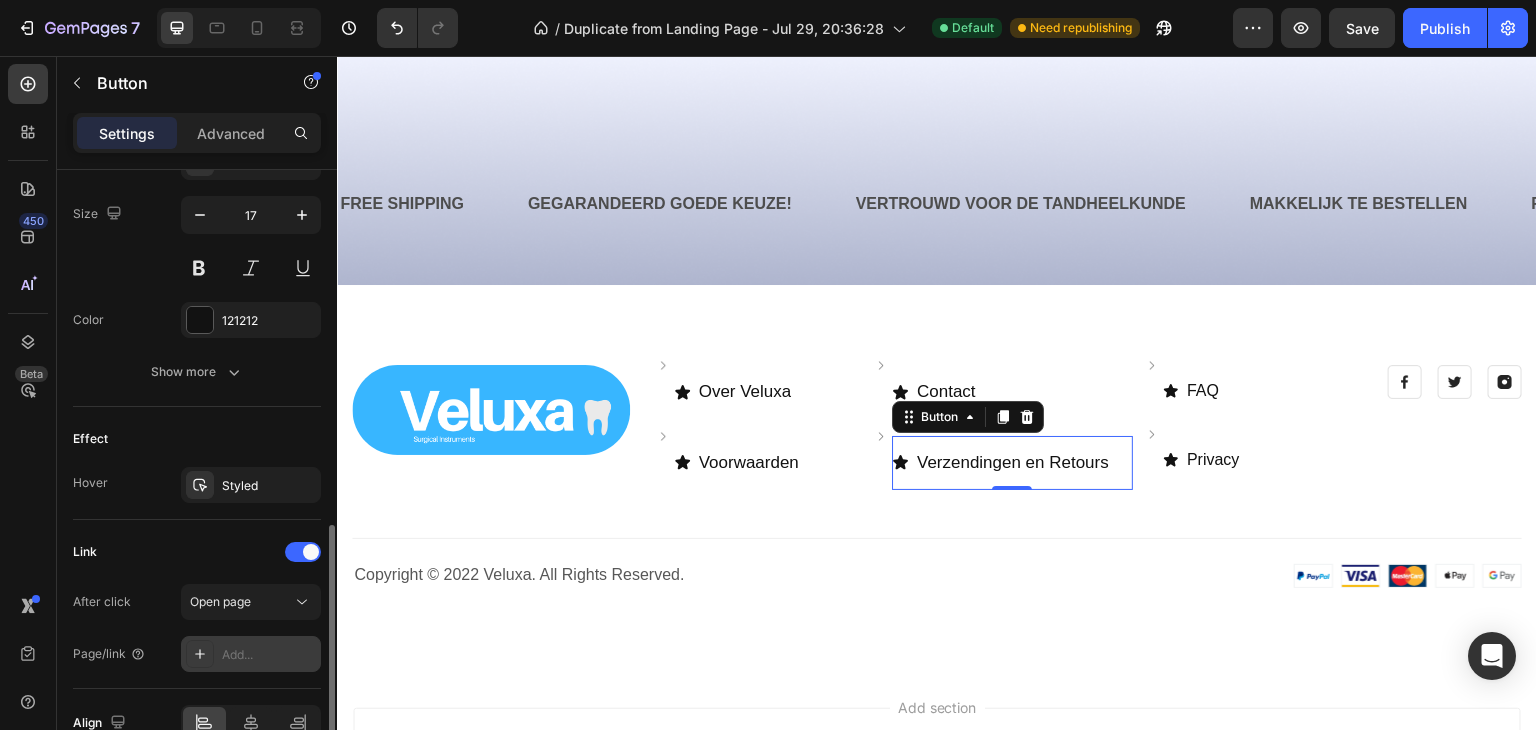 click on "Add..." at bounding box center (269, 655) 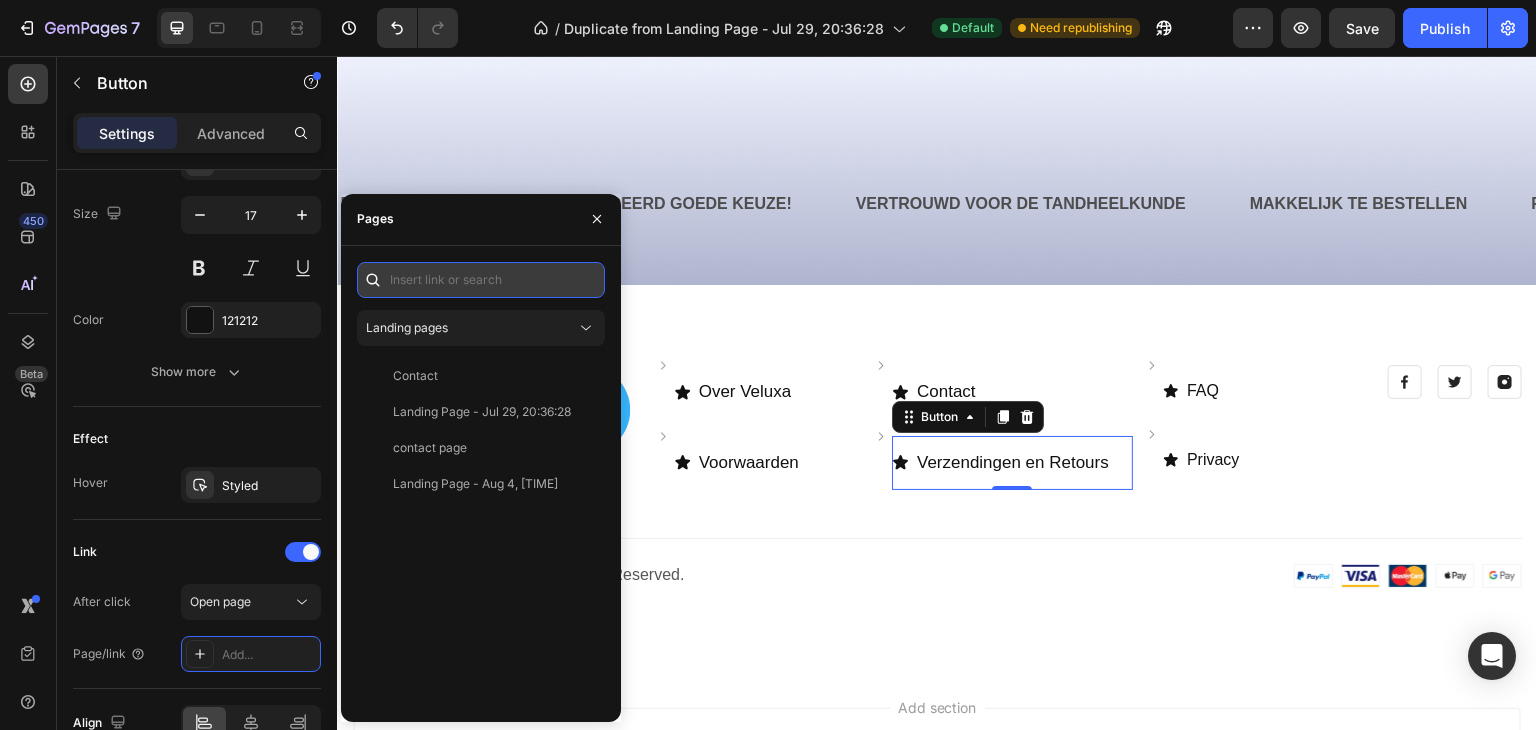 click at bounding box center [481, 280] 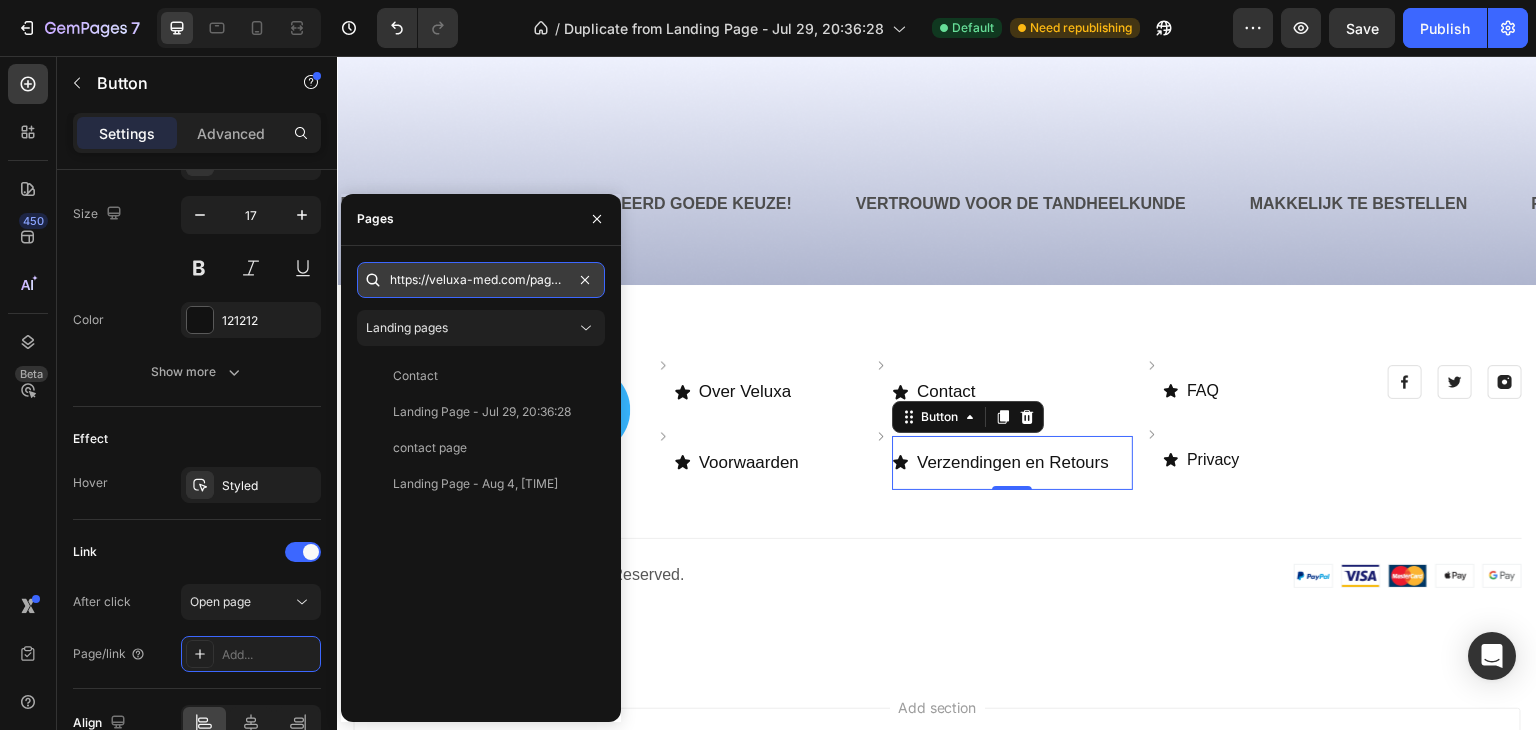scroll, scrollTop: 0, scrollLeft: 342, axis: horizontal 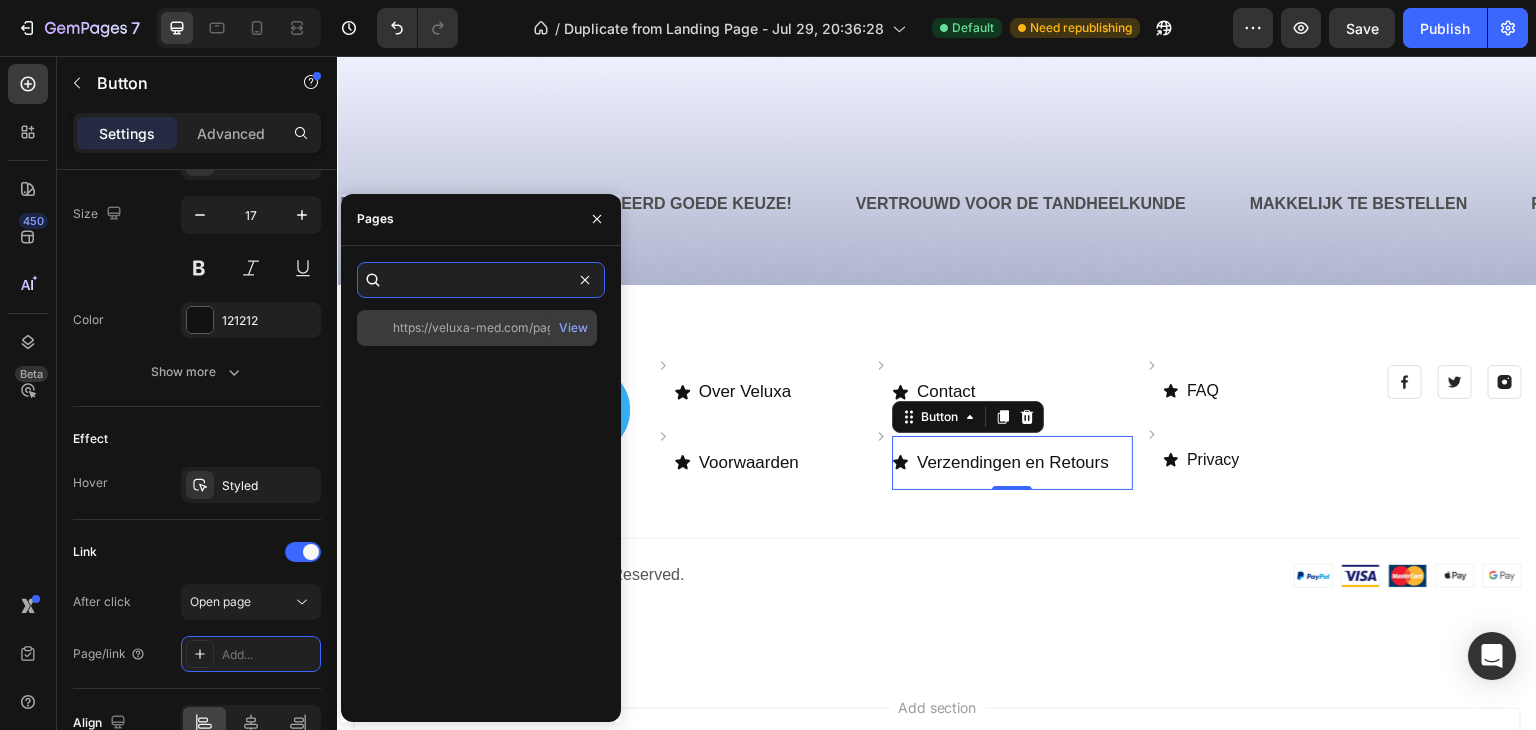 type on "https://veluxa-med.com/pages/landing-page-aug-4-12-41-51?_ab=0&key=1754304356897" 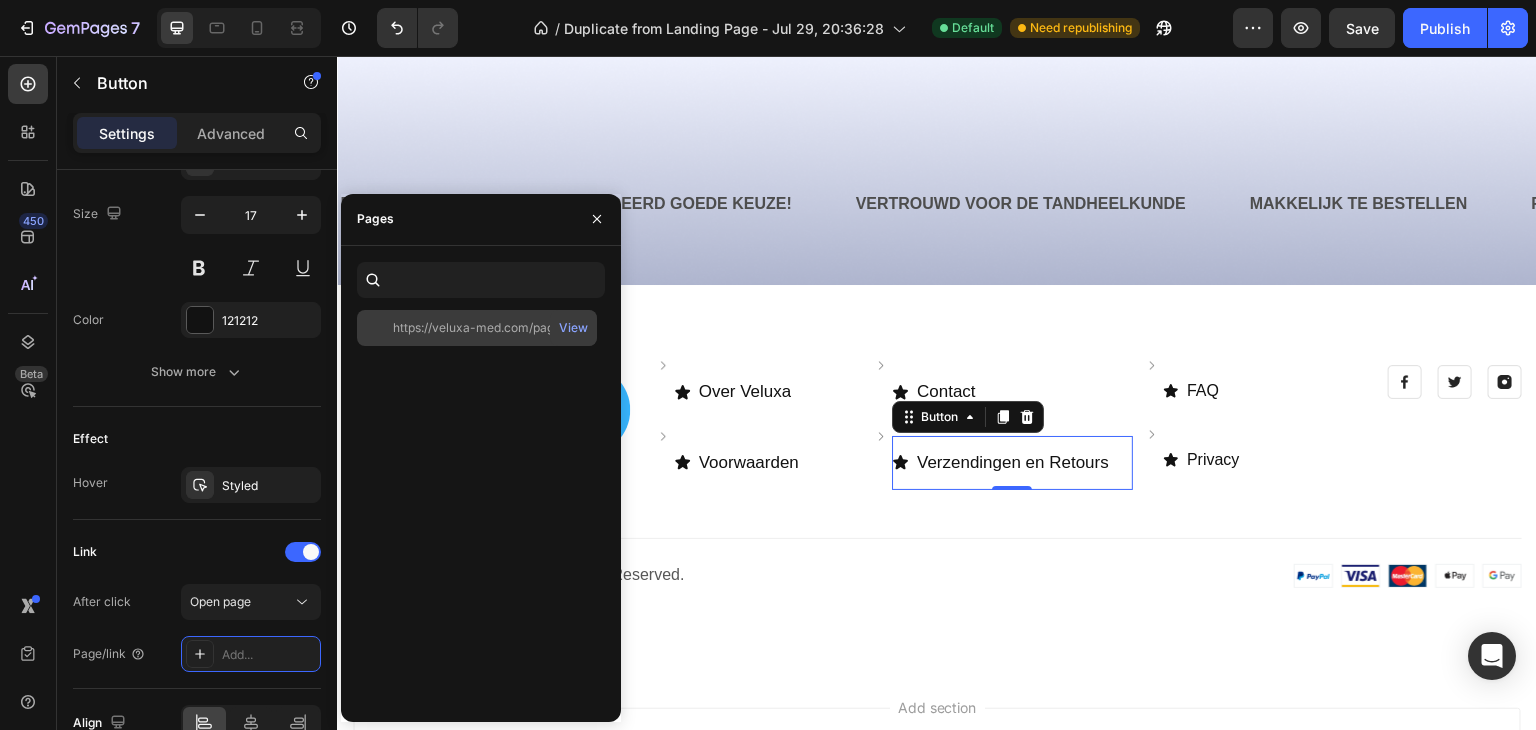 click on "https://veluxa-med.com/pages/landing-page-aug-4-12-41-51?_ab=0&key=1754304356897" 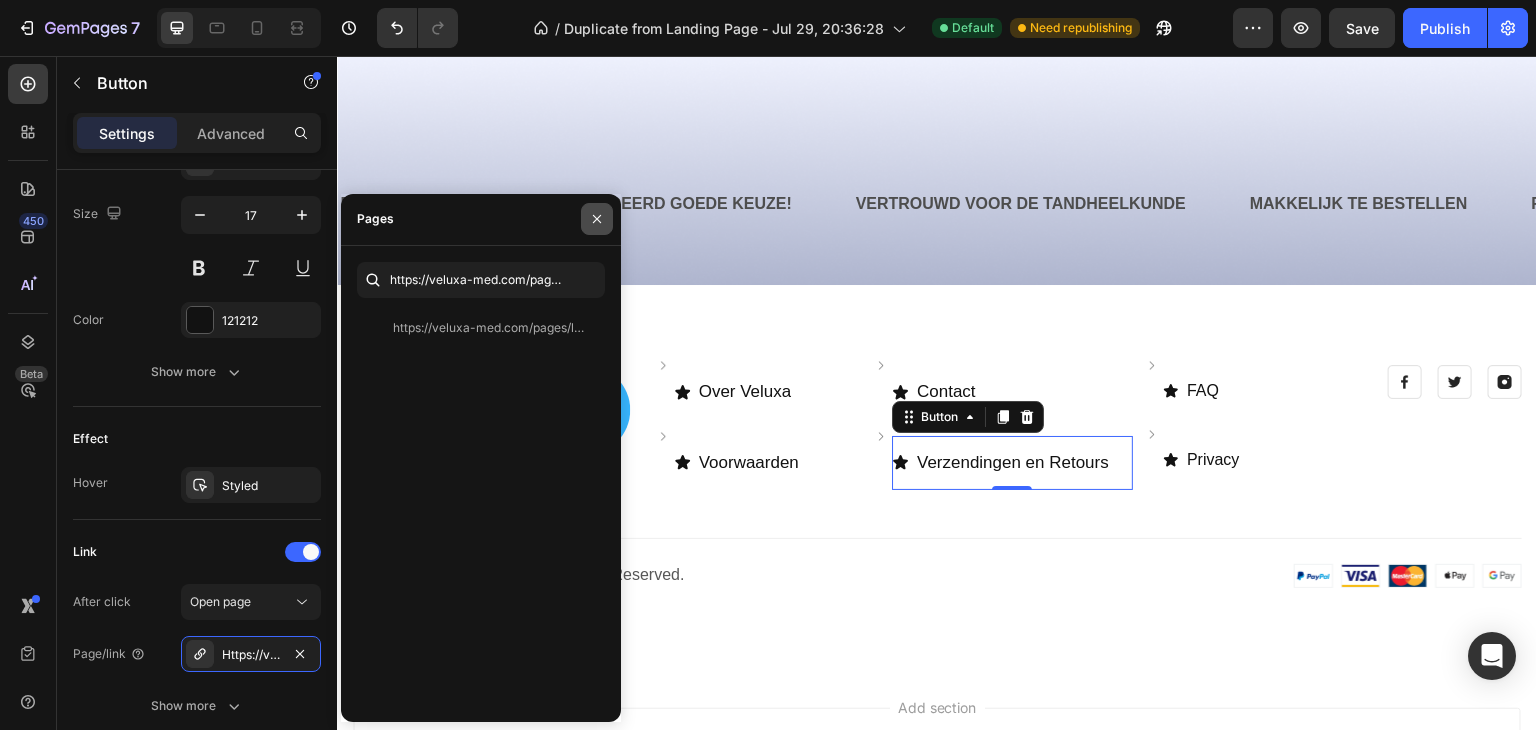 click 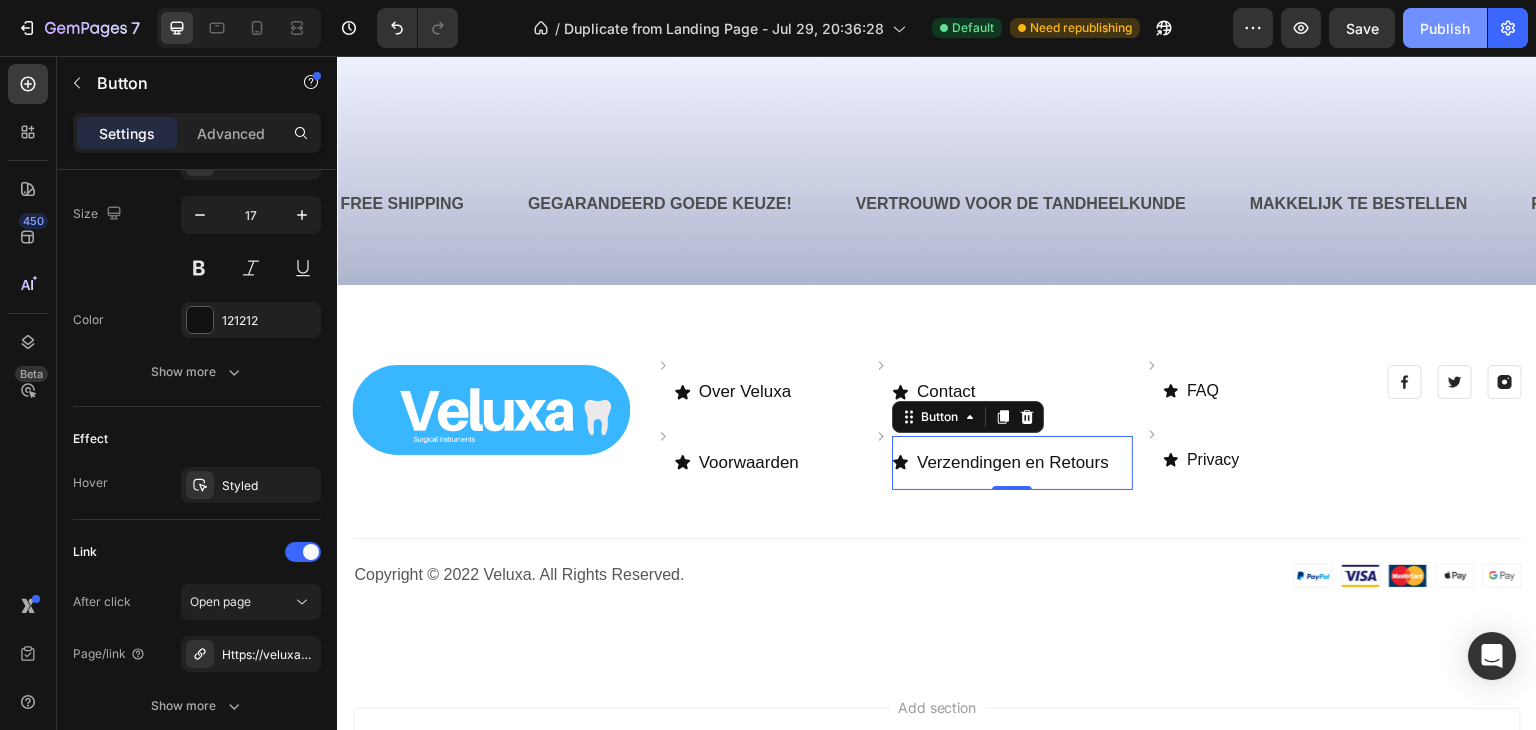 click on "Publish" at bounding box center (1445, 28) 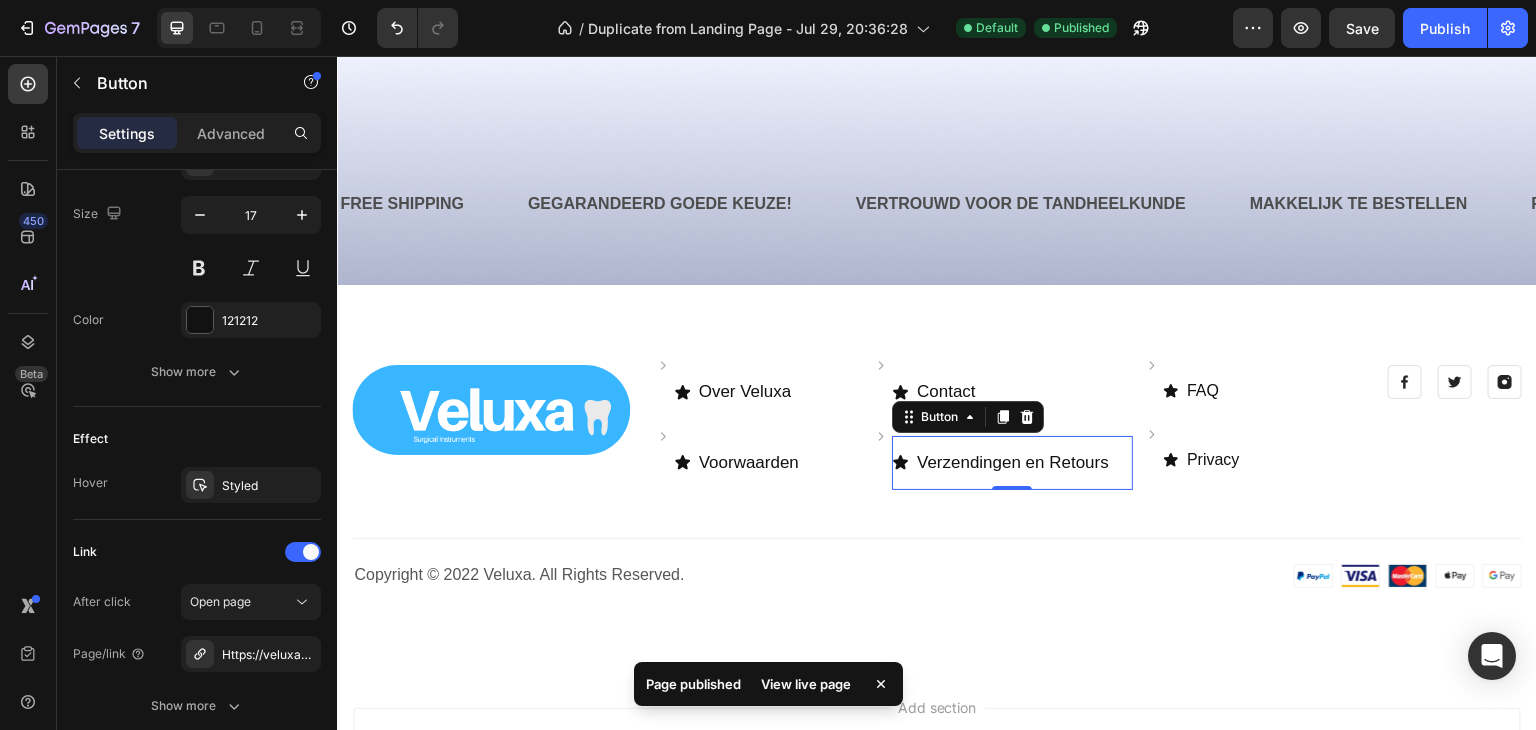 click on "View live page" at bounding box center [806, 684] 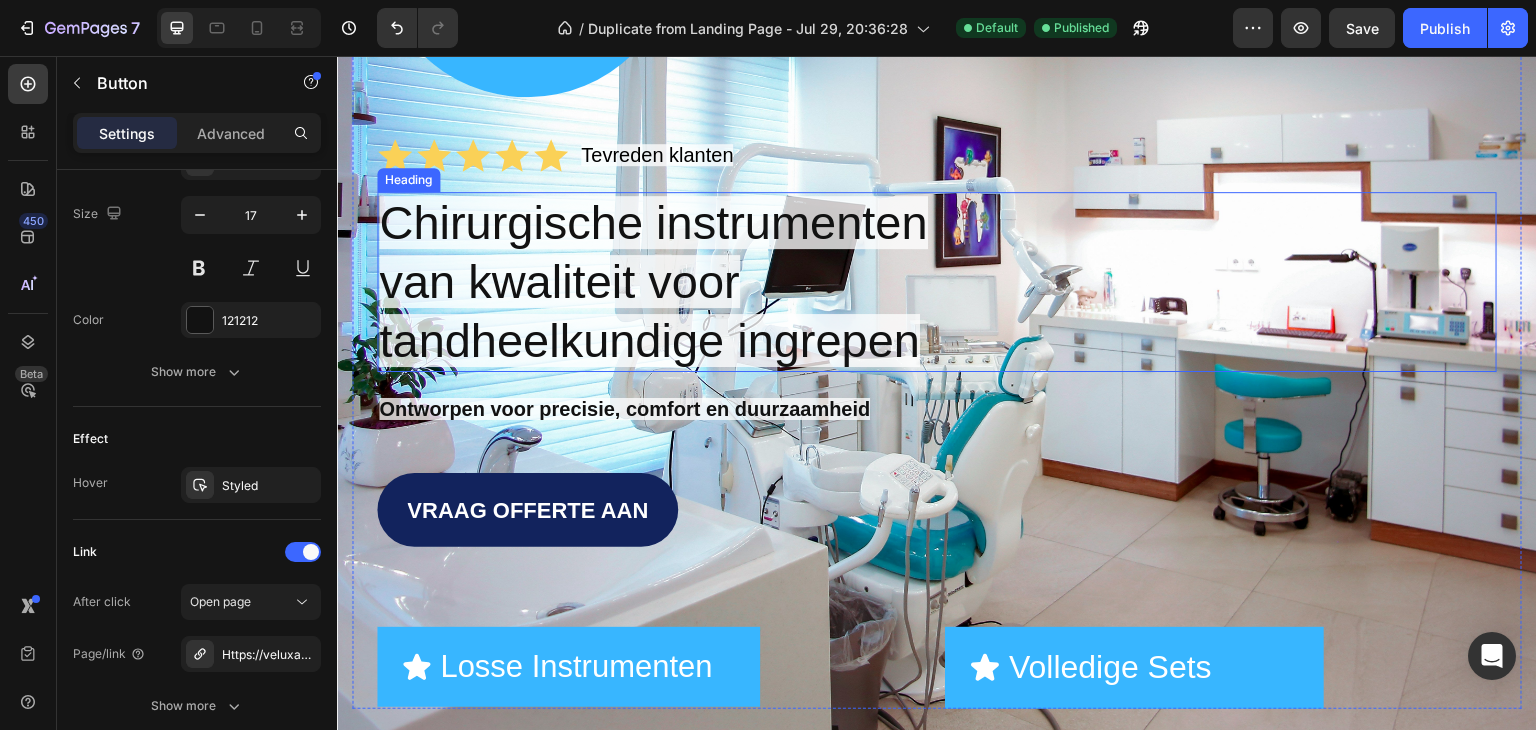 scroll, scrollTop: 0, scrollLeft: 0, axis: both 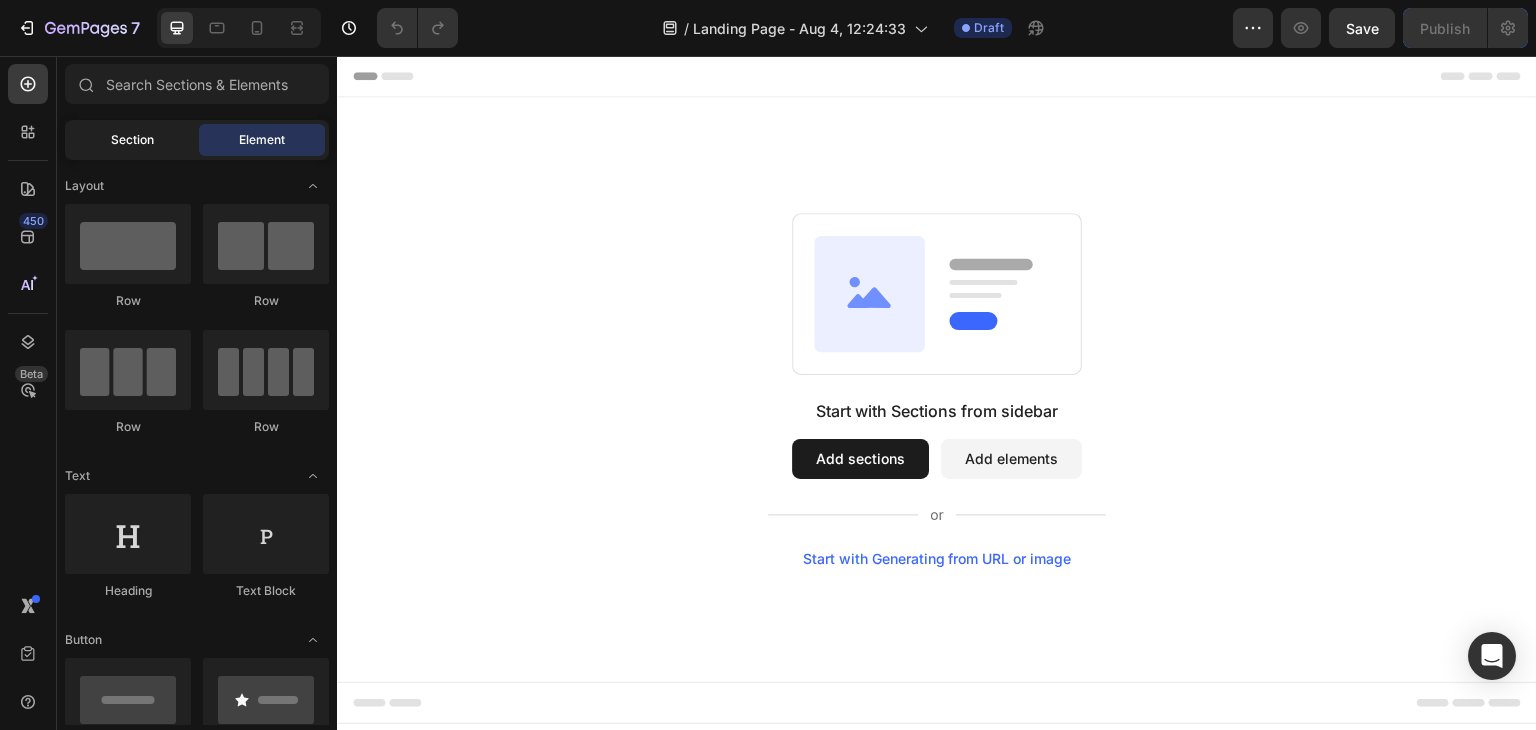 click on "Section" at bounding box center (132, 140) 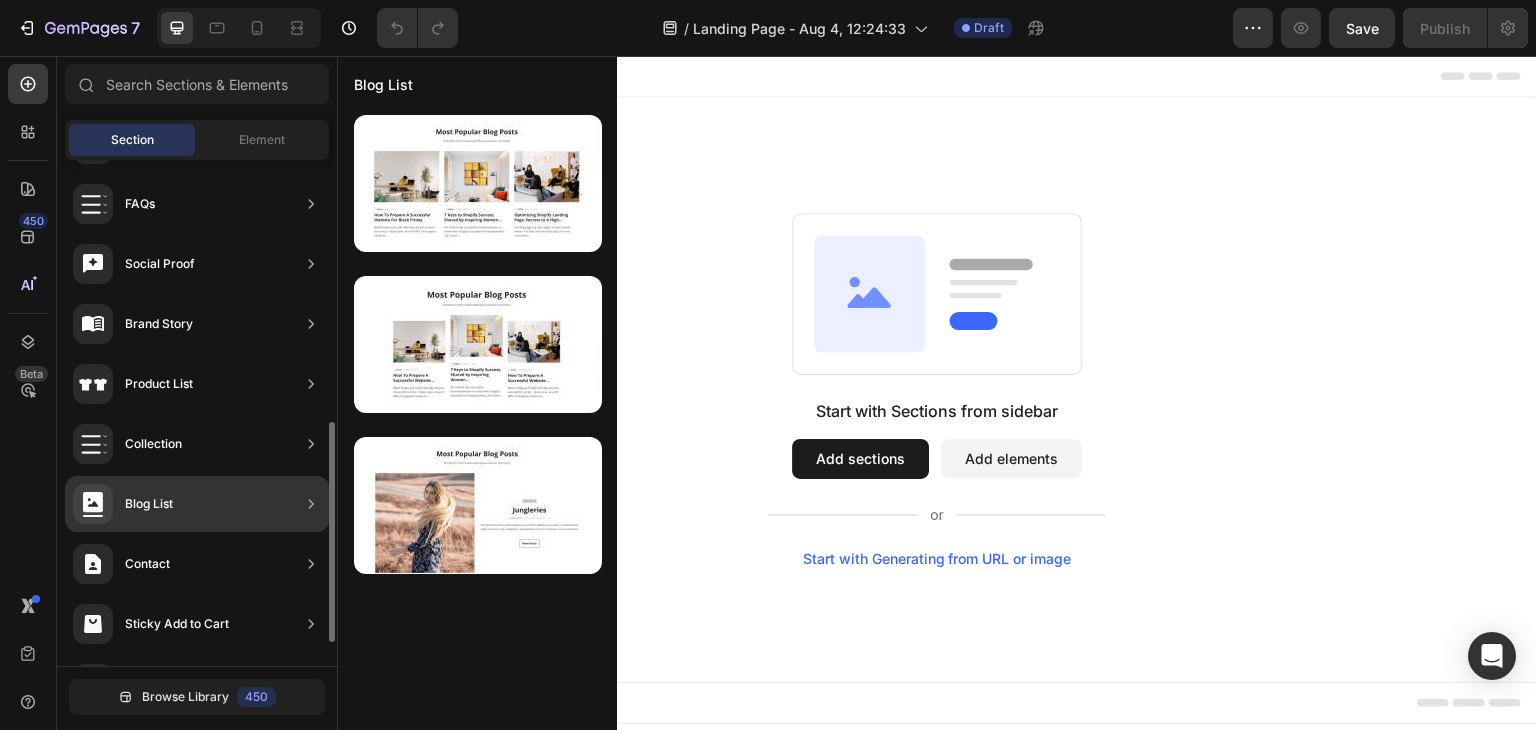 scroll, scrollTop: 654, scrollLeft: 0, axis: vertical 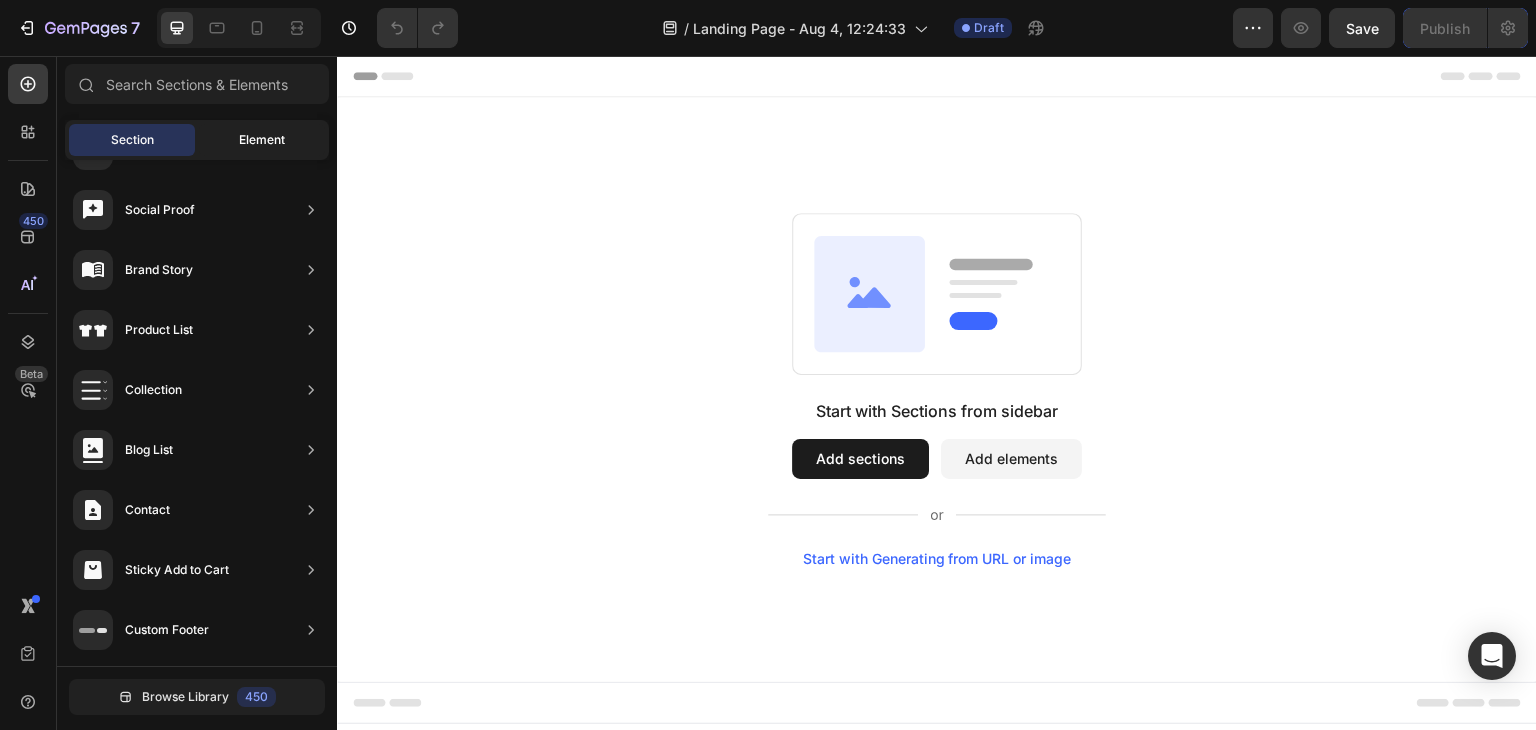 click on "Element" at bounding box center (262, 140) 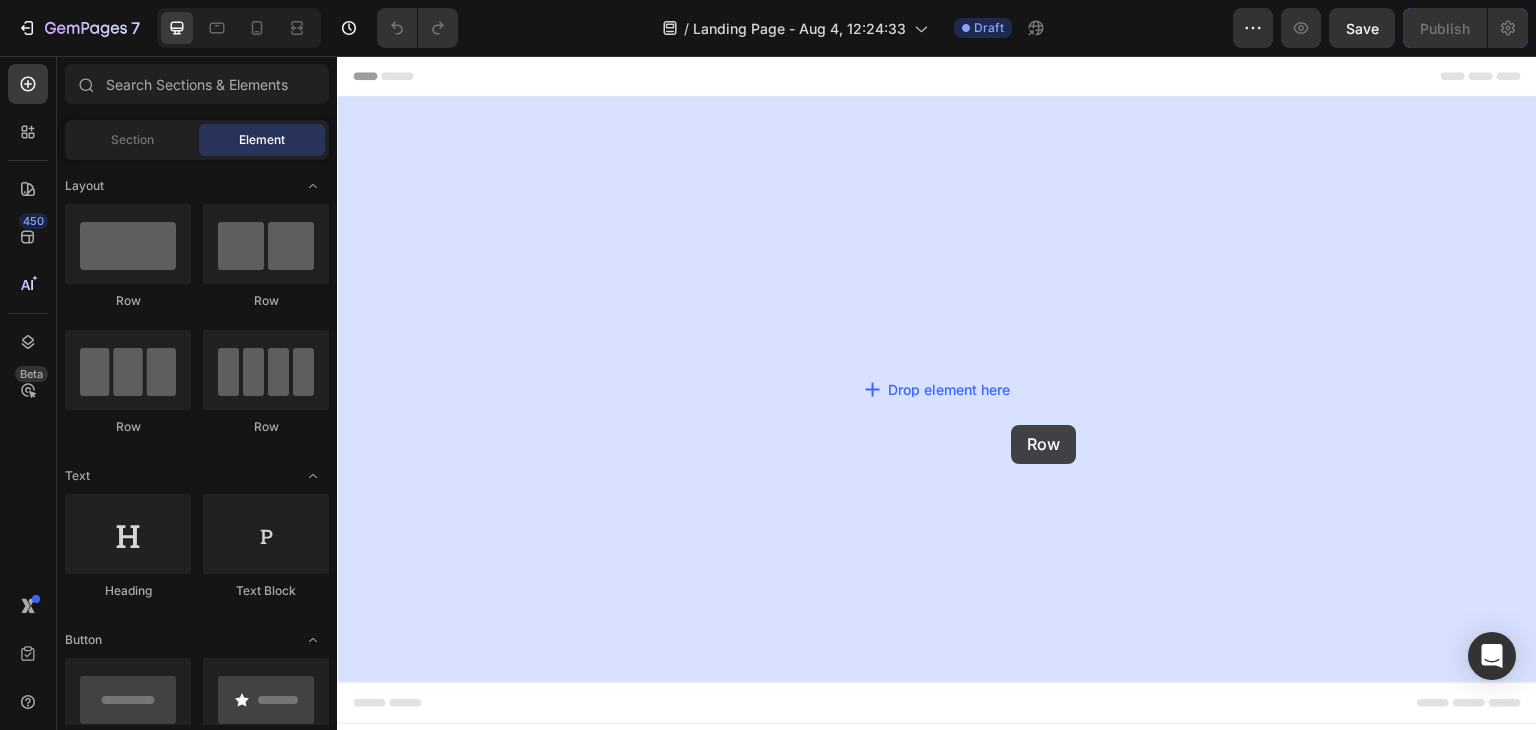 drag, startPoint x: 451, startPoint y: 323, endPoint x: 1012, endPoint y: 425, distance: 570.1973 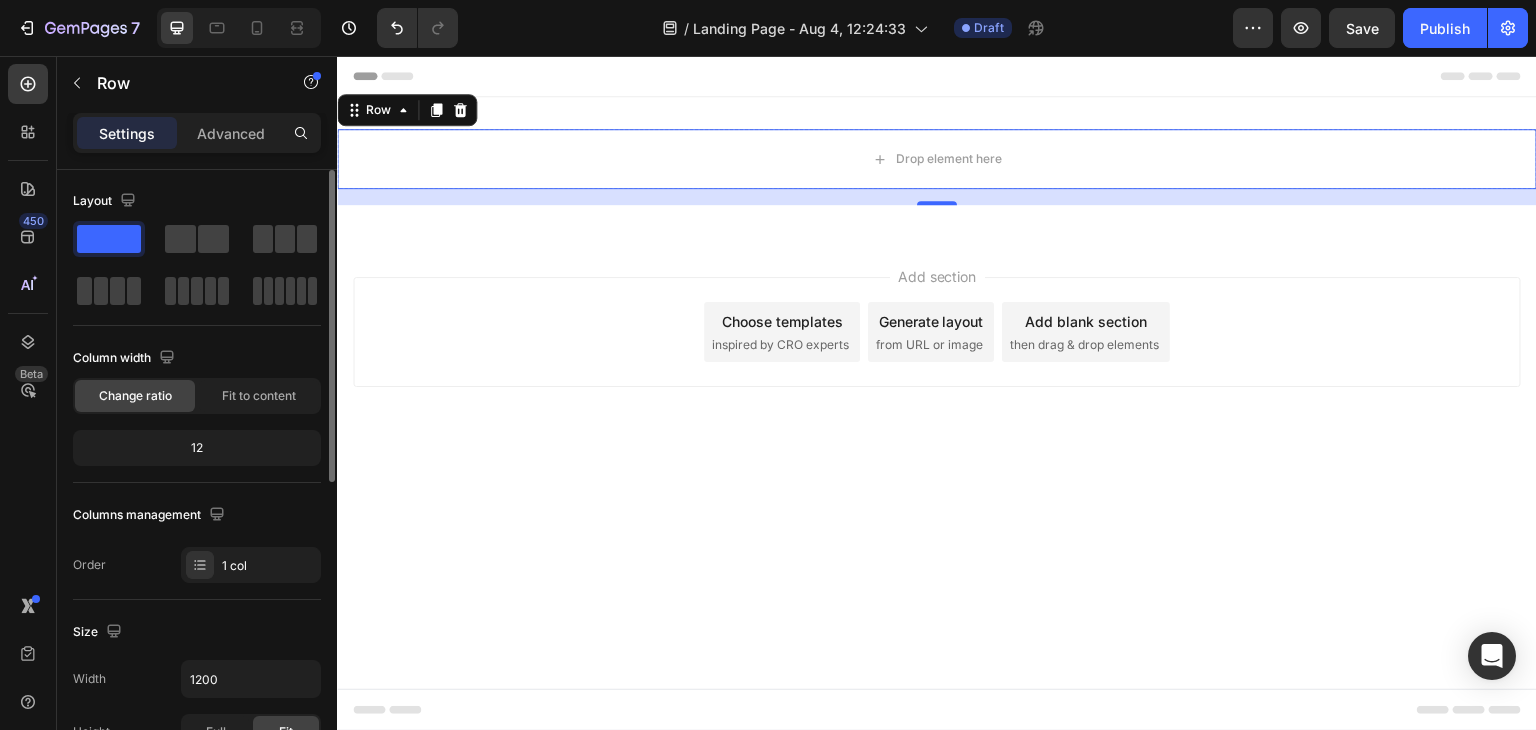 scroll, scrollTop: 0, scrollLeft: 0, axis: both 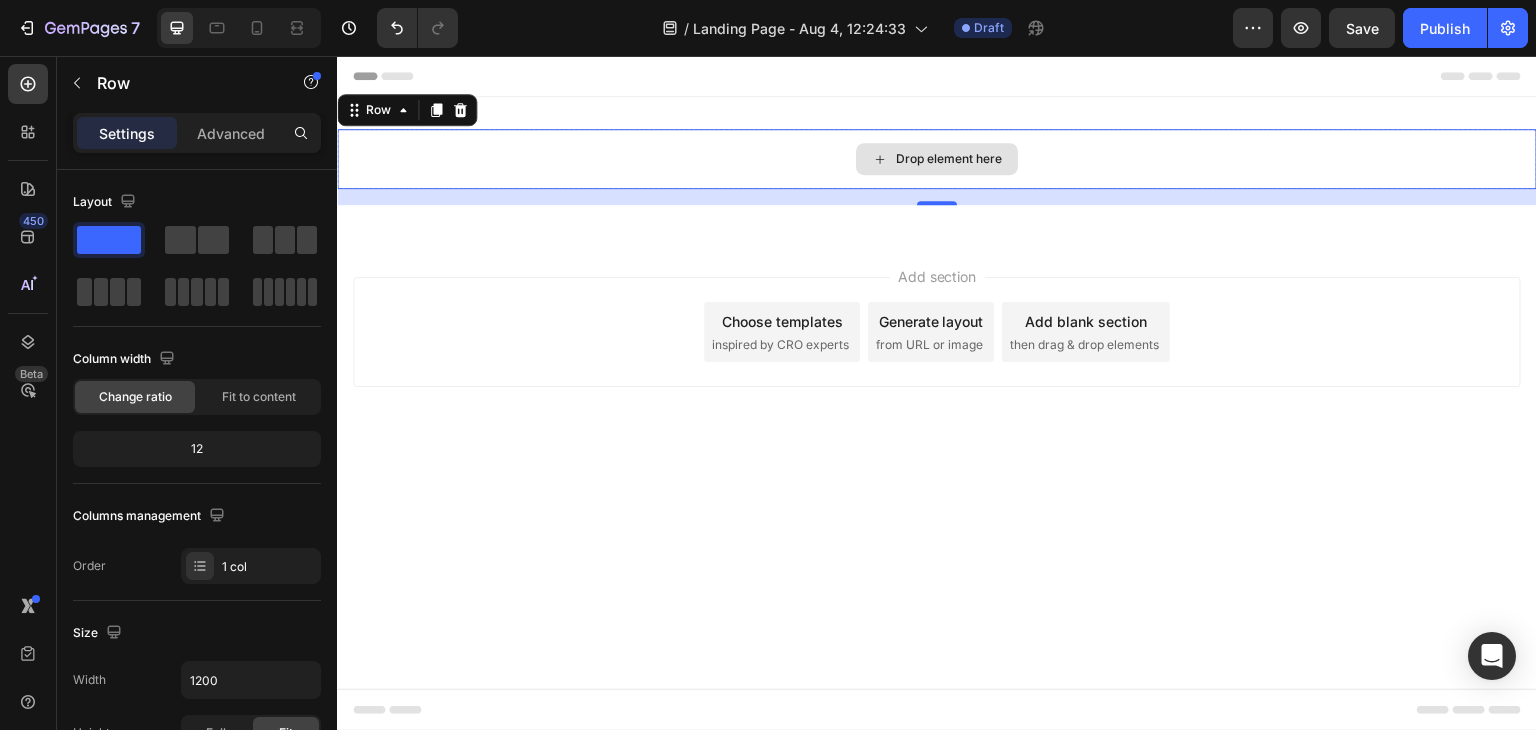 click on "Drop element here" at bounding box center (937, 159) 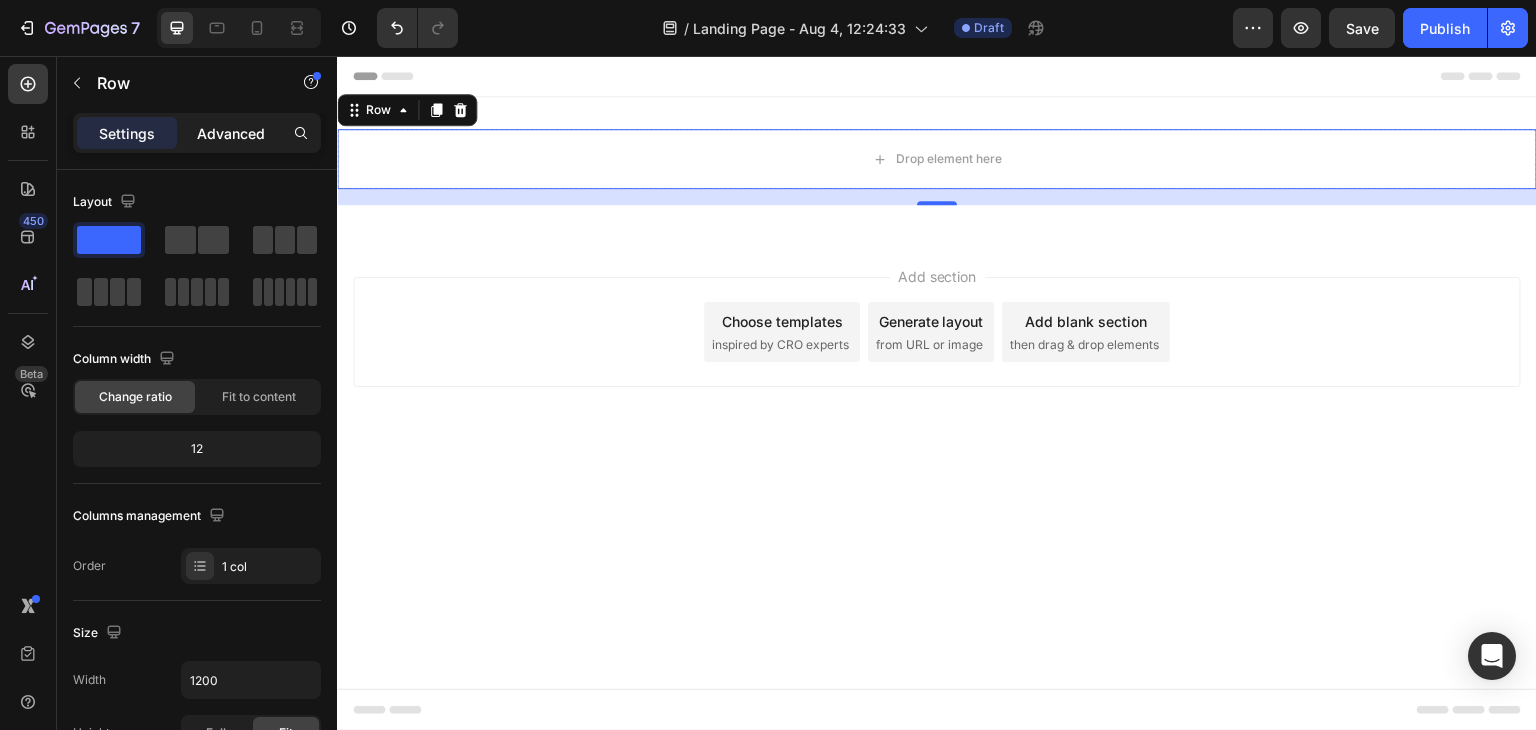 click on "Advanced" 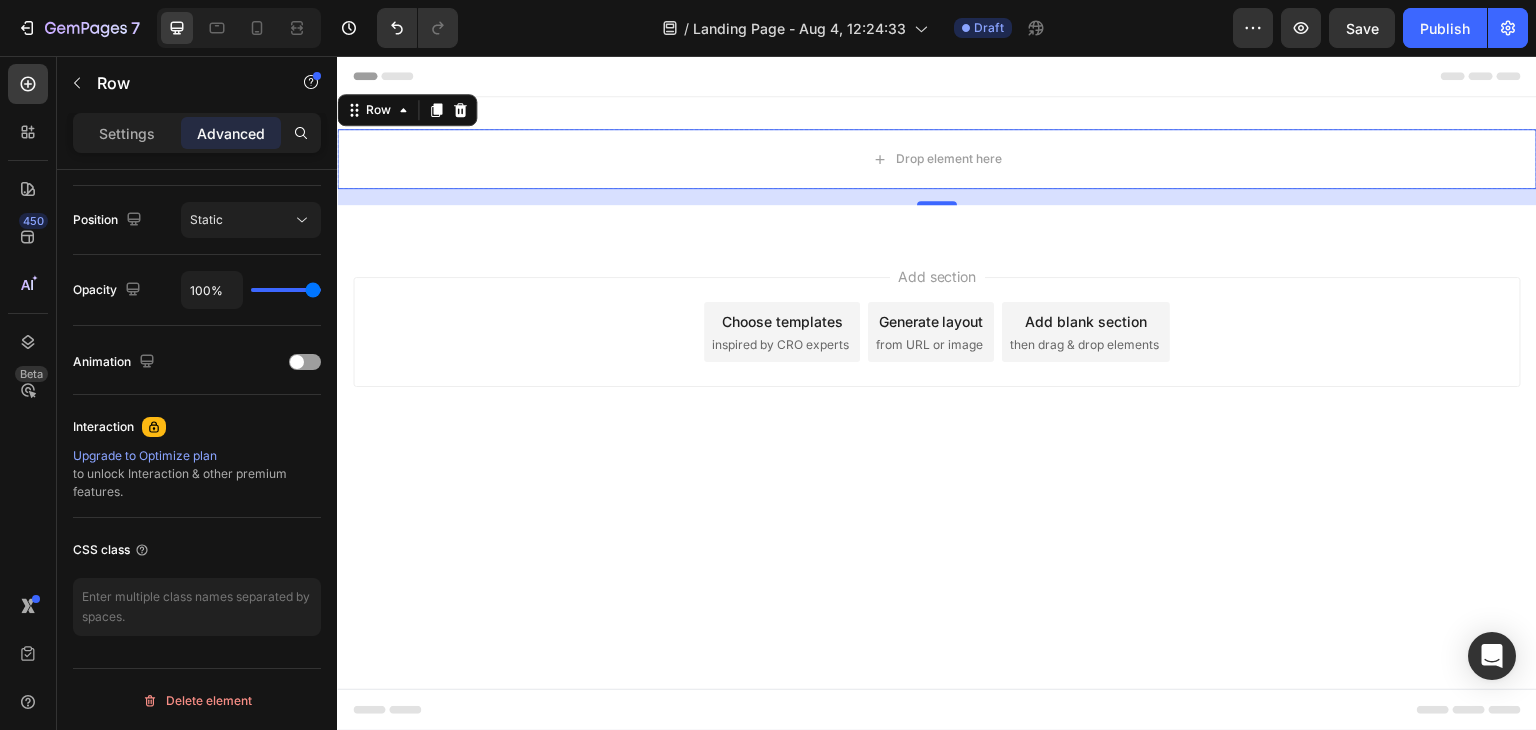 scroll, scrollTop: 115, scrollLeft: 0, axis: vertical 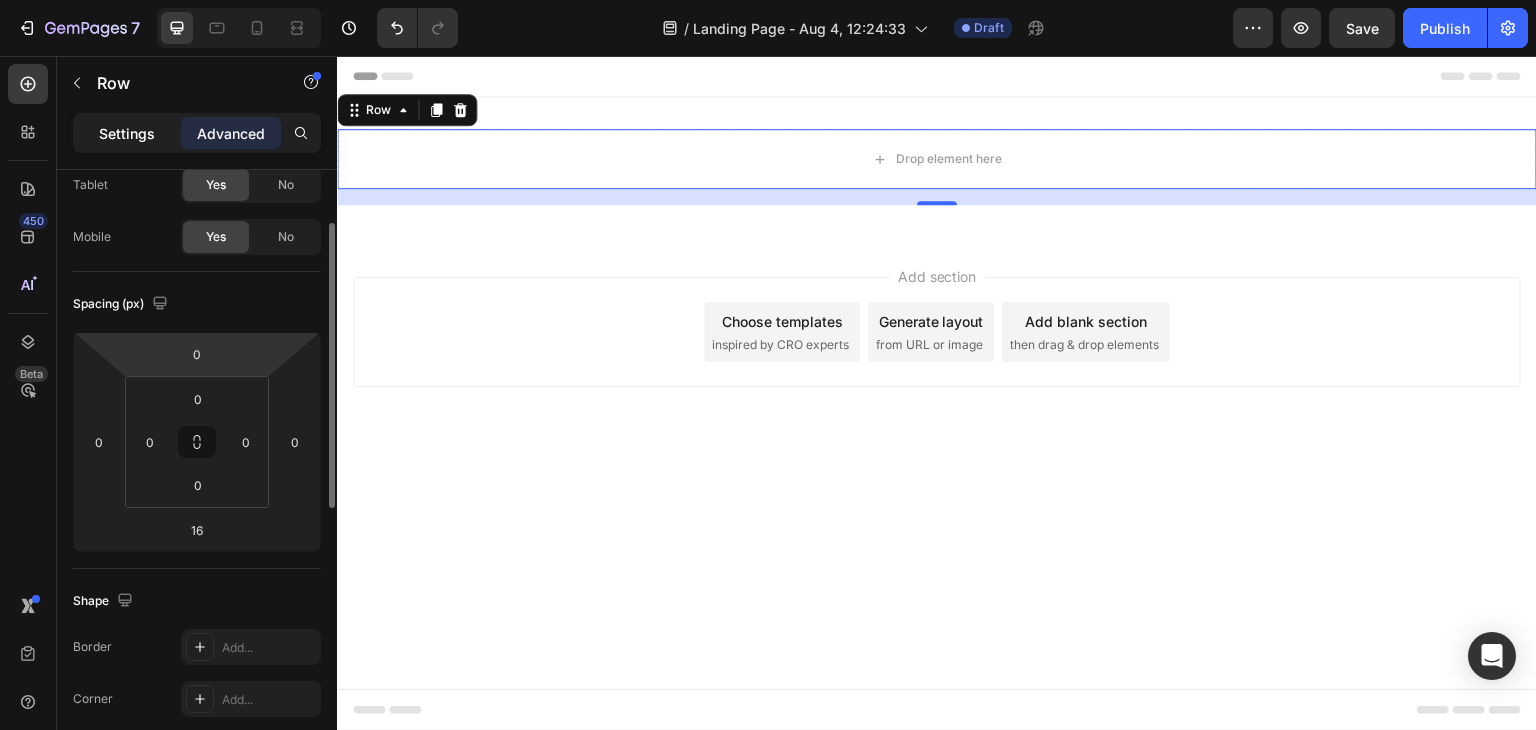click on "Settings" at bounding box center [127, 133] 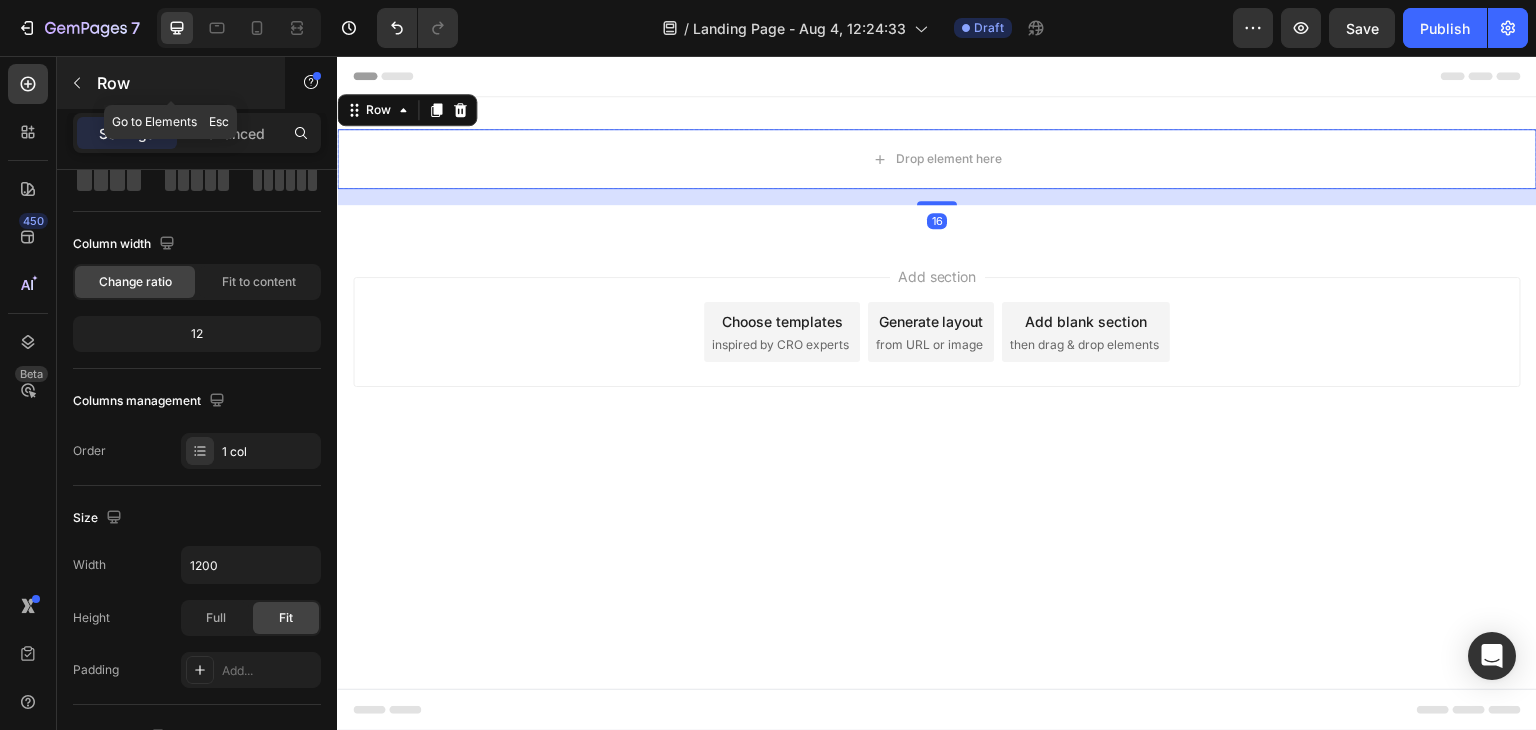 click 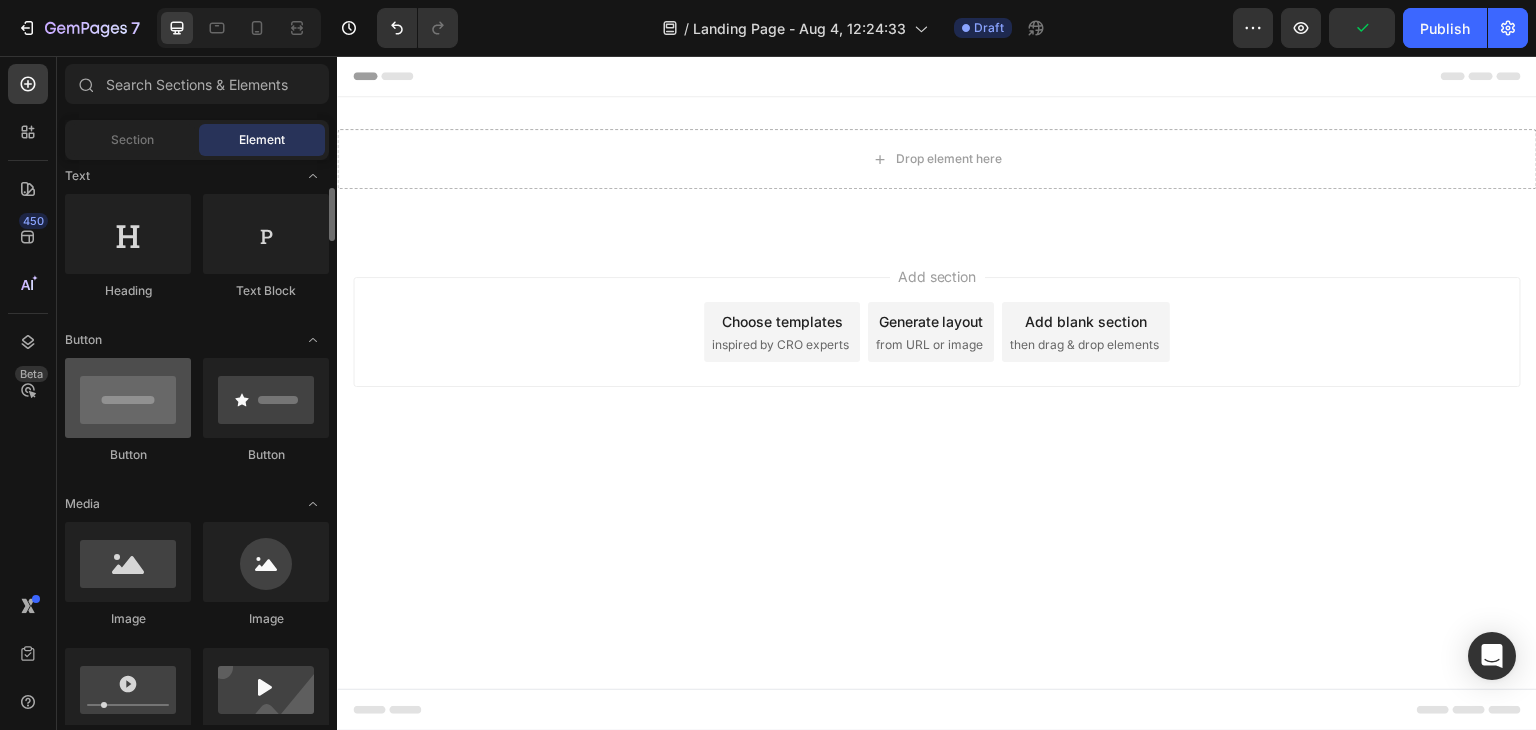 scroll, scrollTop: 100, scrollLeft: 0, axis: vertical 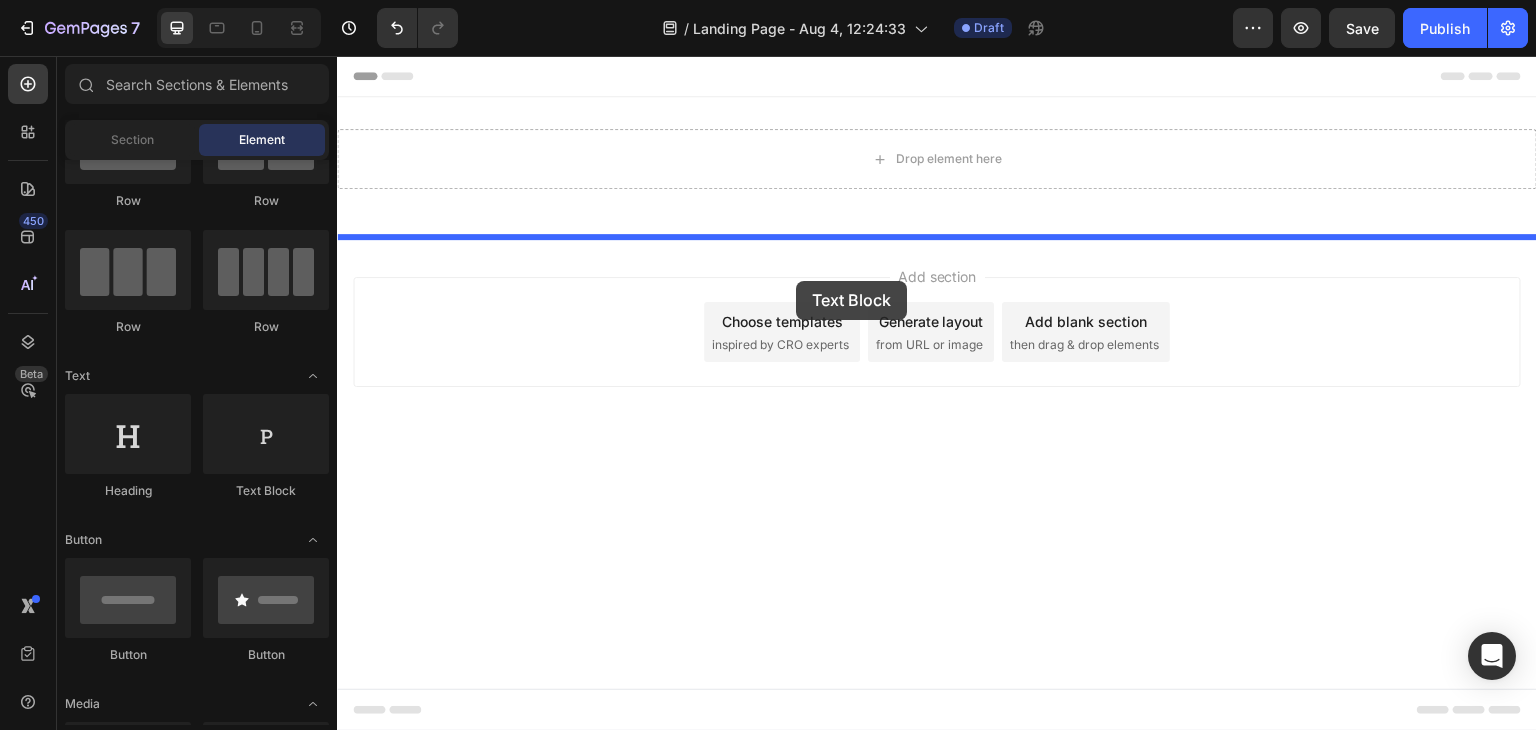 drag, startPoint x: 585, startPoint y: 502, endPoint x: 875, endPoint y: 178, distance: 434.8287 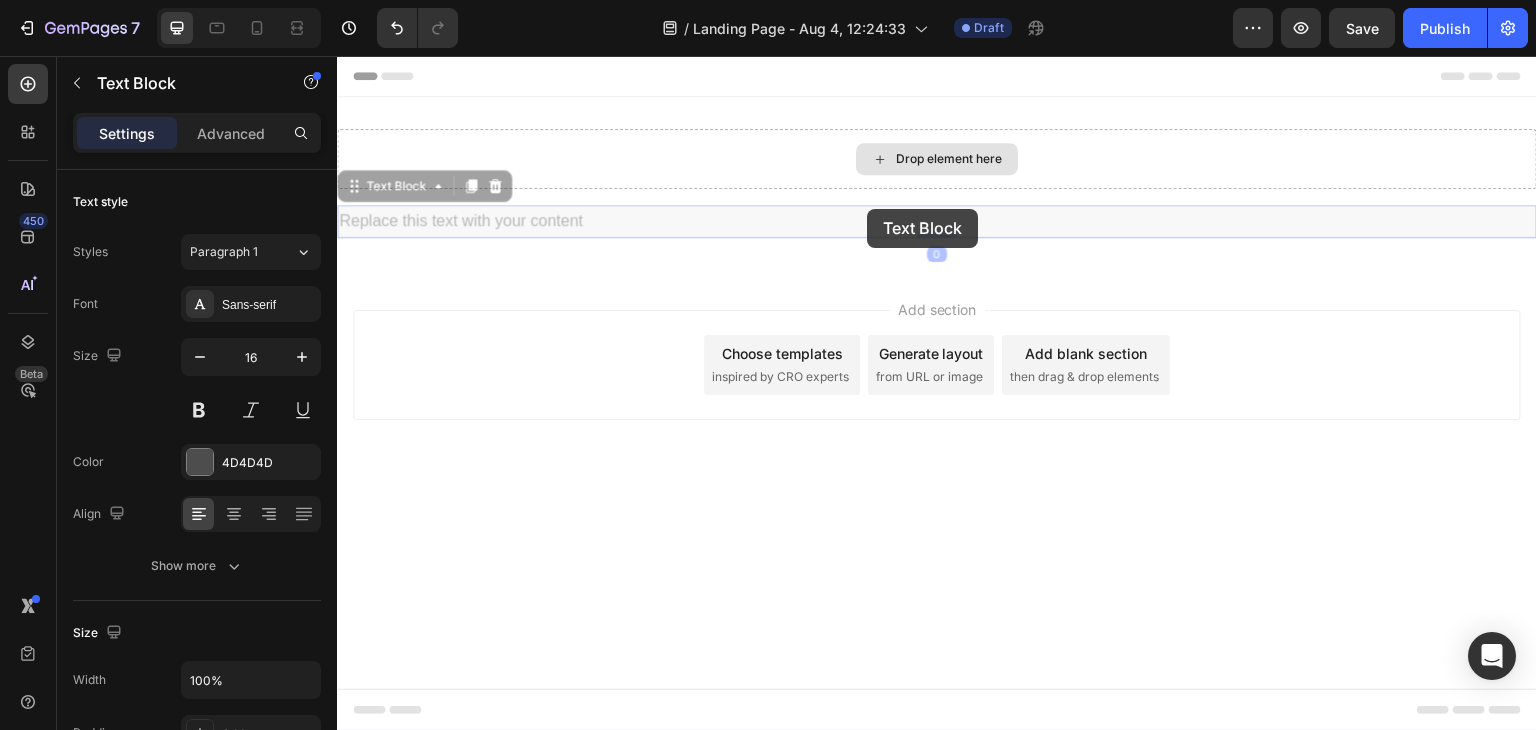 click on "Drop element here Row Replace this text with your content Text Block   0 Replace this text with your content Text Block   0" at bounding box center (937, 183) 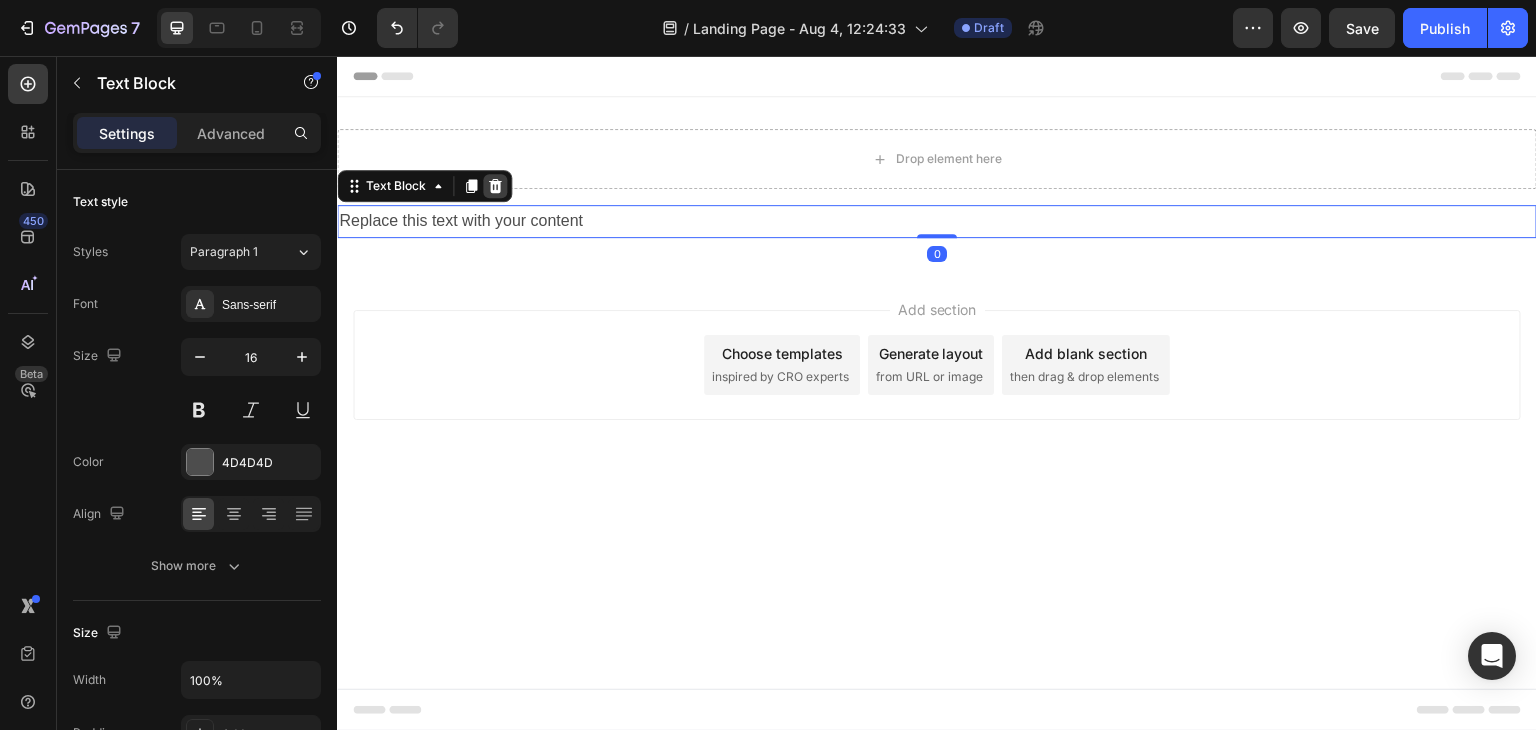 click 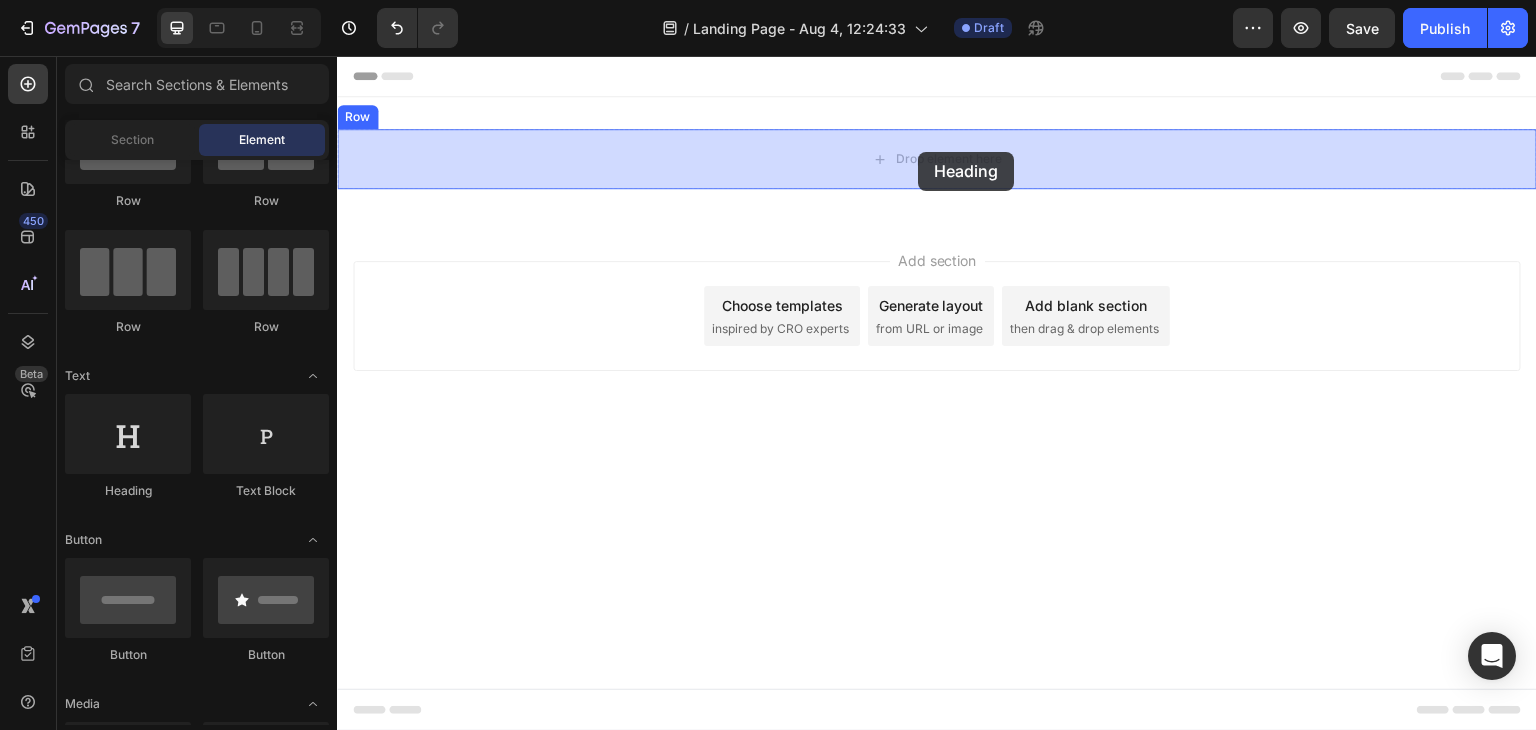 drag, startPoint x: 474, startPoint y: 504, endPoint x: 918, endPoint y: 152, distance: 566.60394 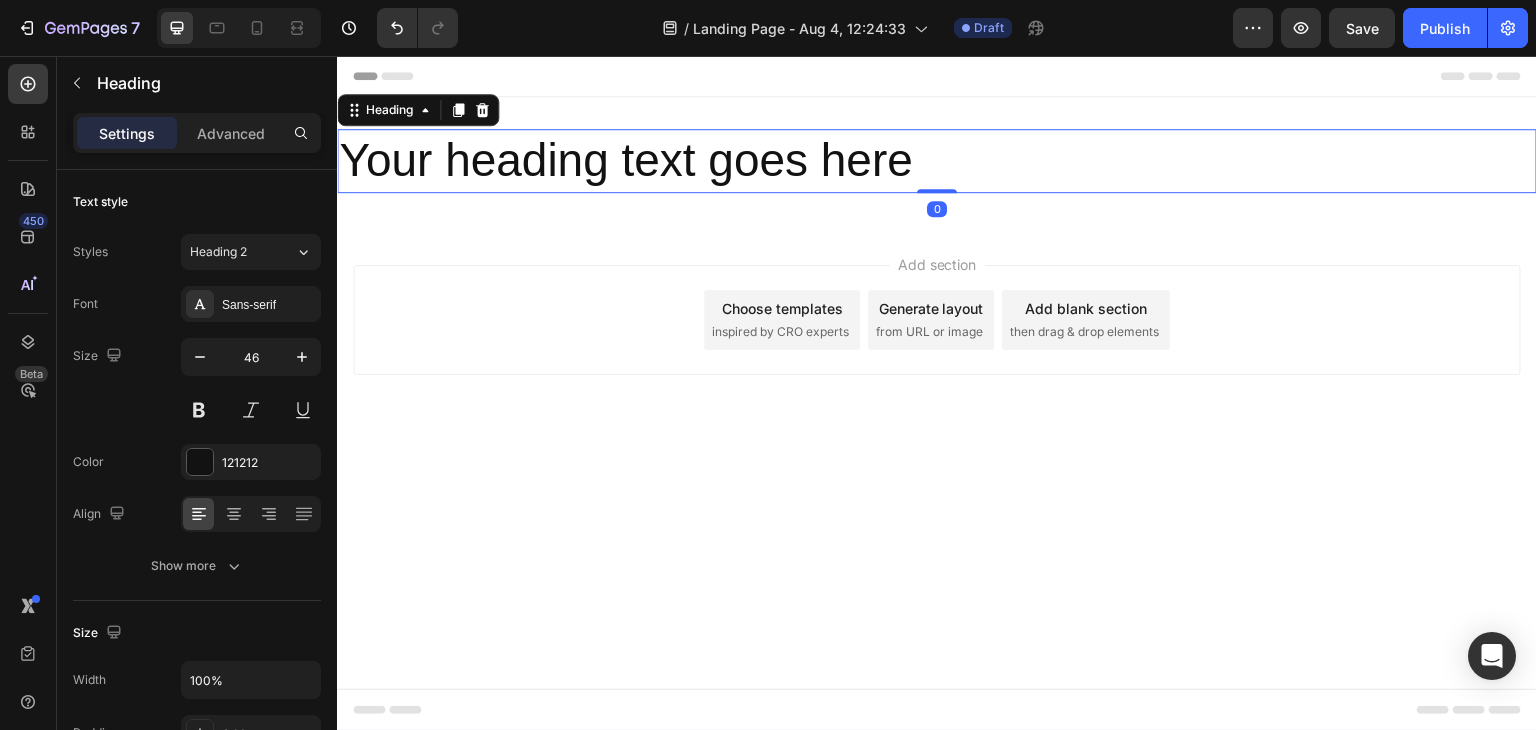 click on "Your heading text goes here" at bounding box center (937, 161) 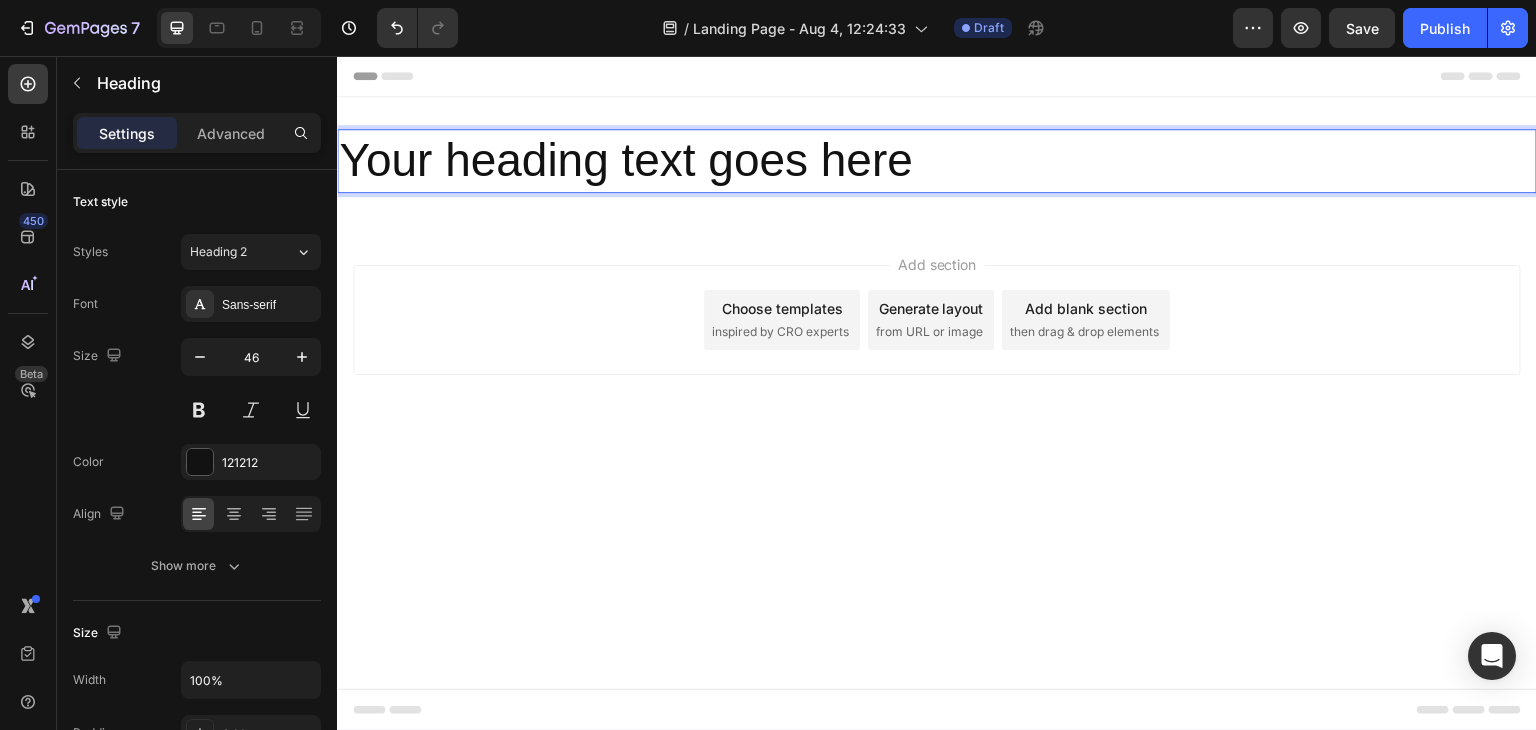 click on "Your heading text goes here" at bounding box center (937, 161) 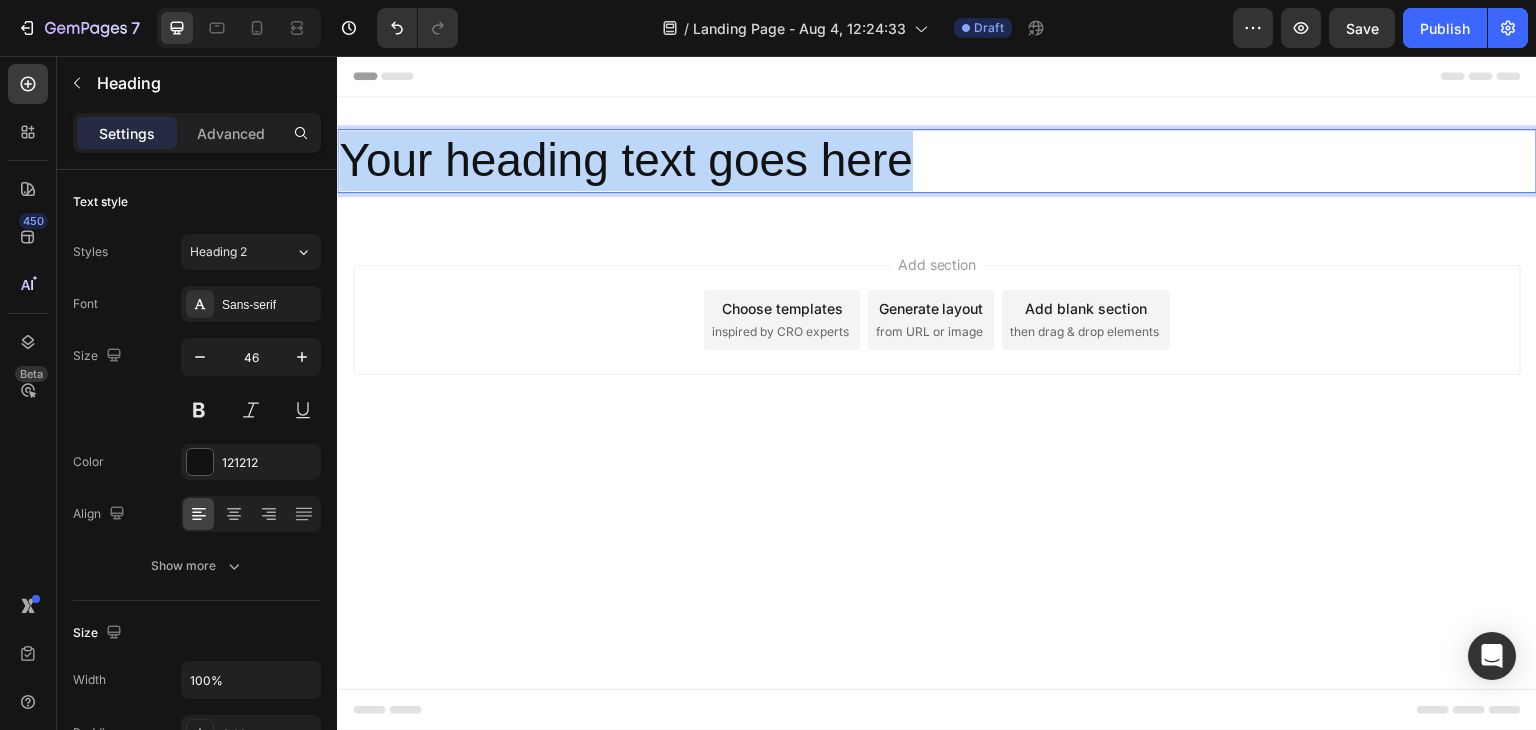 click on "Your heading text goes here" at bounding box center [937, 161] 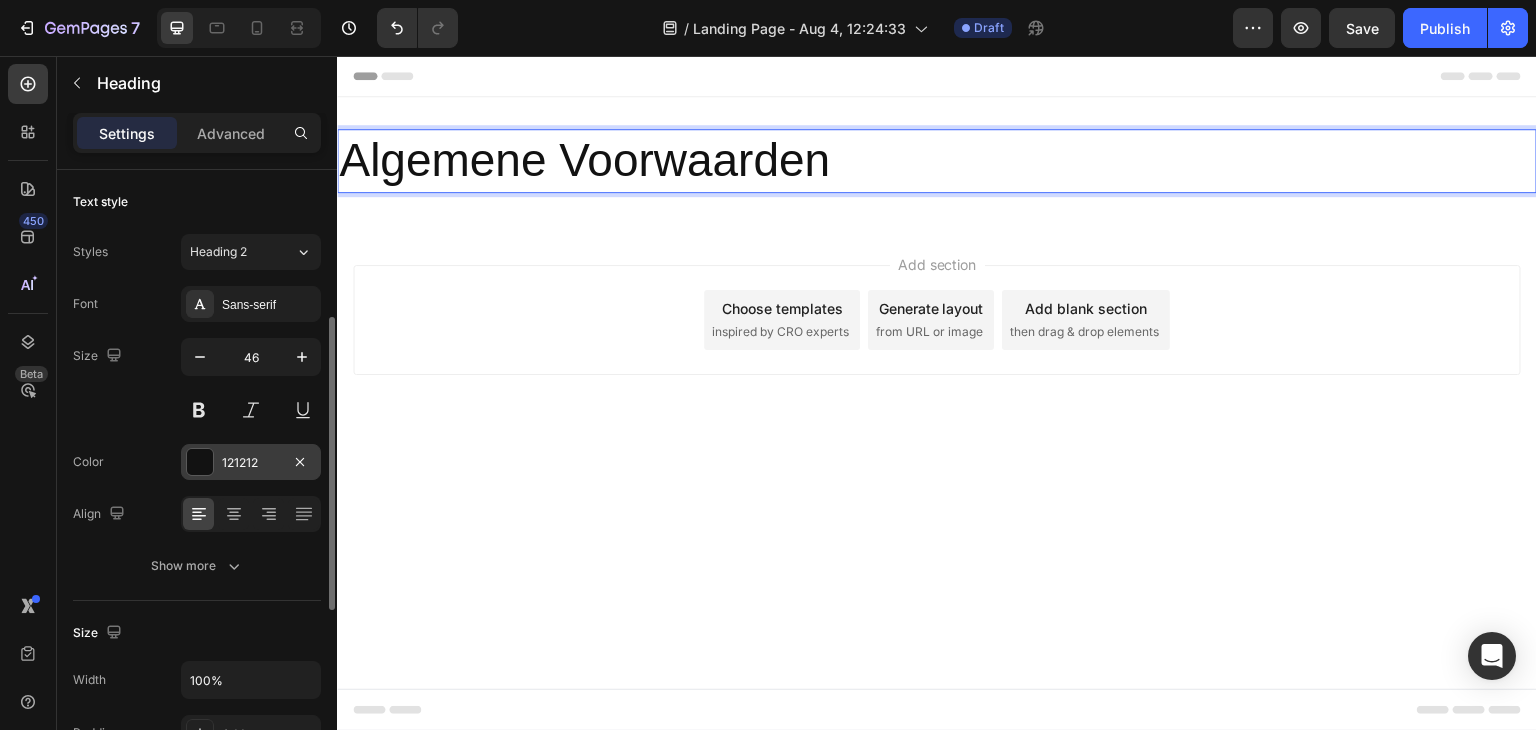 scroll, scrollTop: 100, scrollLeft: 0, axis: vertical 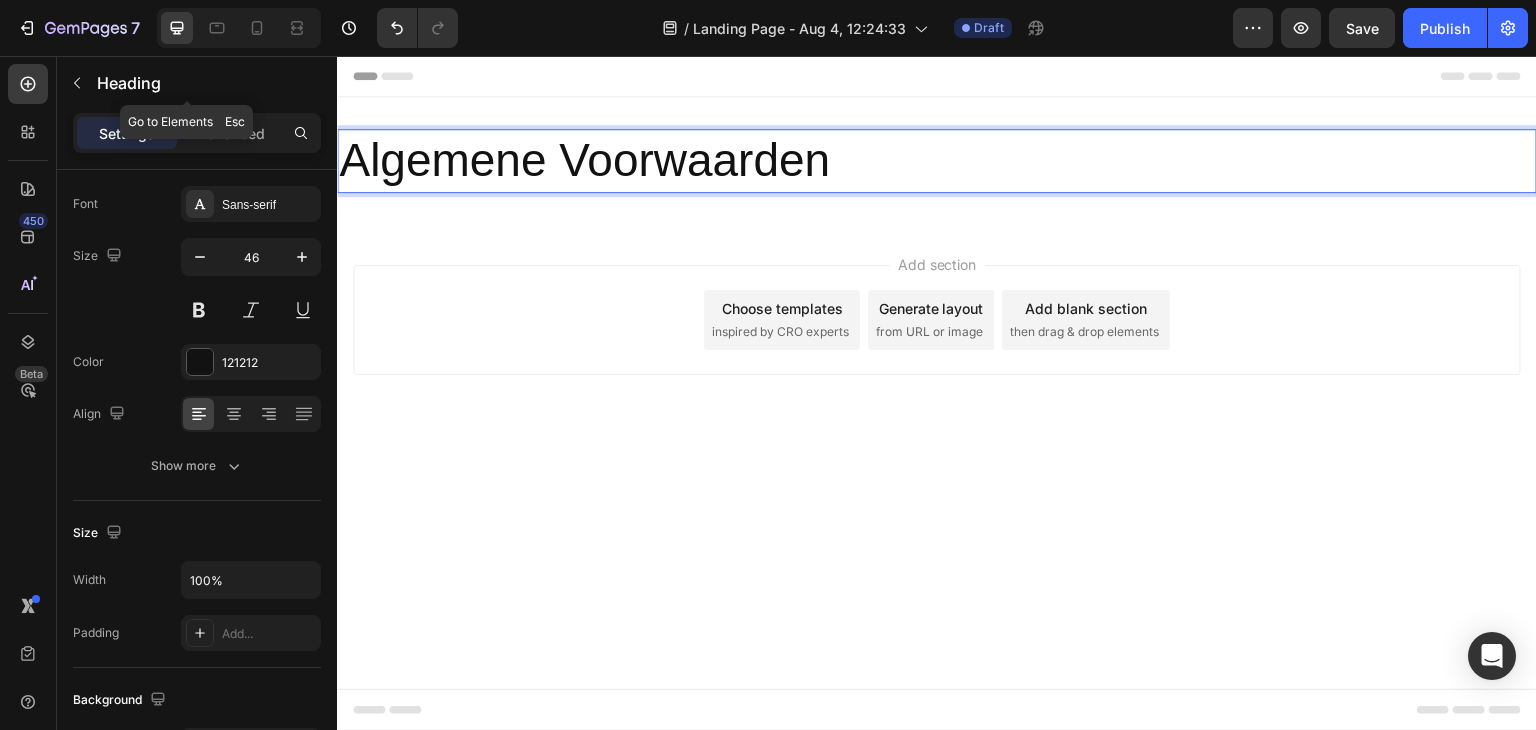drag, startPoint x: 67, startPoint y: 79, endPoint x: 76, endPoint y: 89, distance: 13.453624 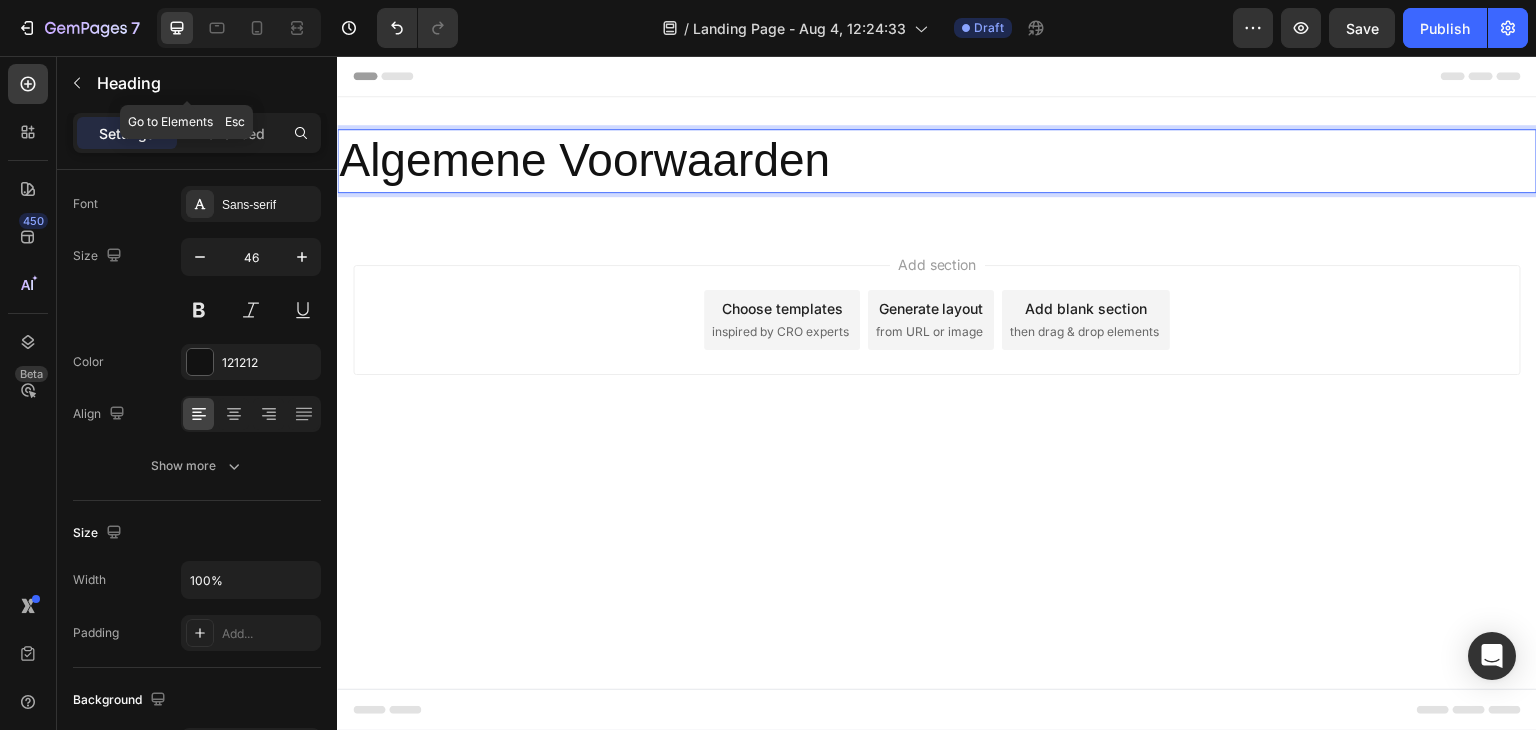 click at bounding box center [77, 83] 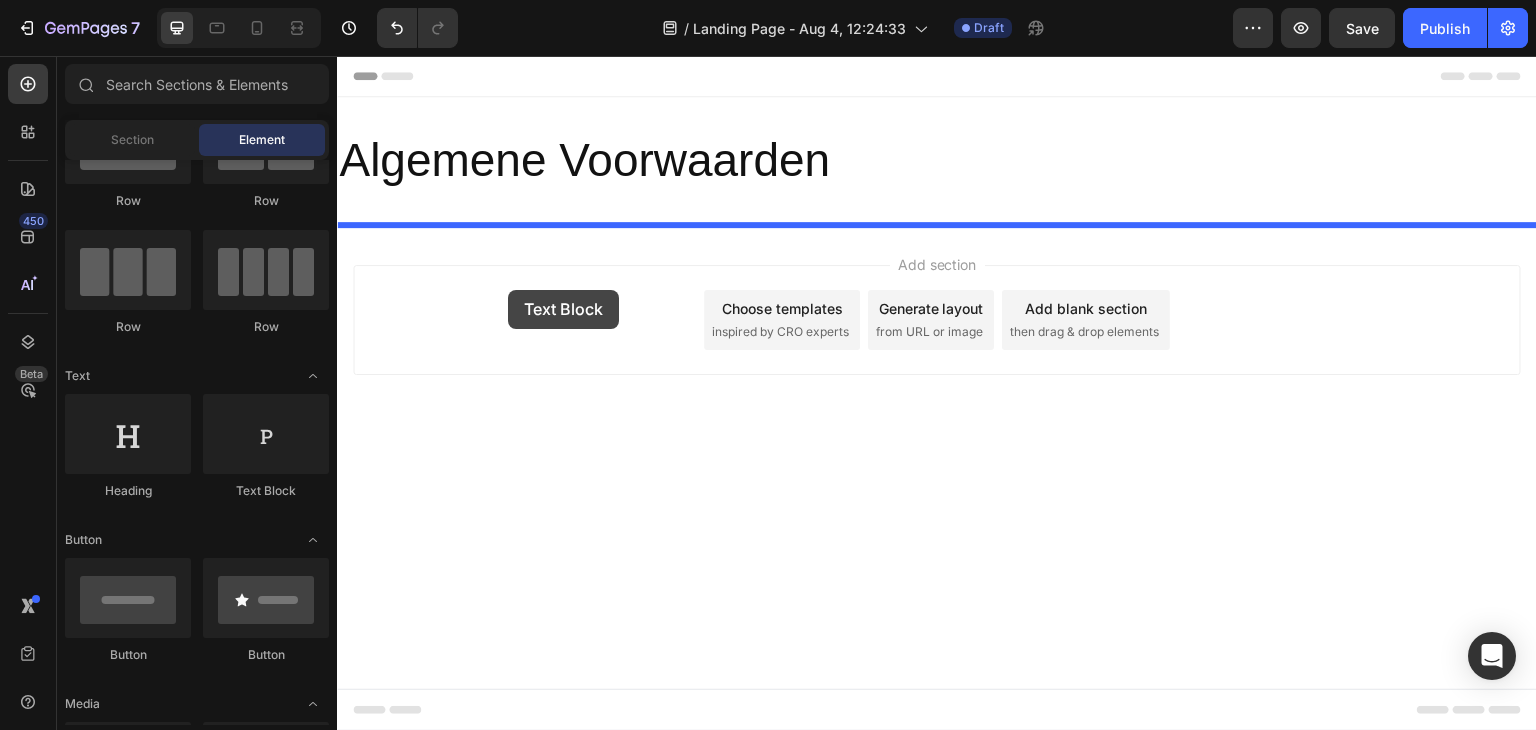 drag, startPoint x: 658, startPoint y: 513, endPoint x: 508, endPoint y: 290, distance: 268.75455 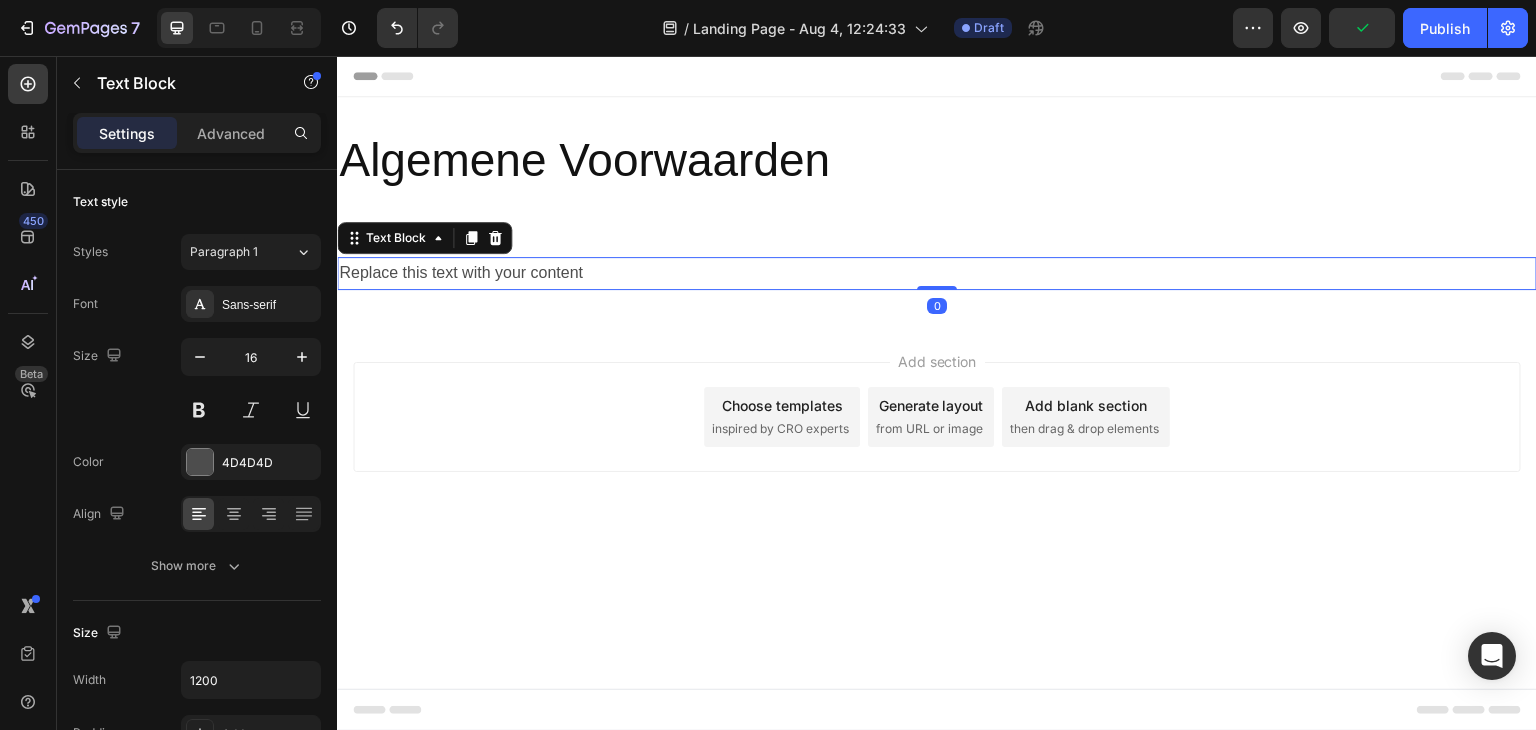 click on "Replace this text with your content" at bounding box center (937, 273) 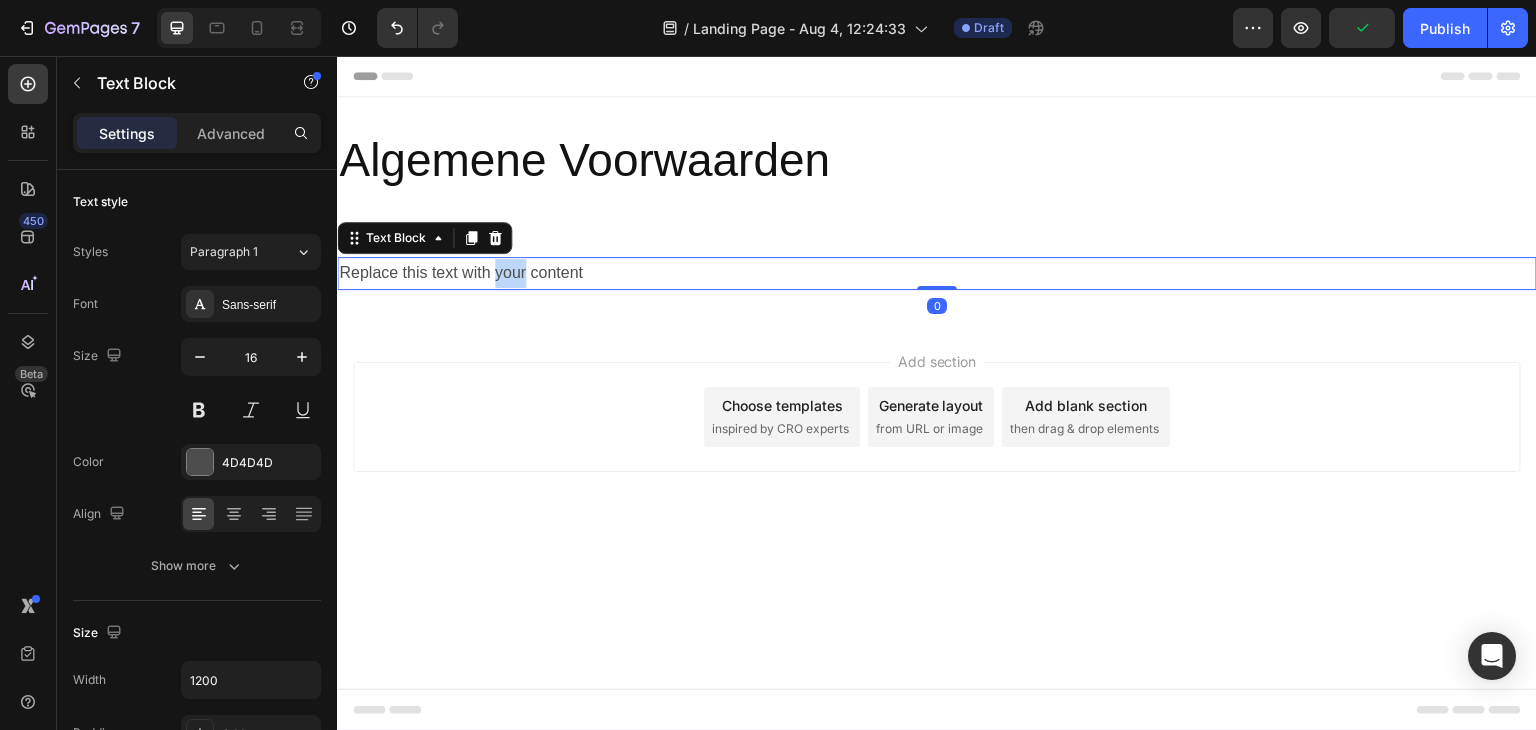 click on "Replace this text with your content" at bounding box center [937, 273] 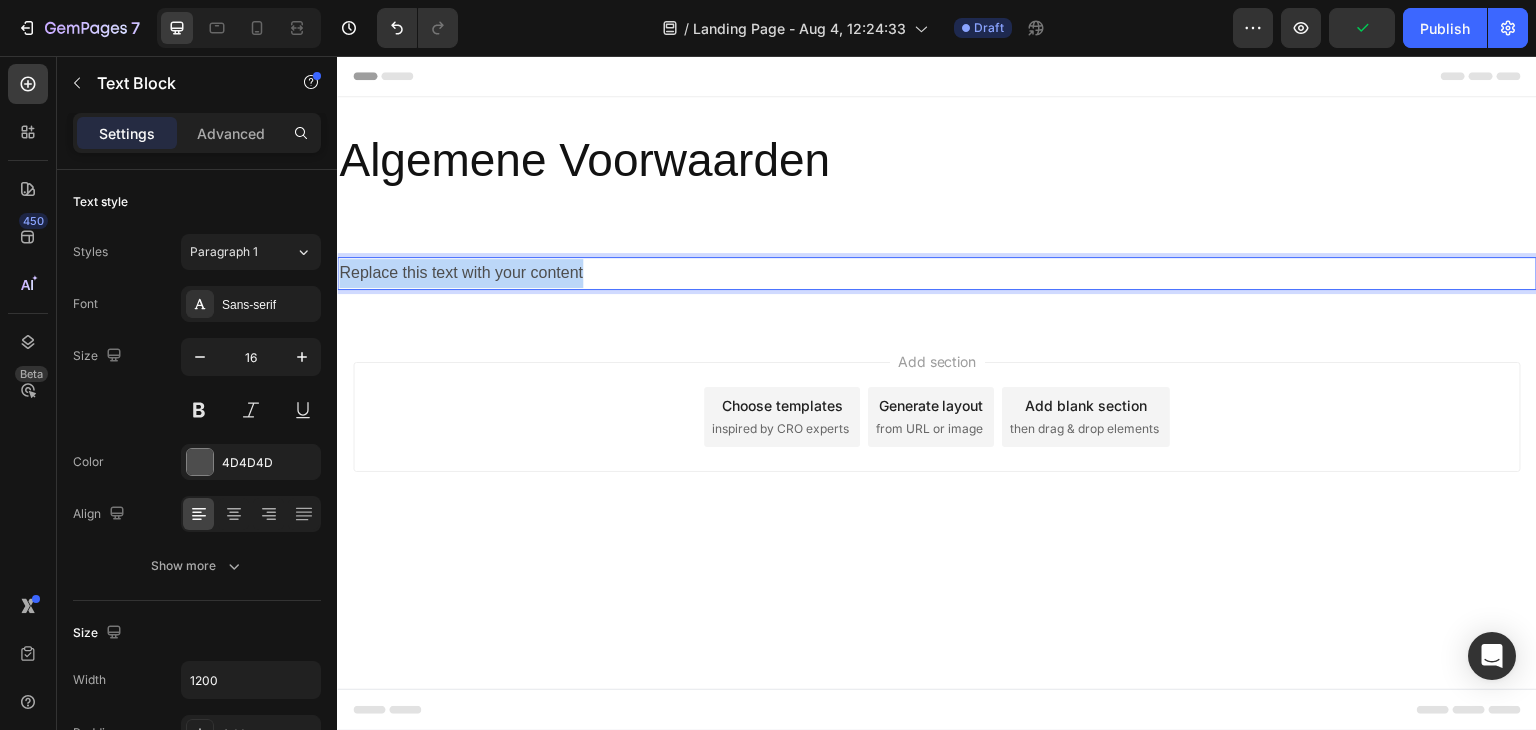 click on "Replace this text with your content" at bounding box center (937, 273) 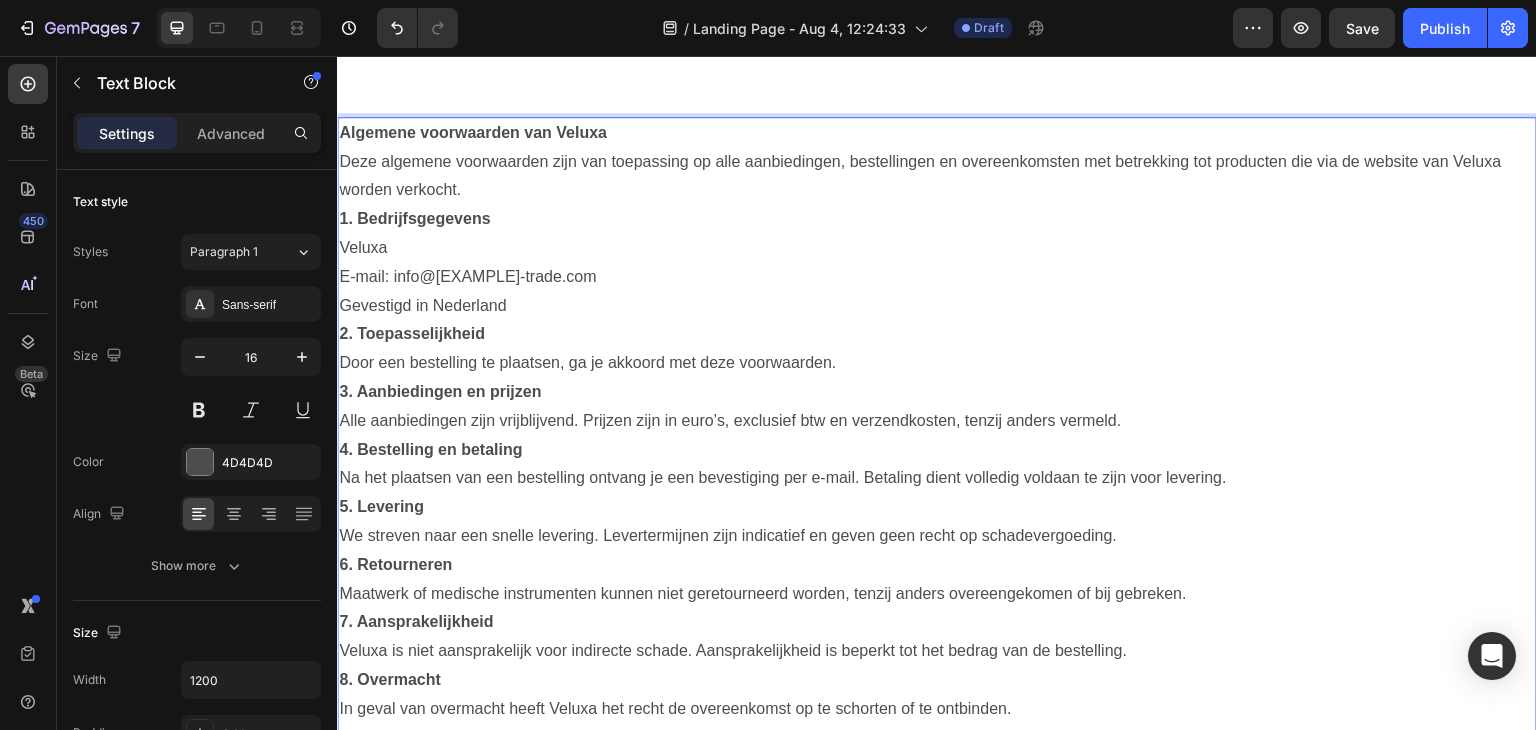 scroll, scrollTop: 105, scrollLeft: 0, axis: vertical 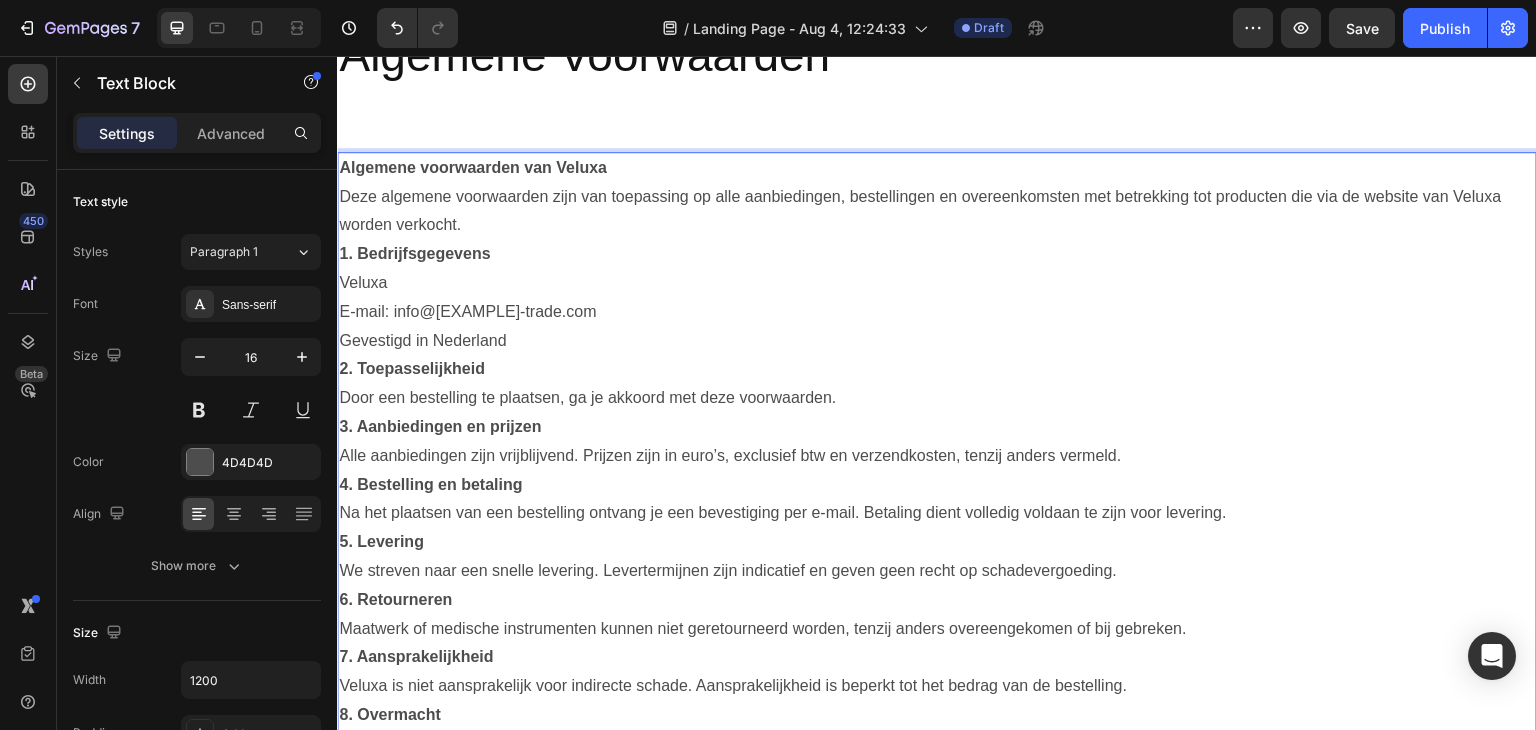 click on "1. Bedrijfsgegevens Veluxa E-mail: info@veluxa-trade.com Gevestigd in Nederland" at bounding box center (937, 297) 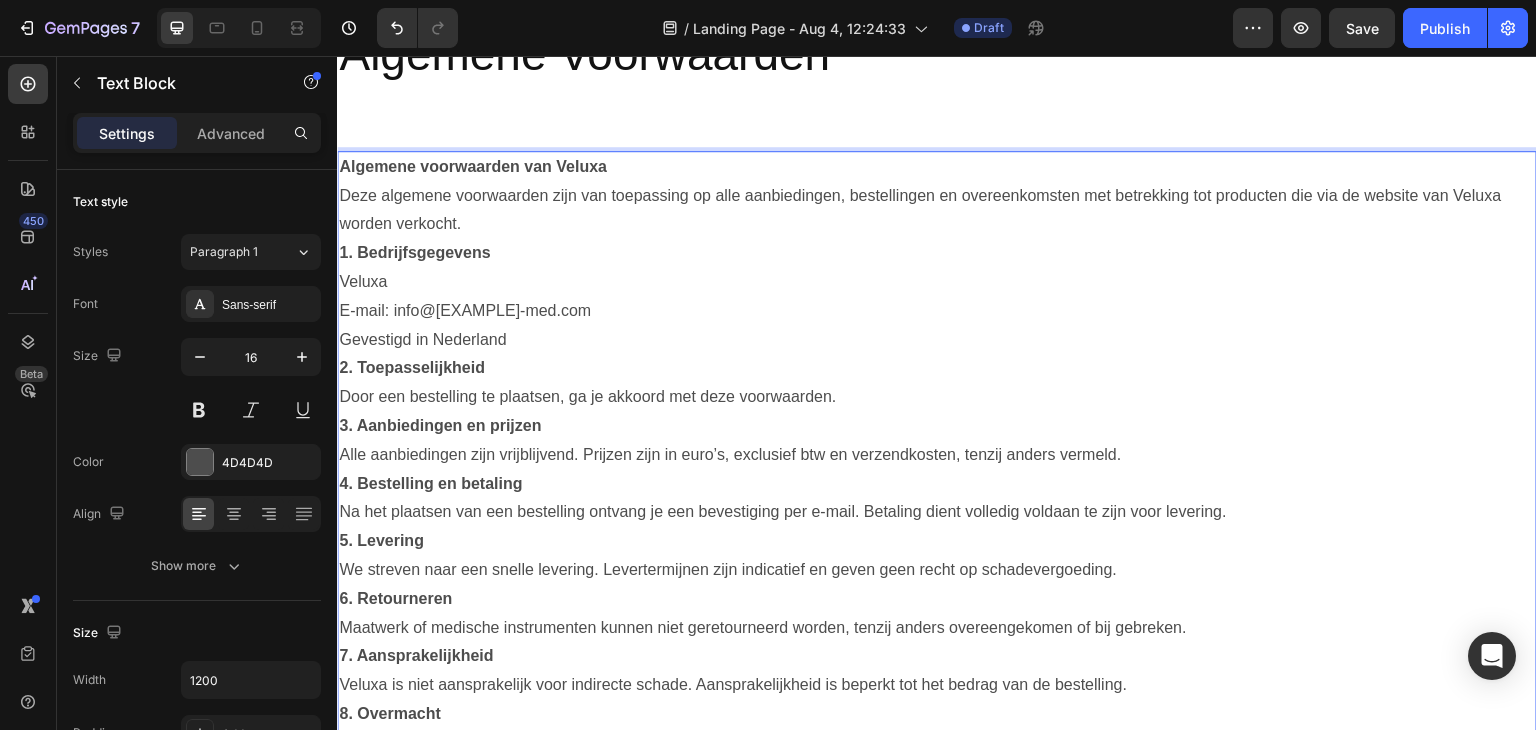scroll, scrollTop: 0, scrollLeft: 0, axis: both 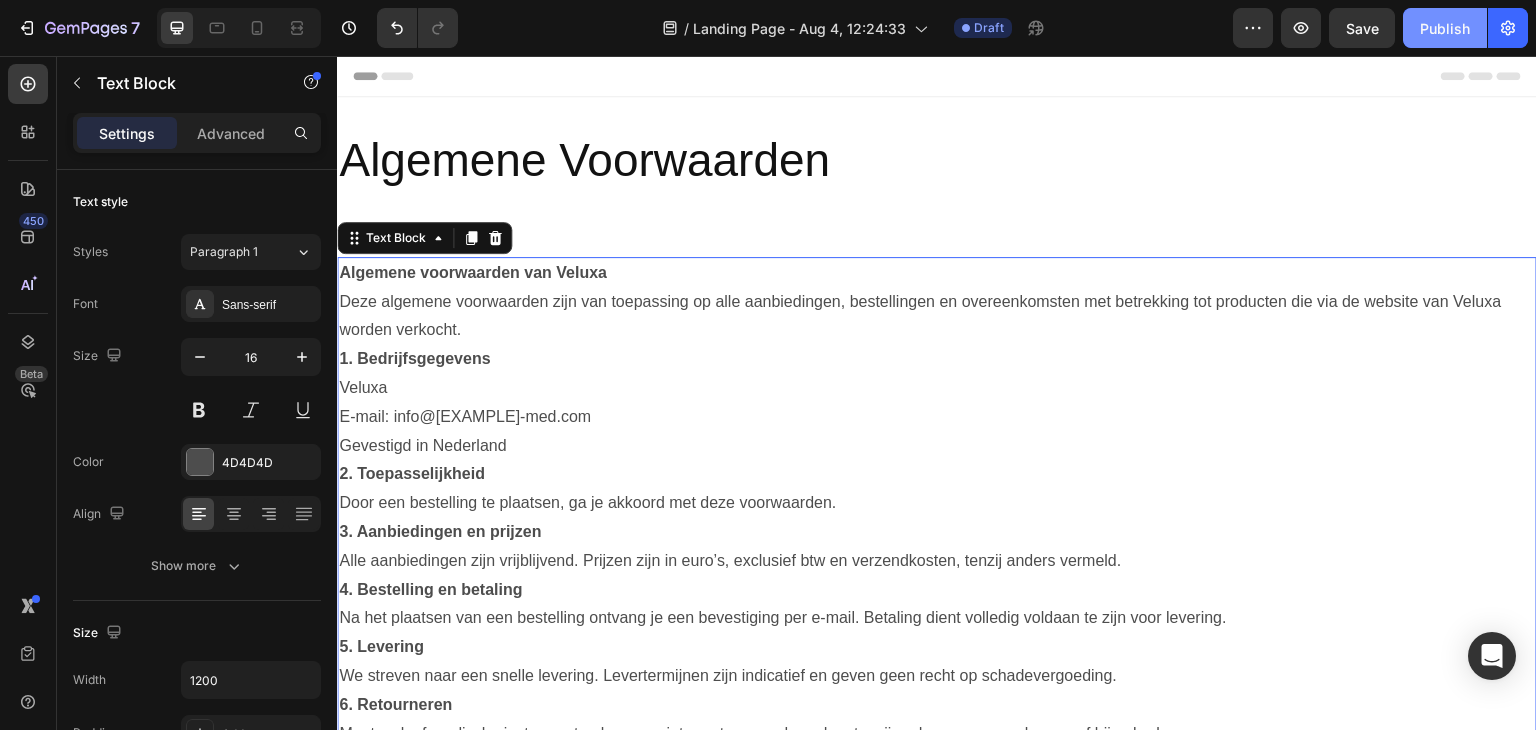 click on "Publish" at bounding box center [1445, 28] 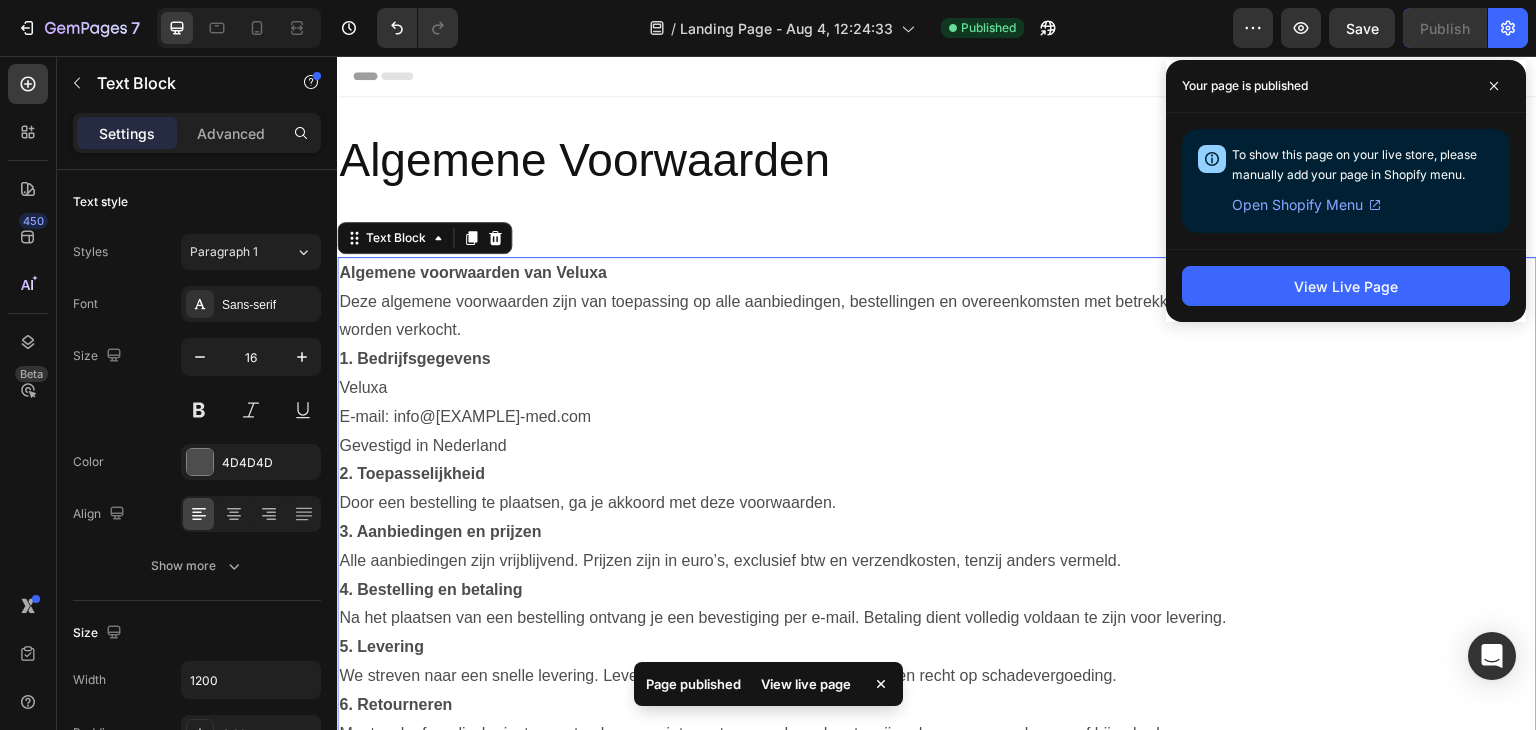 click on "View live page" at bounding box center [806, 684] 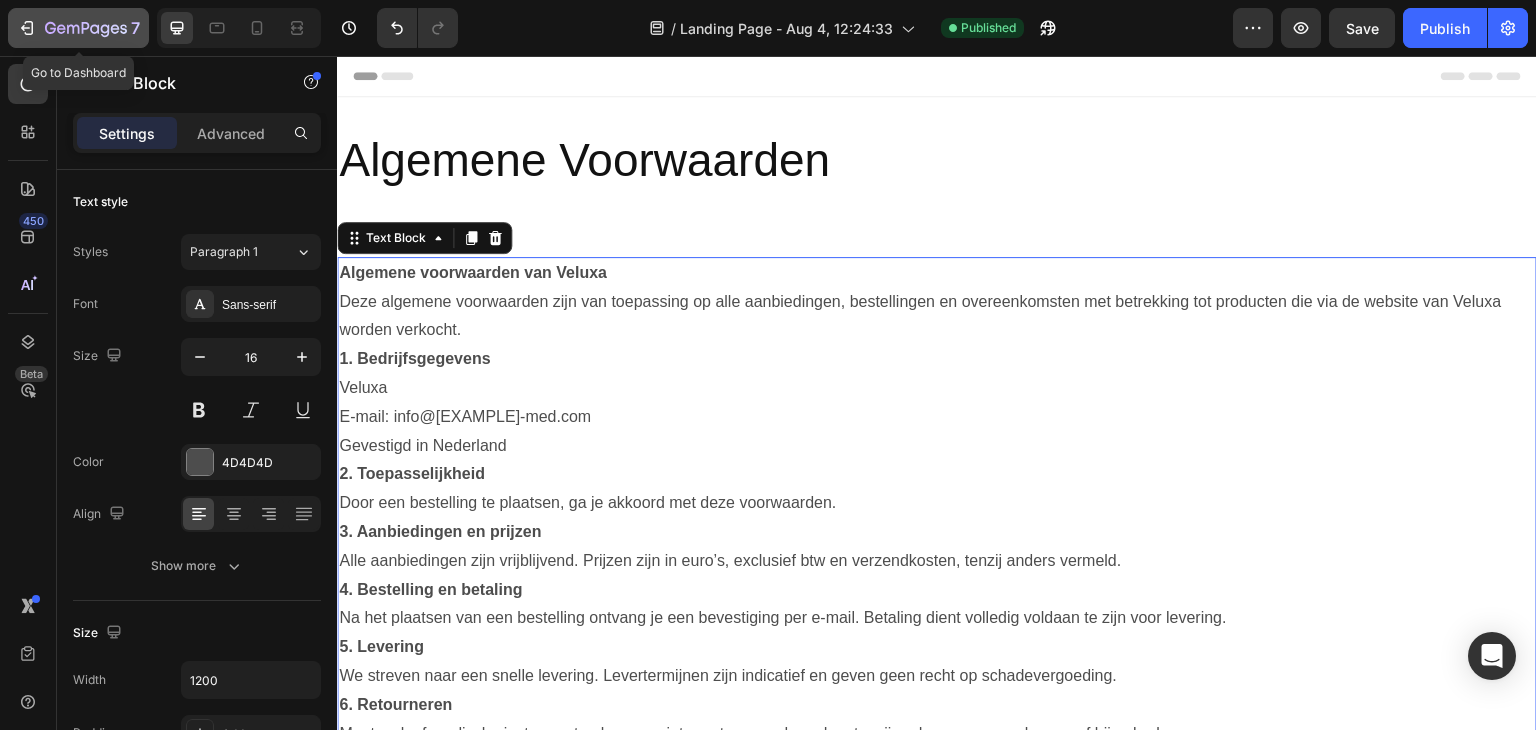 click 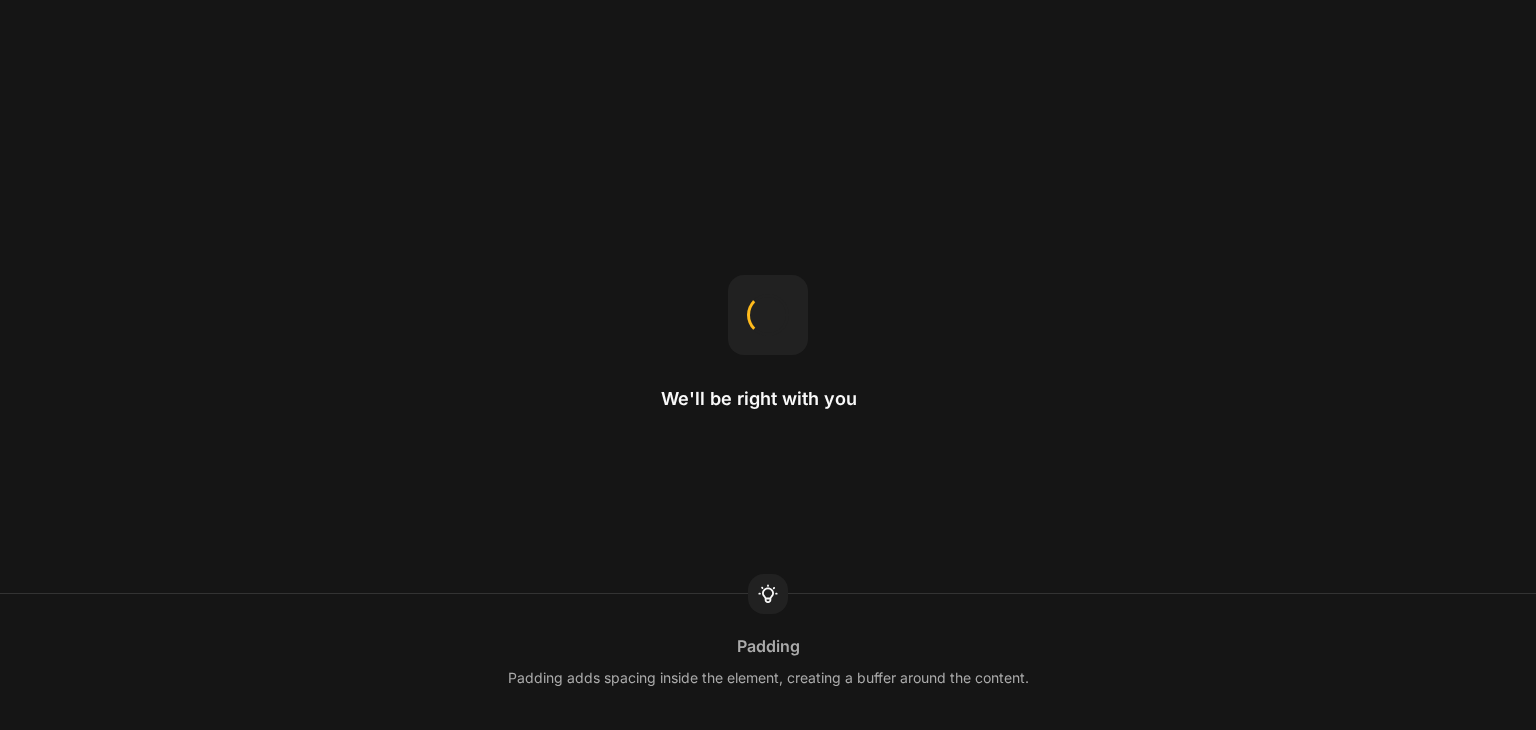 scroll, scrollTop: 0, scrollLeft: 0, axis: both 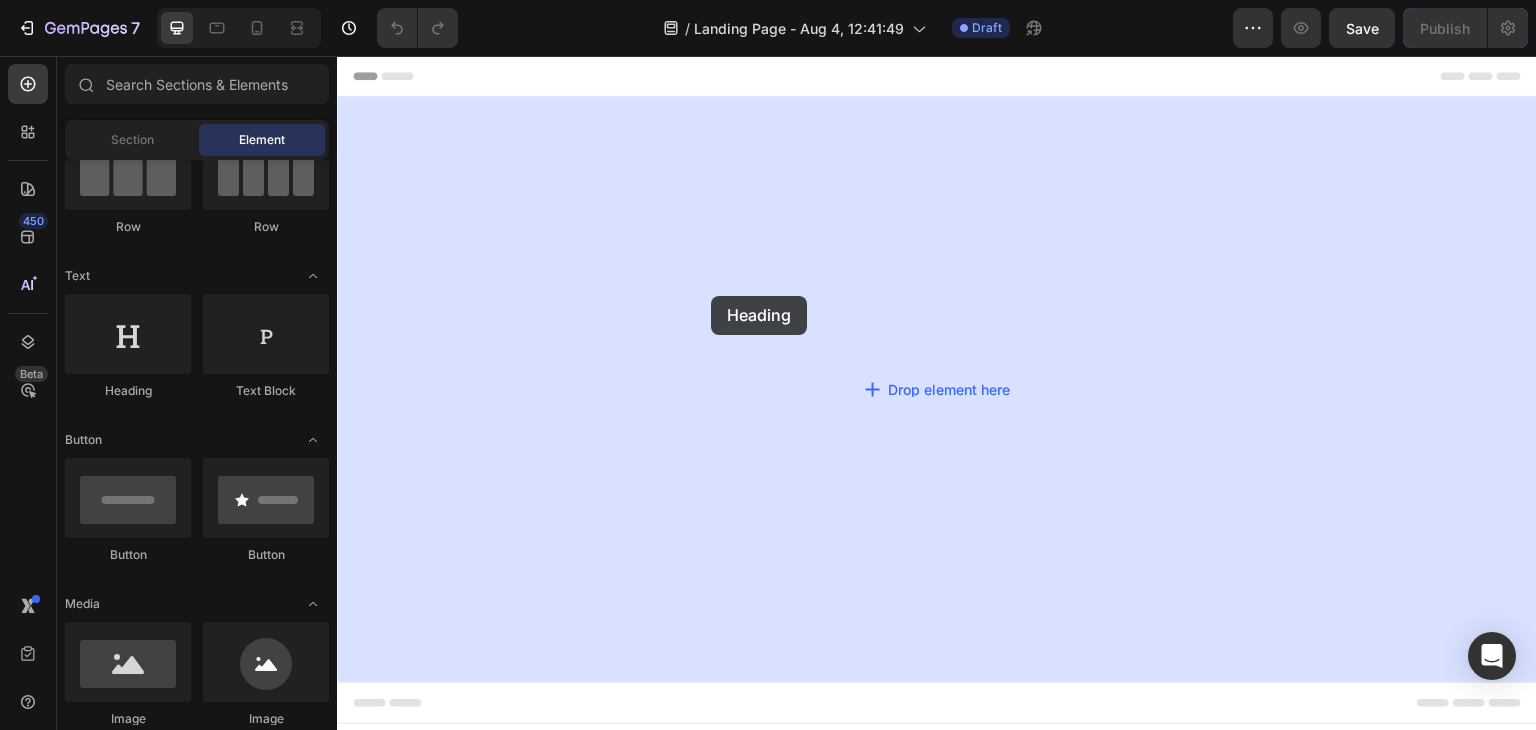 drag, startPoint x: 484, startPoint y: 418, endPoint x: 721, endPoint y: 289, distance: 269.83328 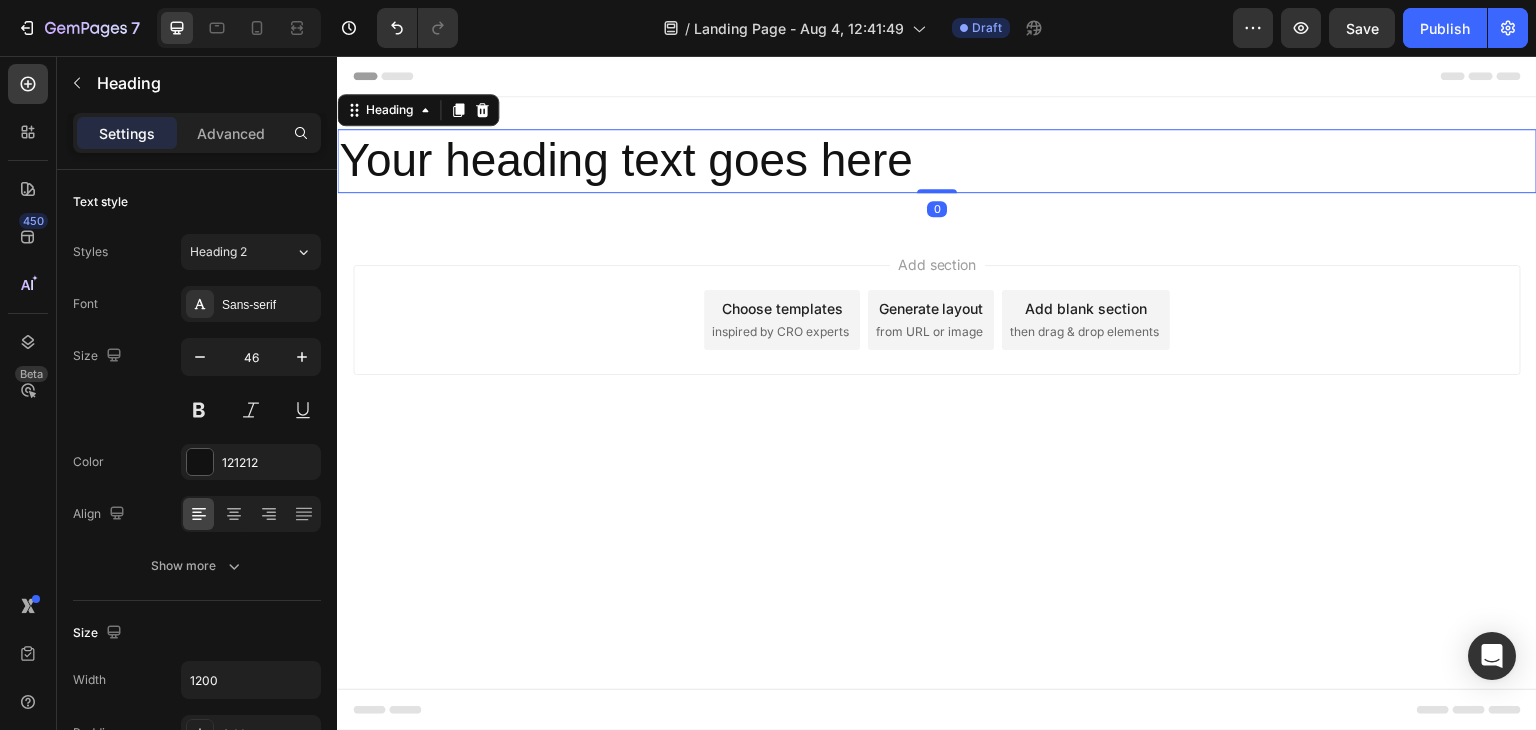 click on "Your heading text goes here" at bounding box center [937, 161] 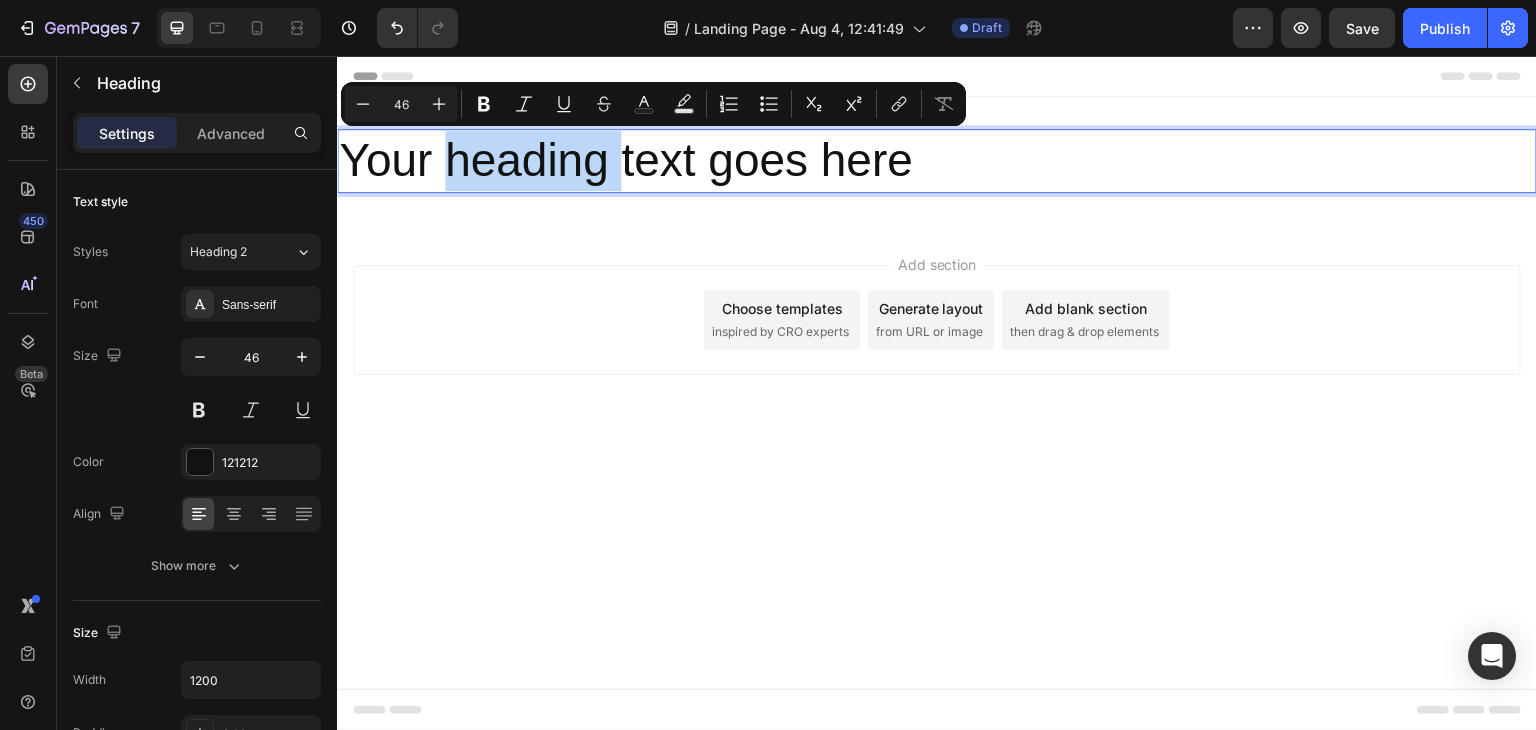 click on "Your heading text goes here" at bounding box center [937, 161] 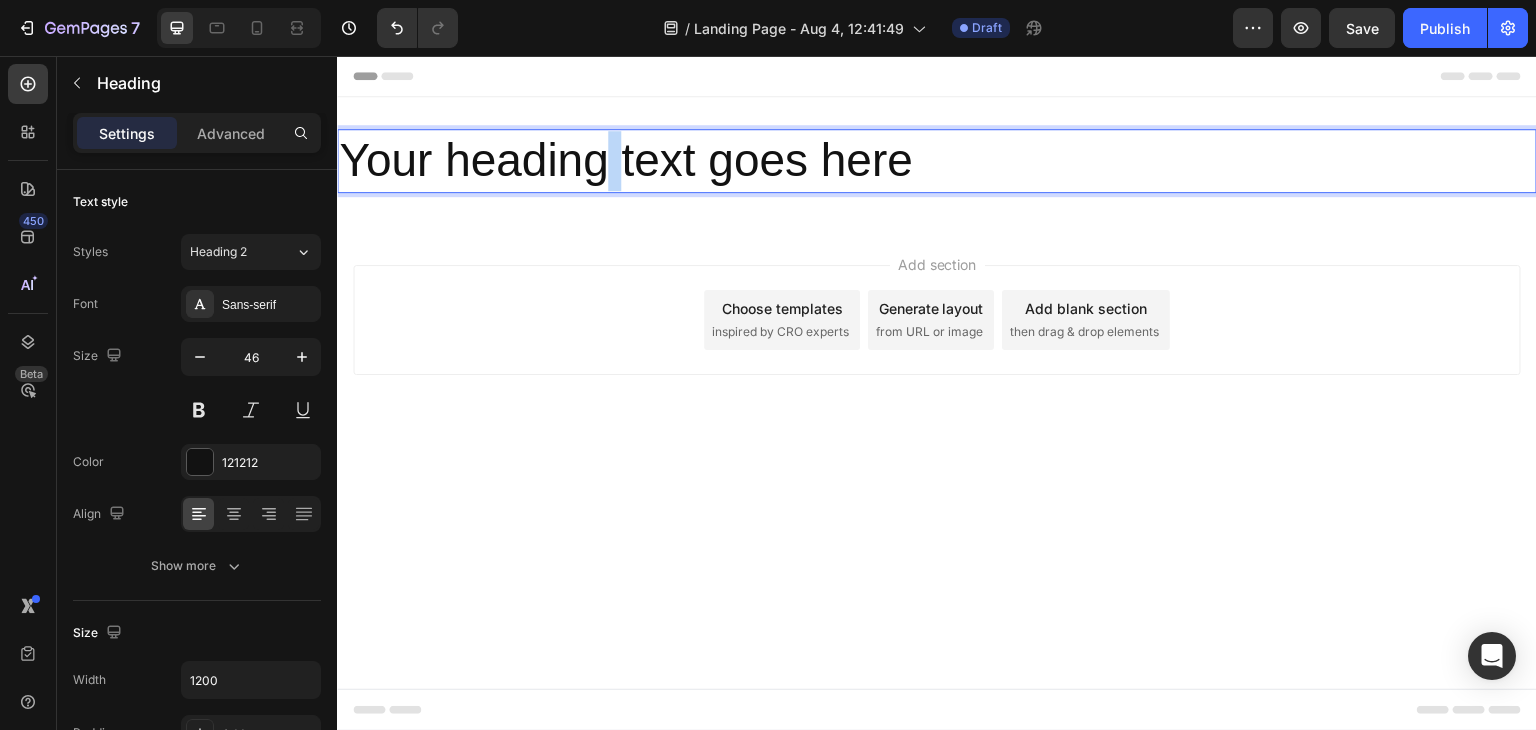 click on "Your heading text goes here" at bounding box center (937, 161) 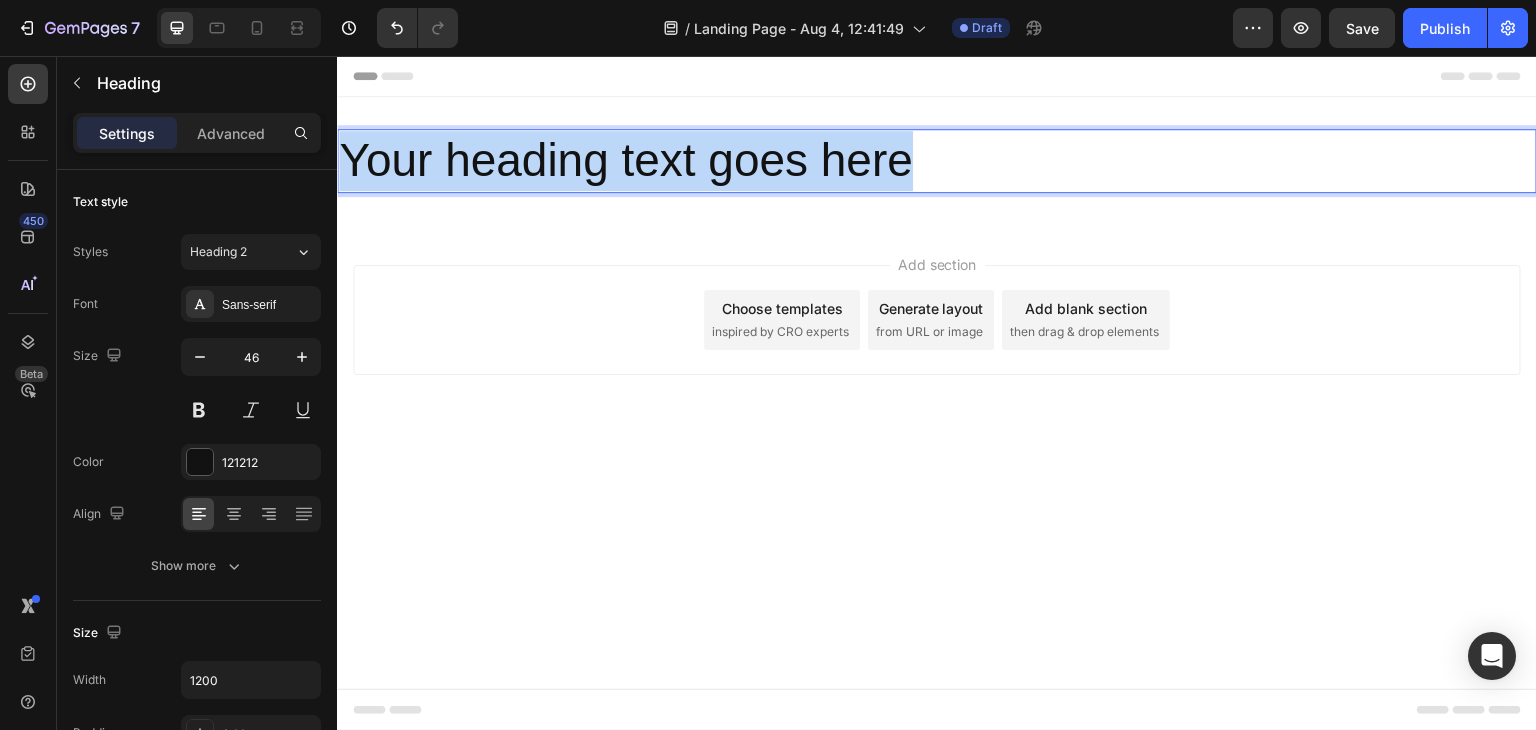 click on "Your heading text goes here" at bounding box center (937, 161) 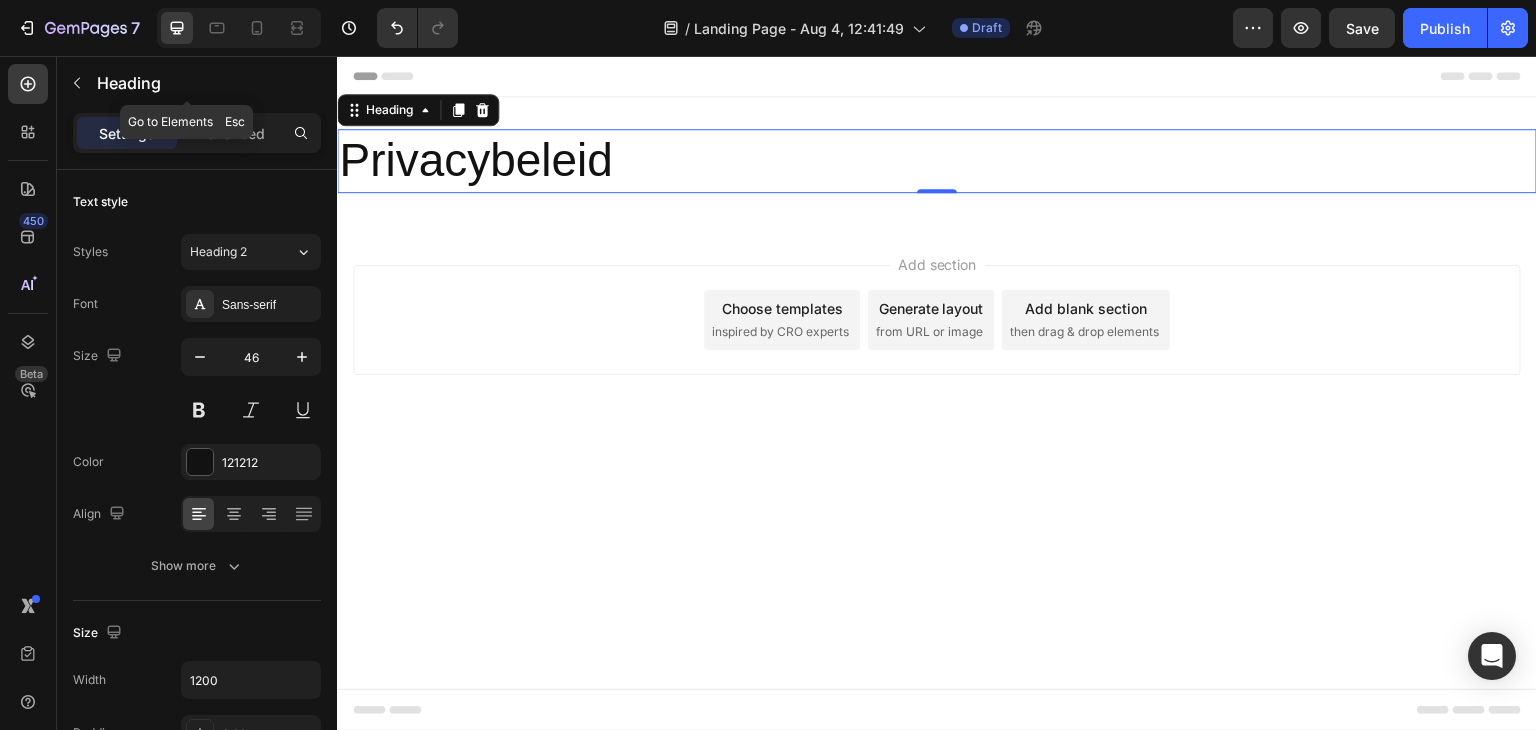 click 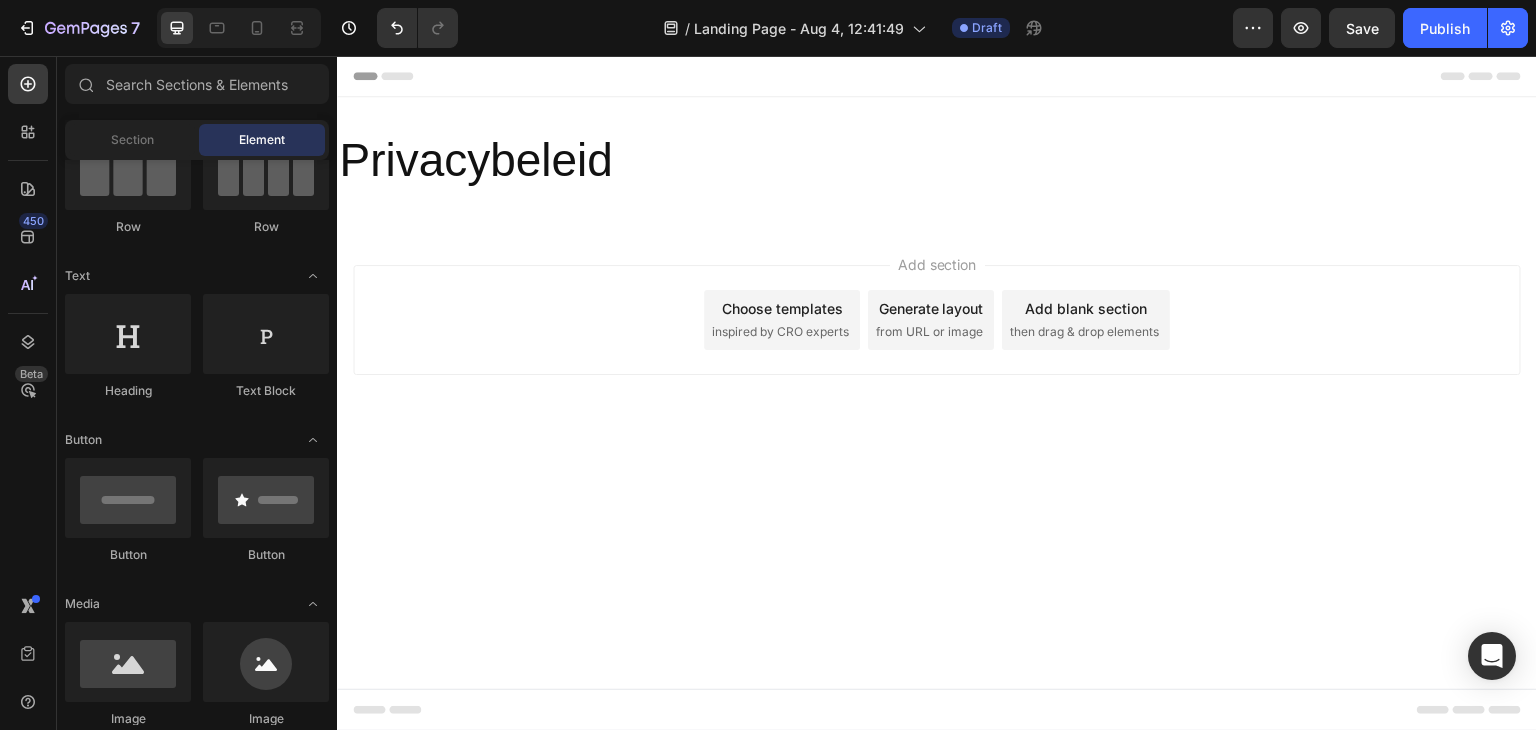 drag, startPoint x: 469, startPoint y: 301, endPoint x: 492, endPoint y: 283, distance: 29.206163 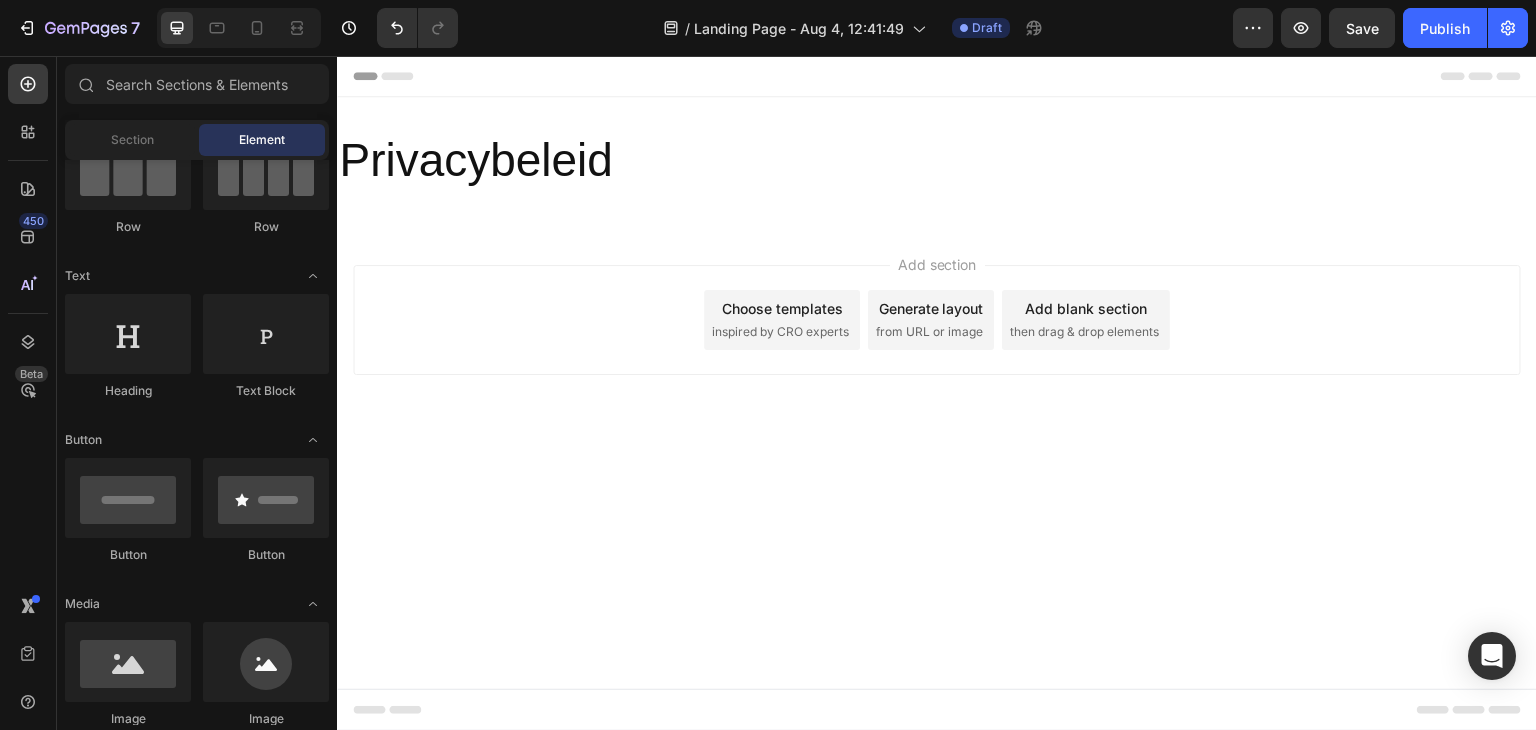 drag, startPoint x: 492, startPoint y: 283, endPoint x: 516, endPoint y: 245, distance: 44.94441 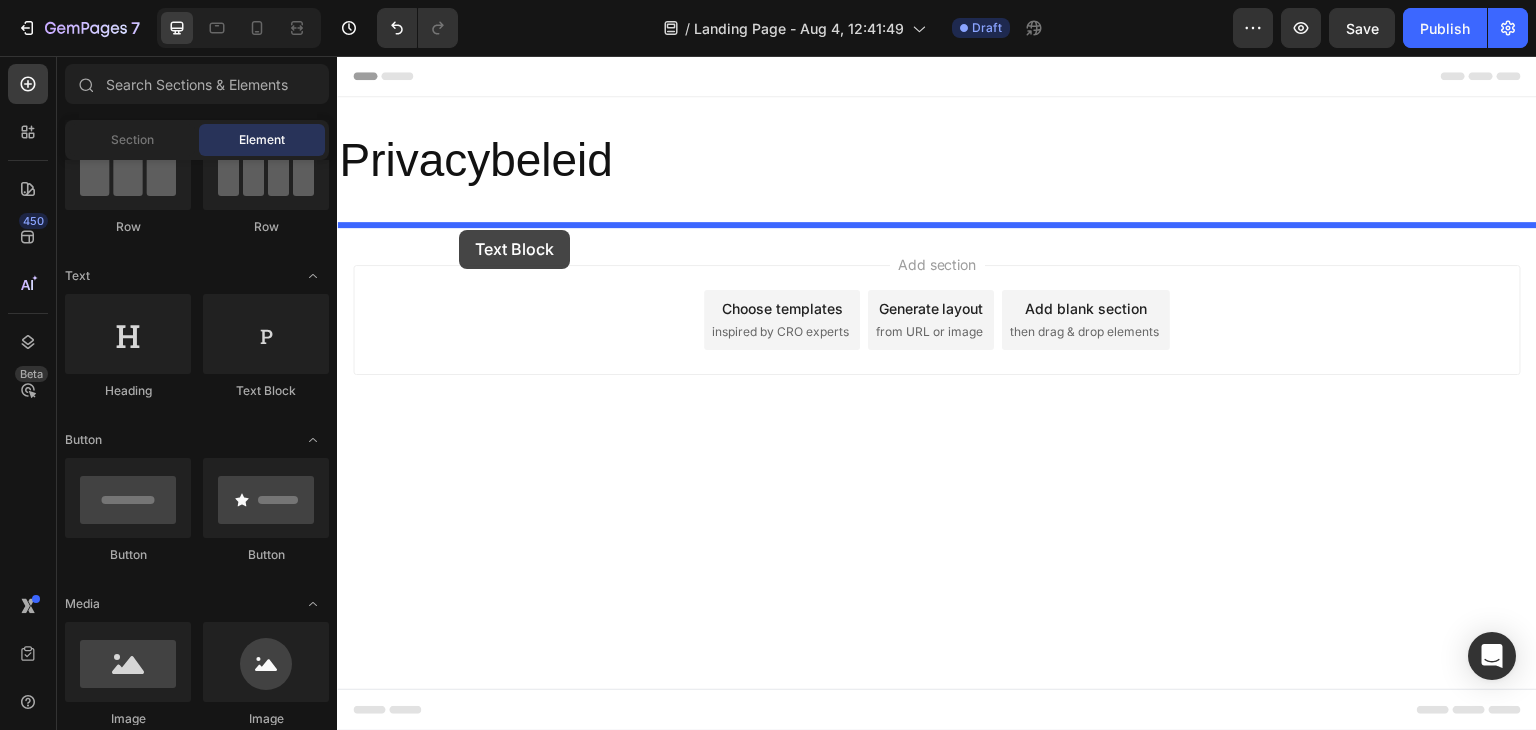 drag, startPoint x: 683, startPoint y: 360, endPoint x: 459, endPoint y: 232, distance: 257.99225 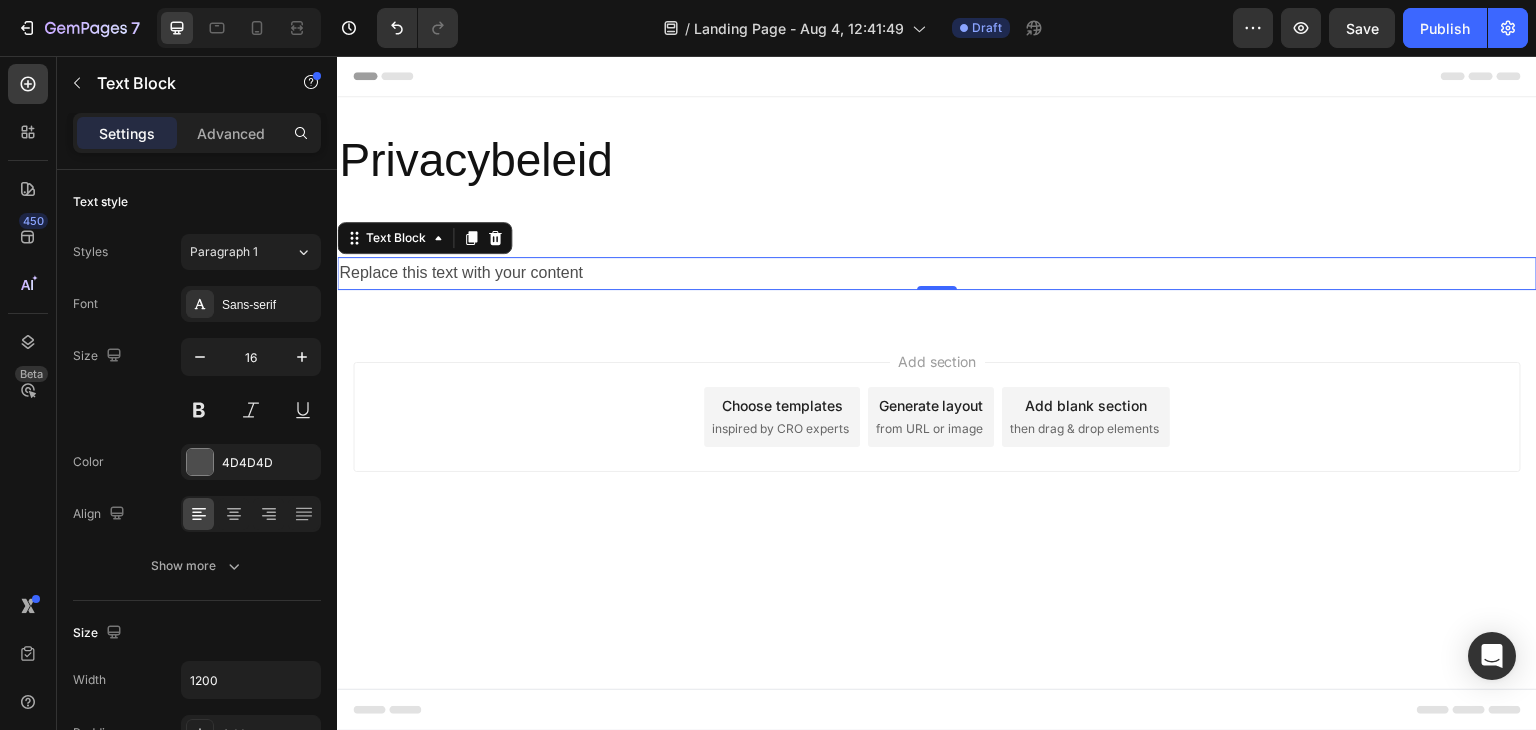click on "Replace this text with your content" at bounding box center [937, 273] 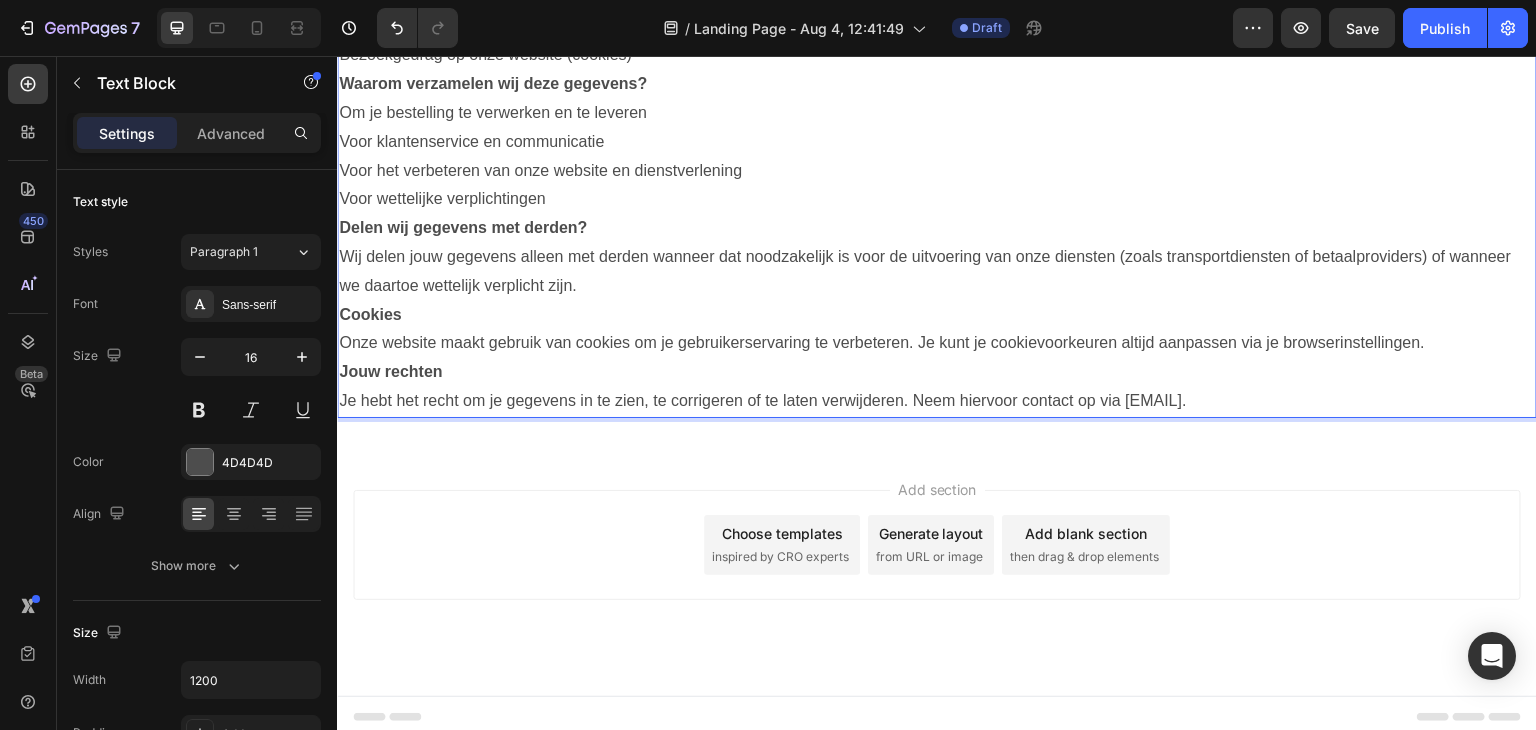 scroll, scrollTop: 425, scrollLeft: 0, axis: vertical 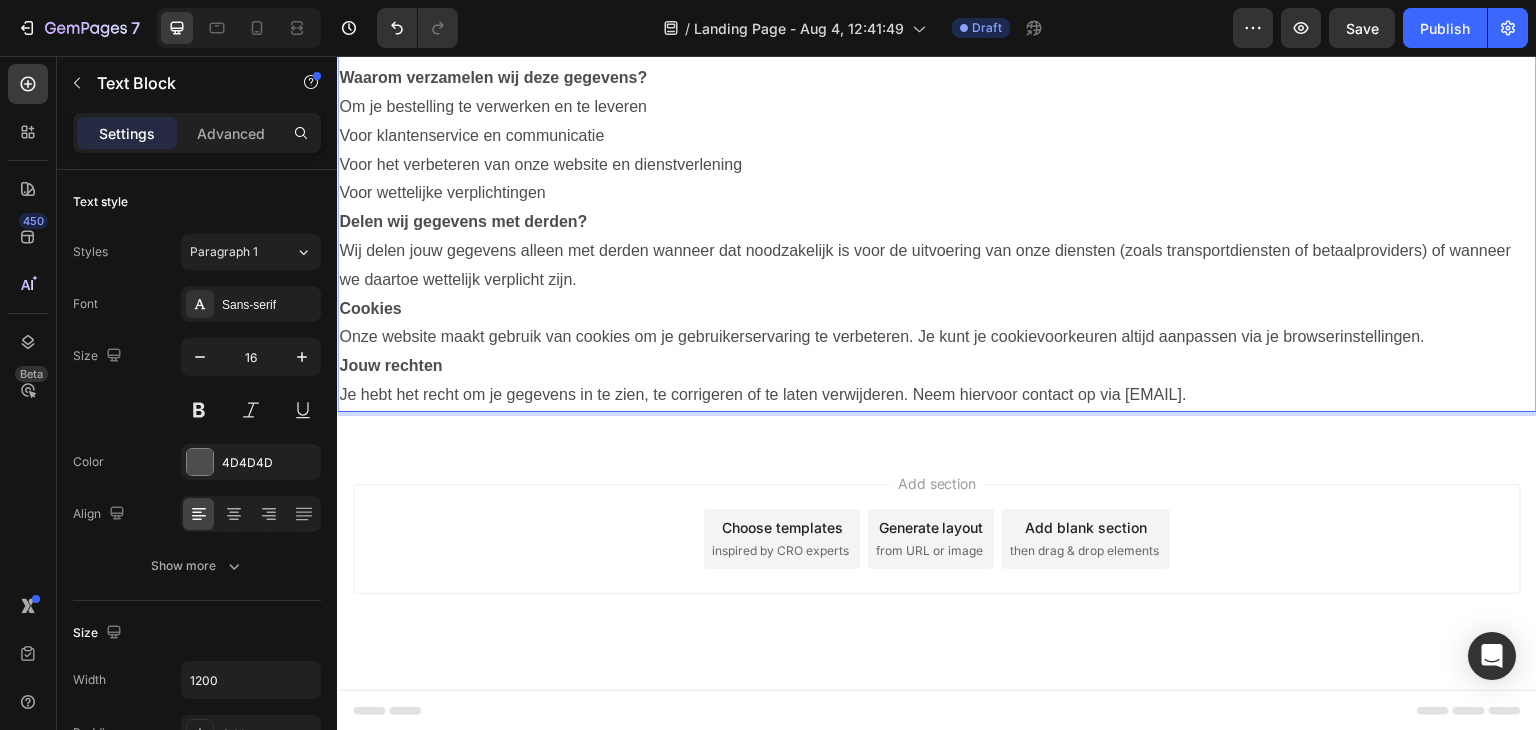click on "Je hebt het recht om je gegevens in te zien, te corrigeren of te laten verwijderen. Neem hiervoor contact op via [EMAIL]." at bounding box center (937, 381) 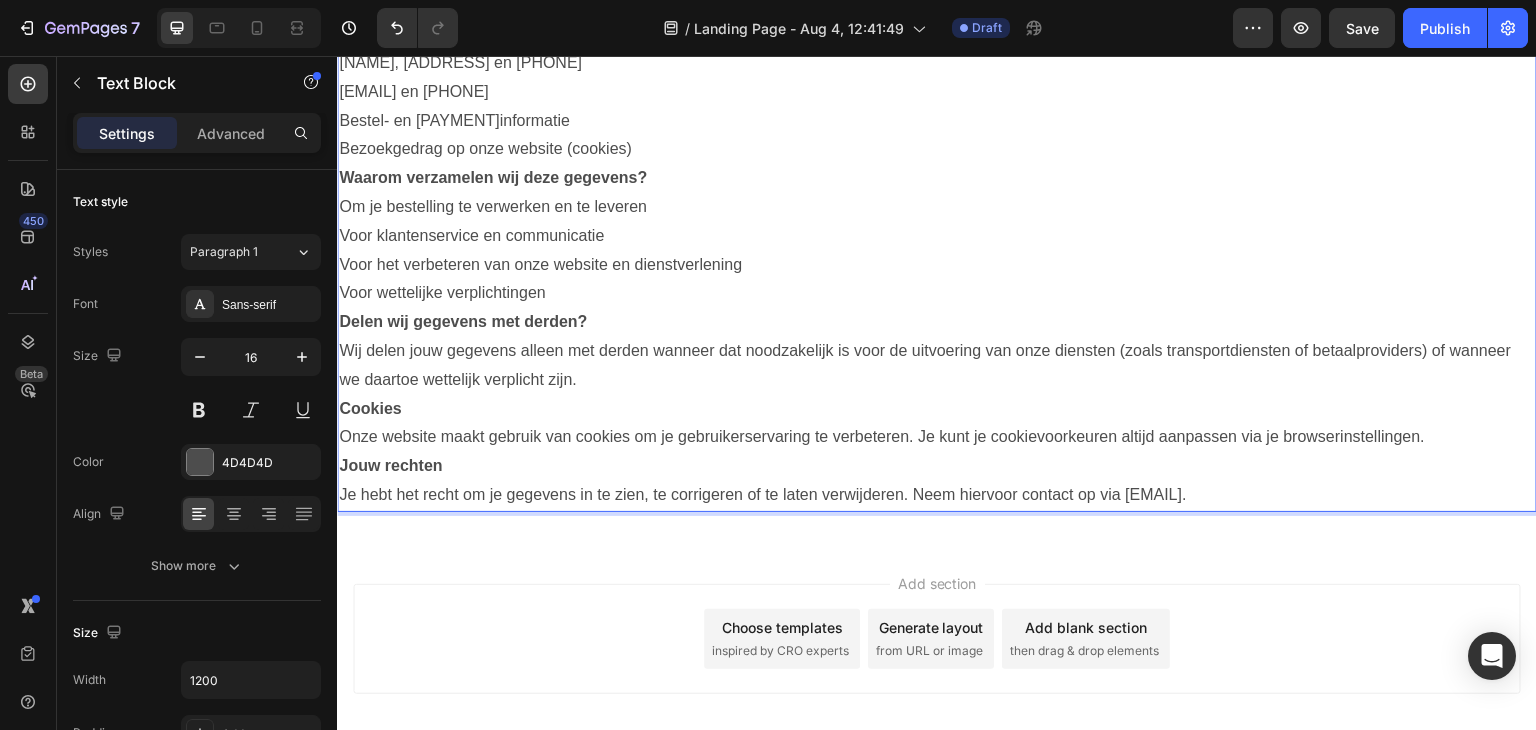 scroll, scrollTop: 0, scrollLeft: 0, axis: both 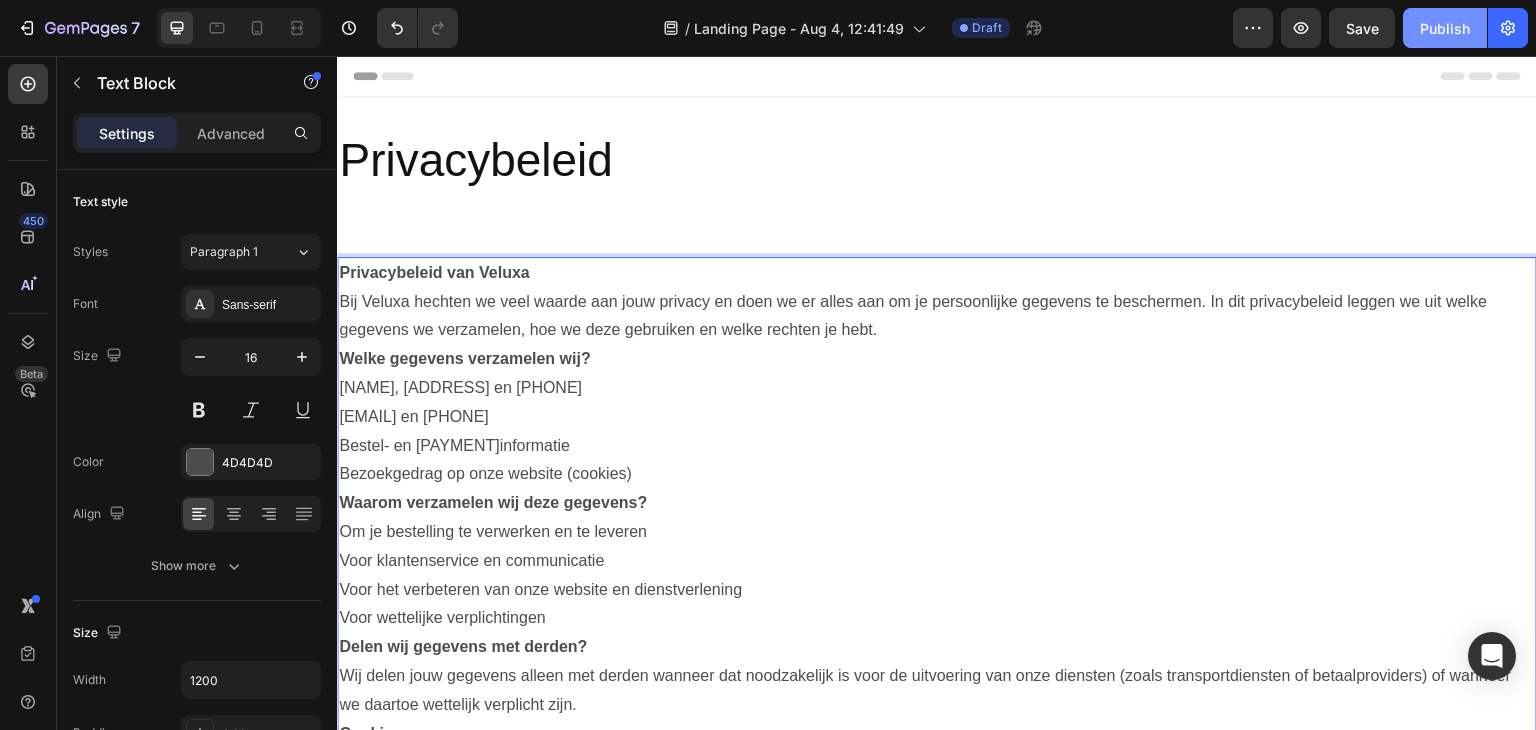 click on "Publish" at bounding box center [1445, 28] 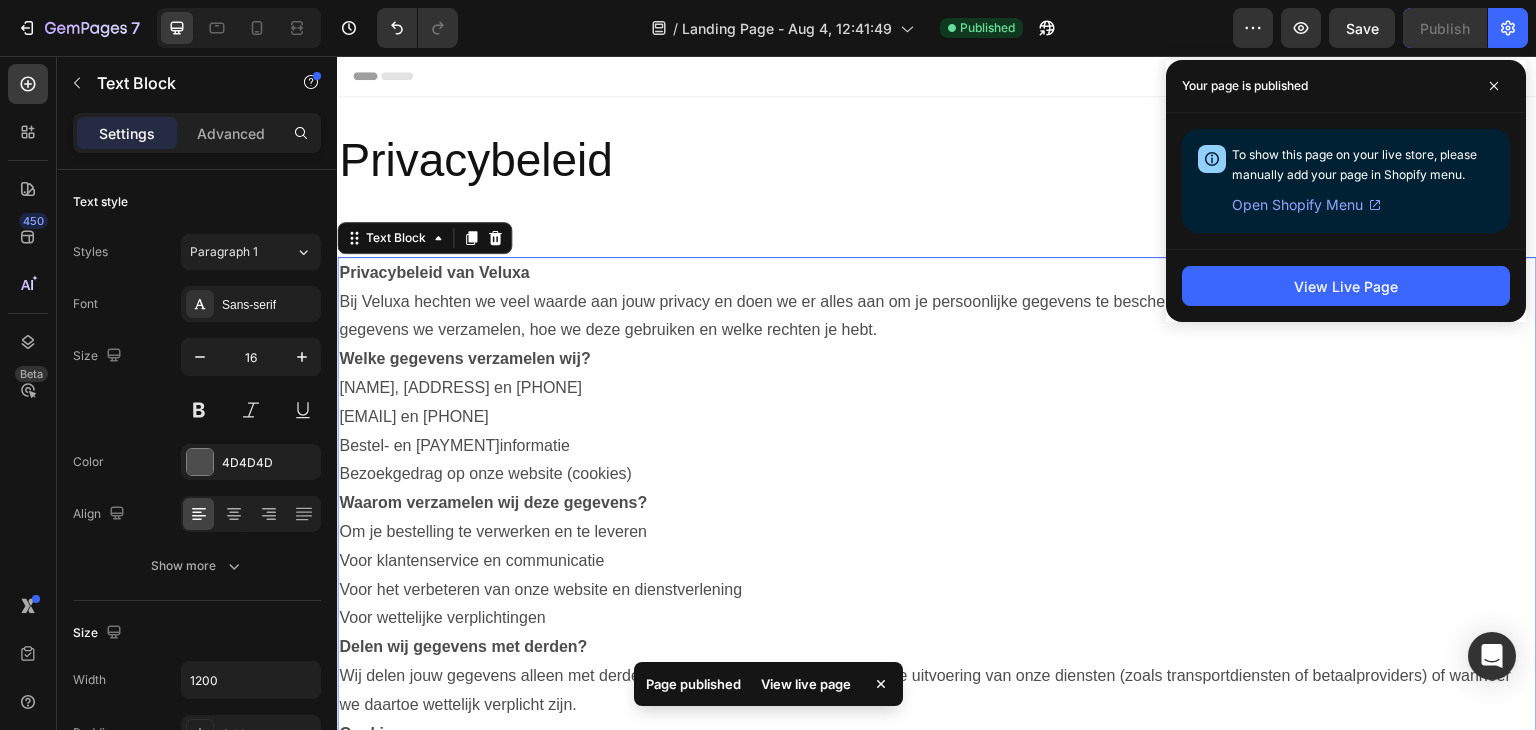 click on "View live page" at bounding box center (806, 684) 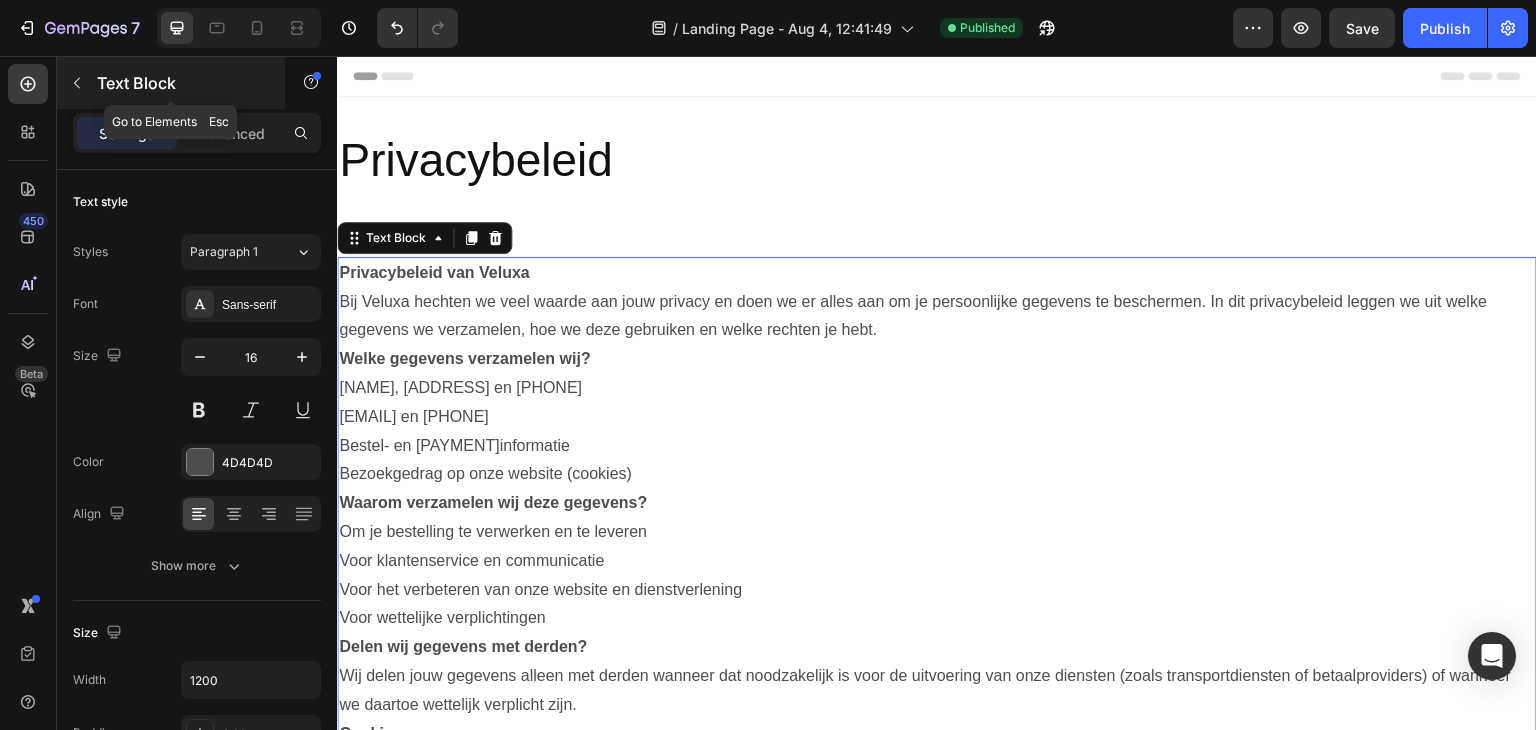 click on "Text Block" at bounding box center (182, 83) 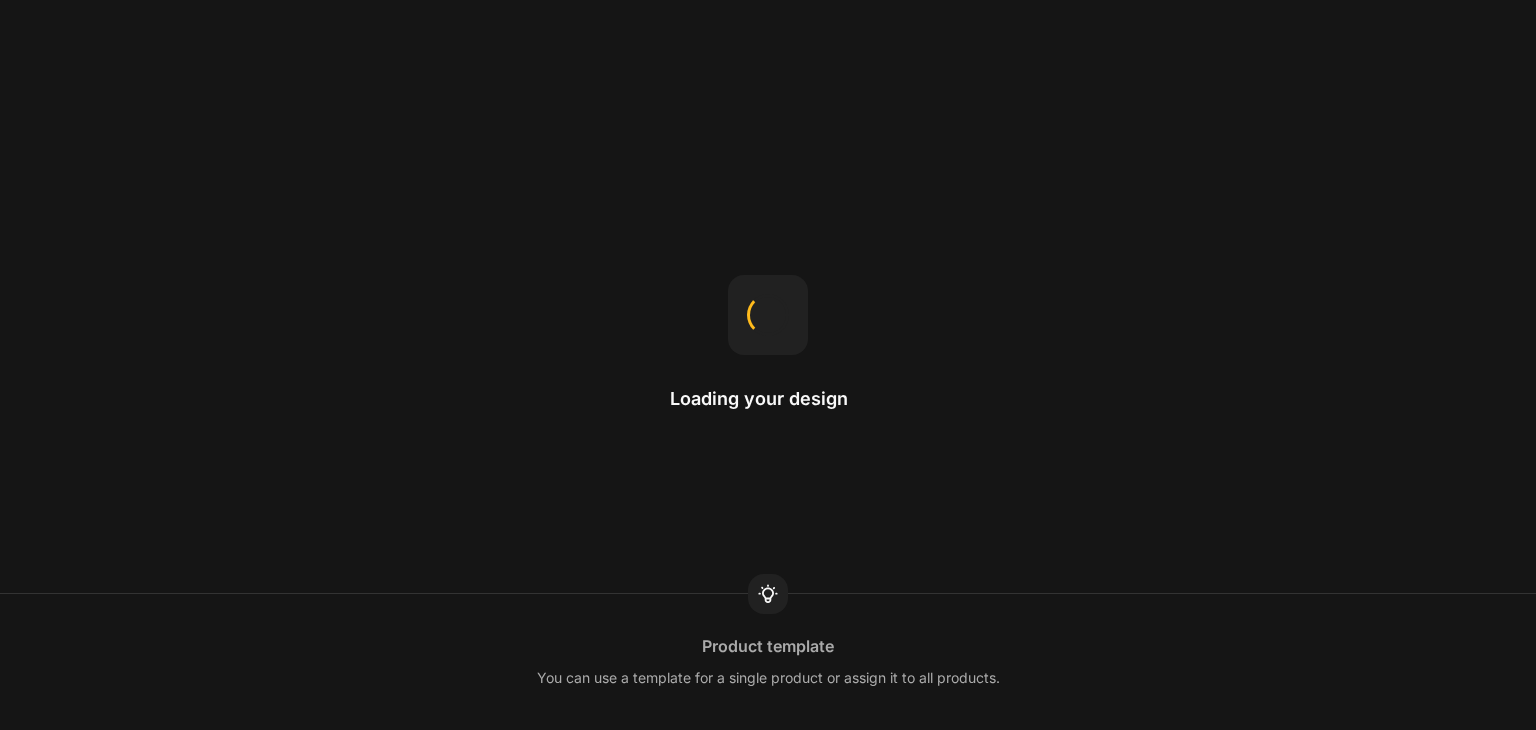 scroll, scrollTop: 0, scrollLeft: 0, axis: both 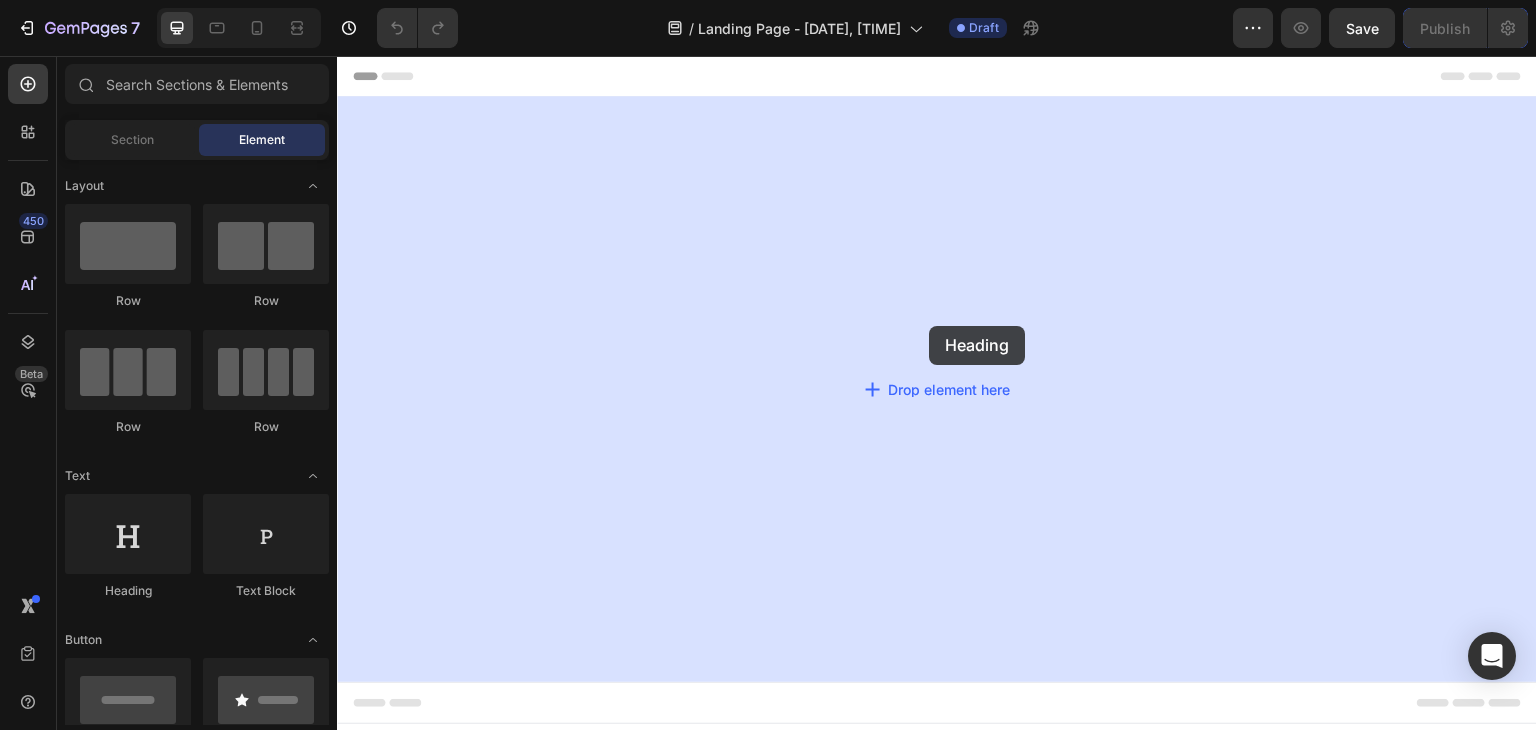 drag, startPoint x: 473, startPoint y: 586, endPoint x: 929, endPoint y: 326, distance: 524.9152 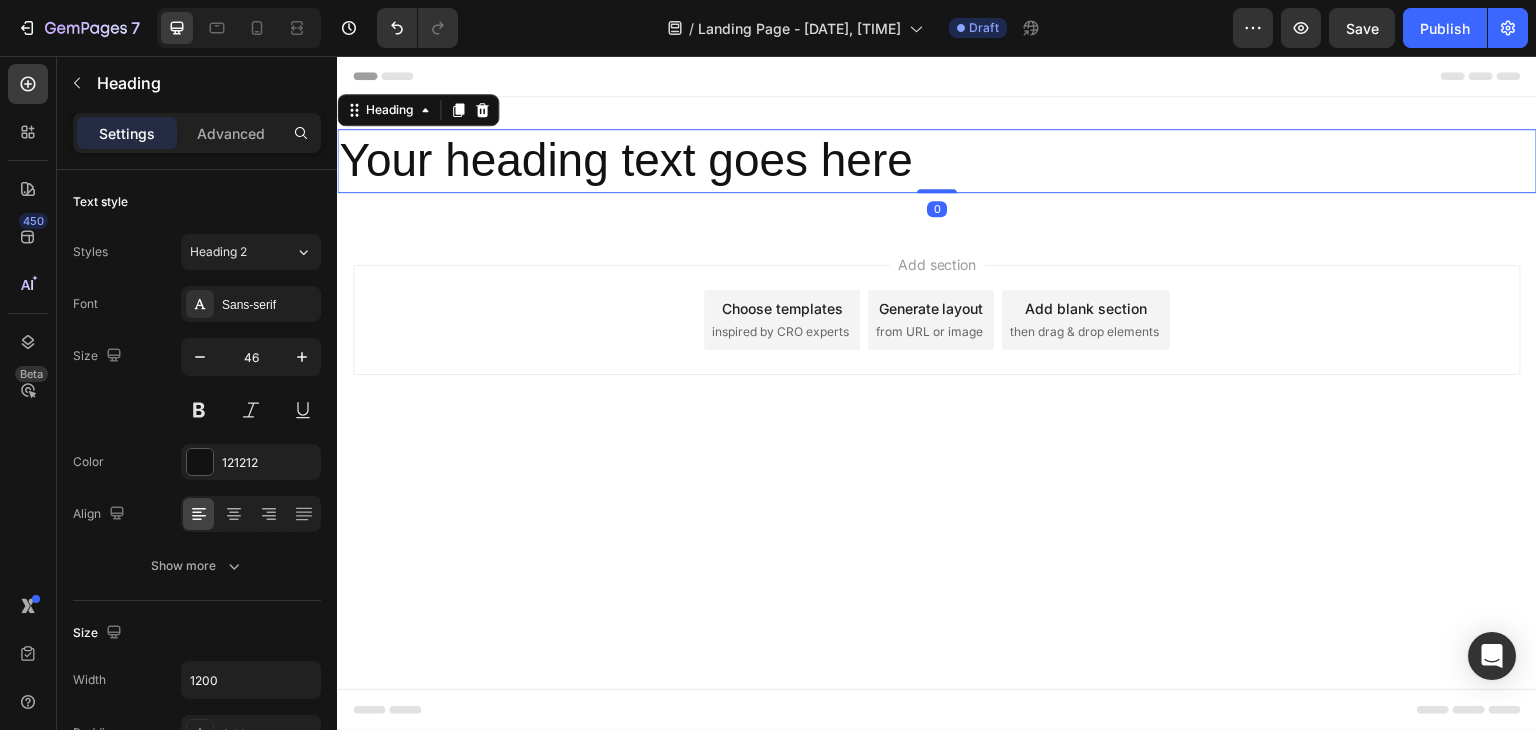 click on "Your heading text goes here" at bounding box center [937, 161] 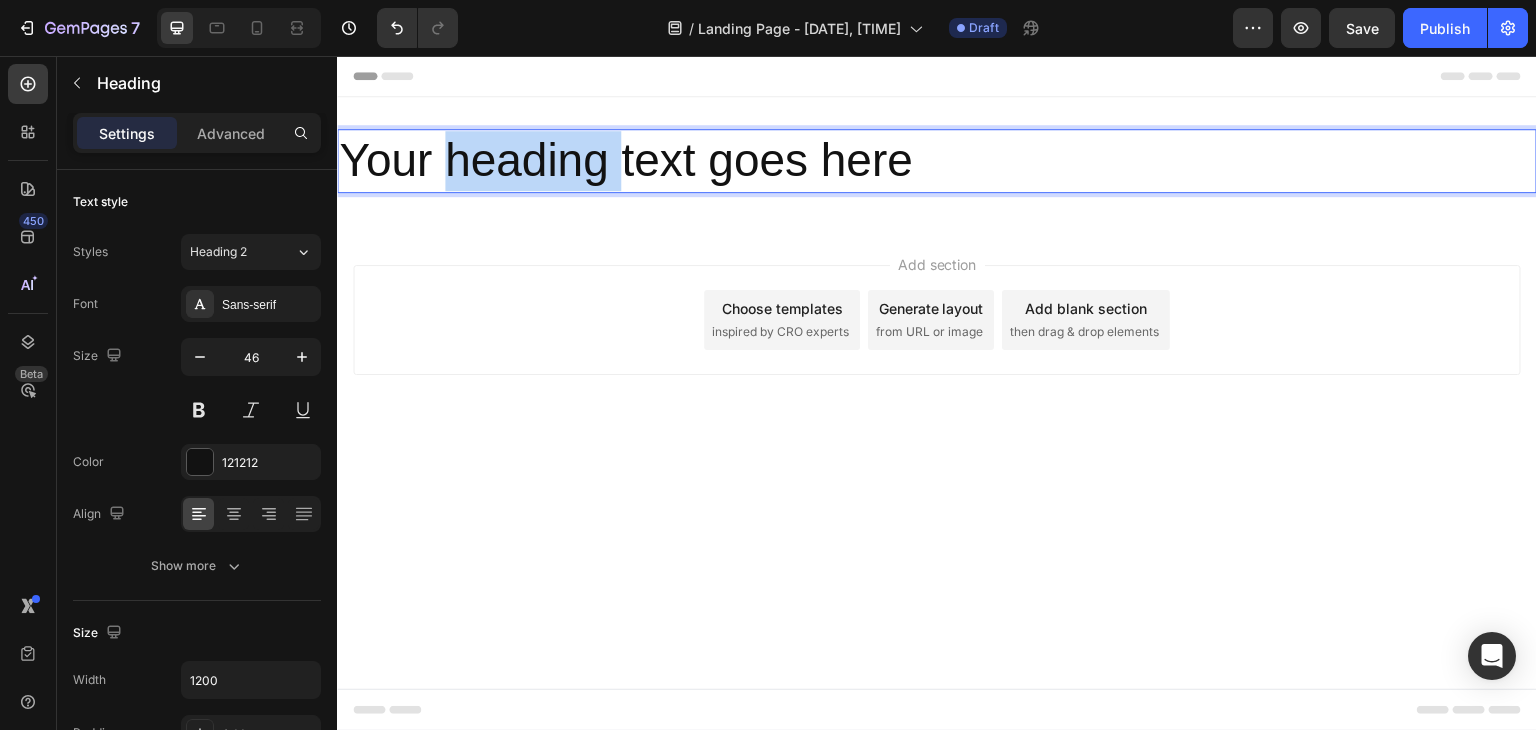 click on "Your heading text goes here" at bounding box center (937, 161) 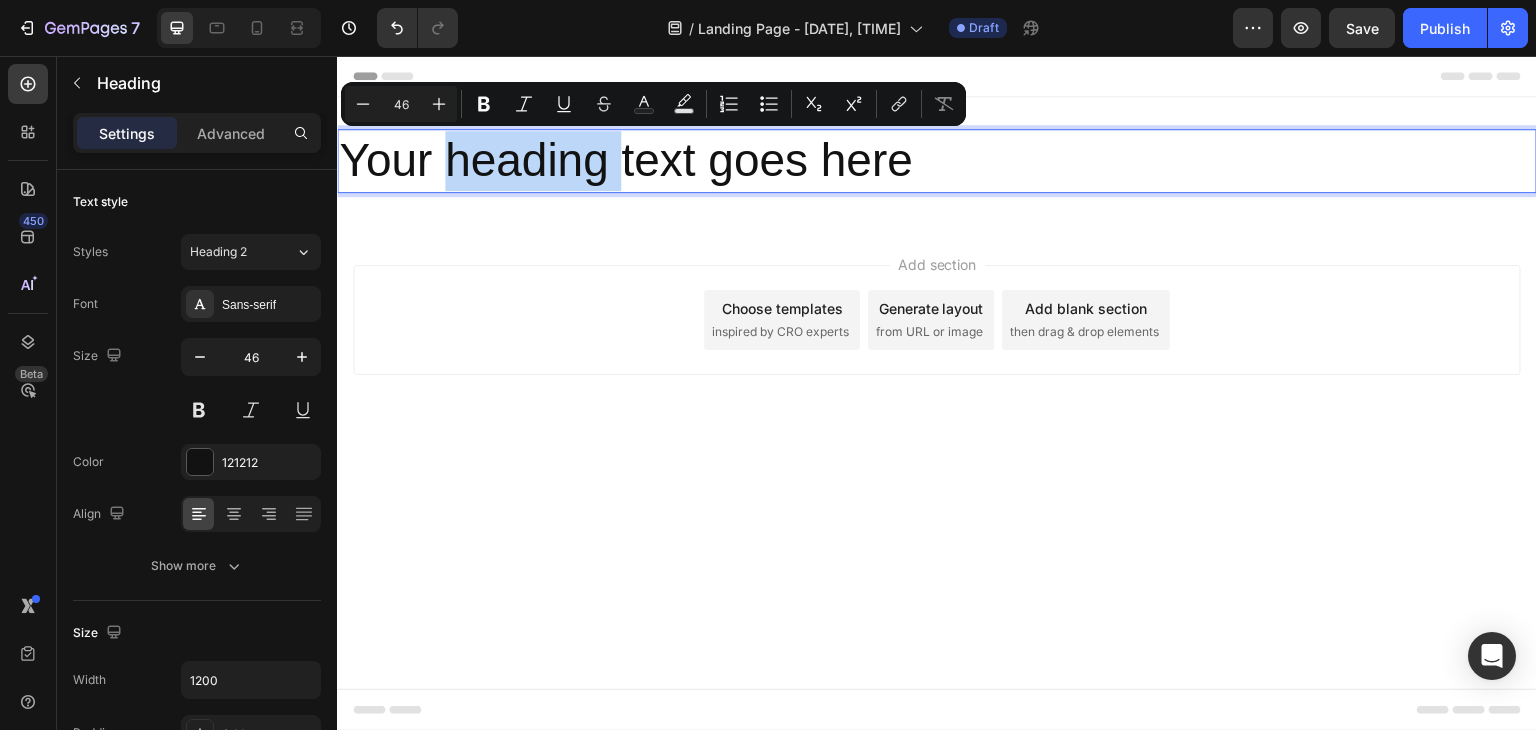 click on "Your heading text goes here" at bounding box center [937, 161] 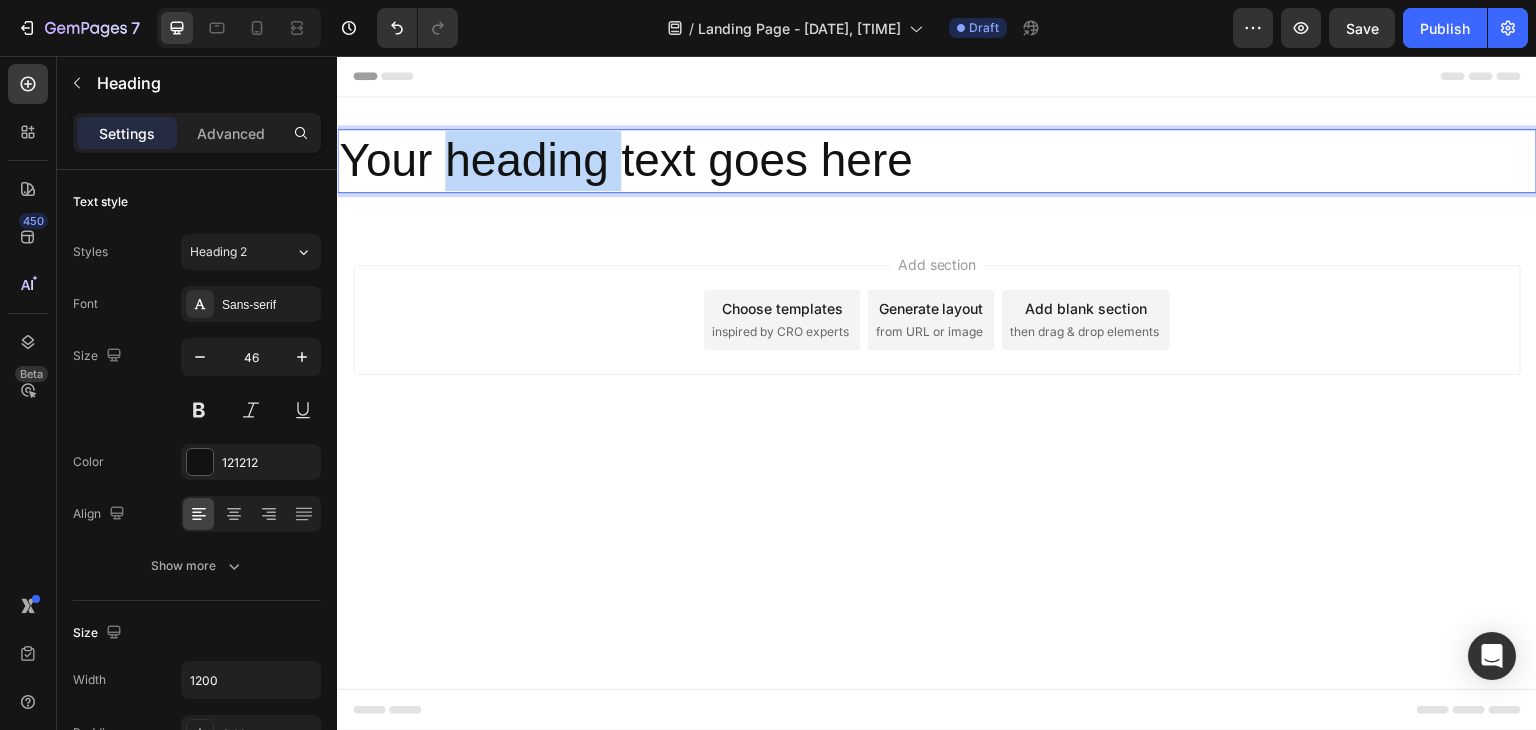 click on "Your heading text goes here" at bounding box center [937, 161] 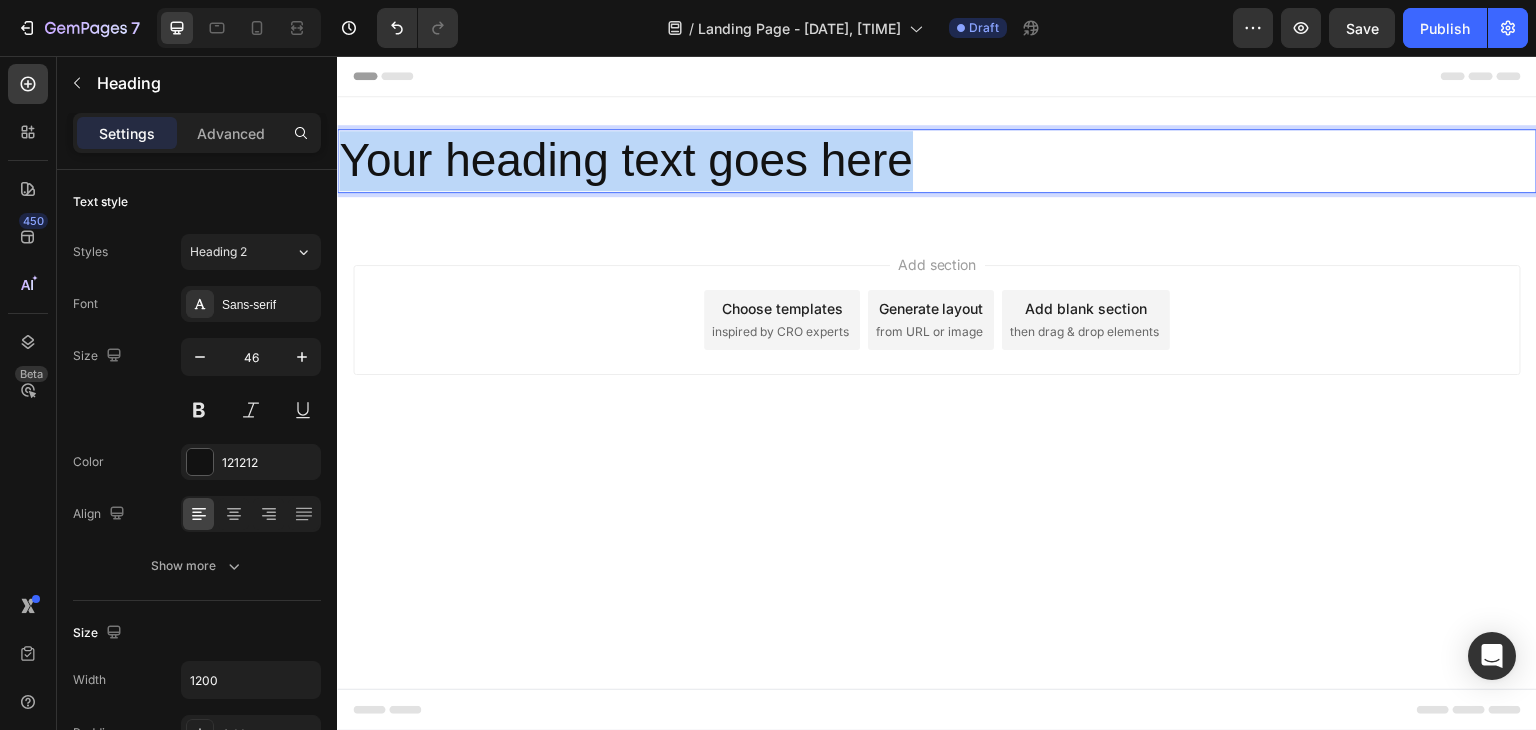 click on "Your heading text goes here" at bounding box center [937, 161] 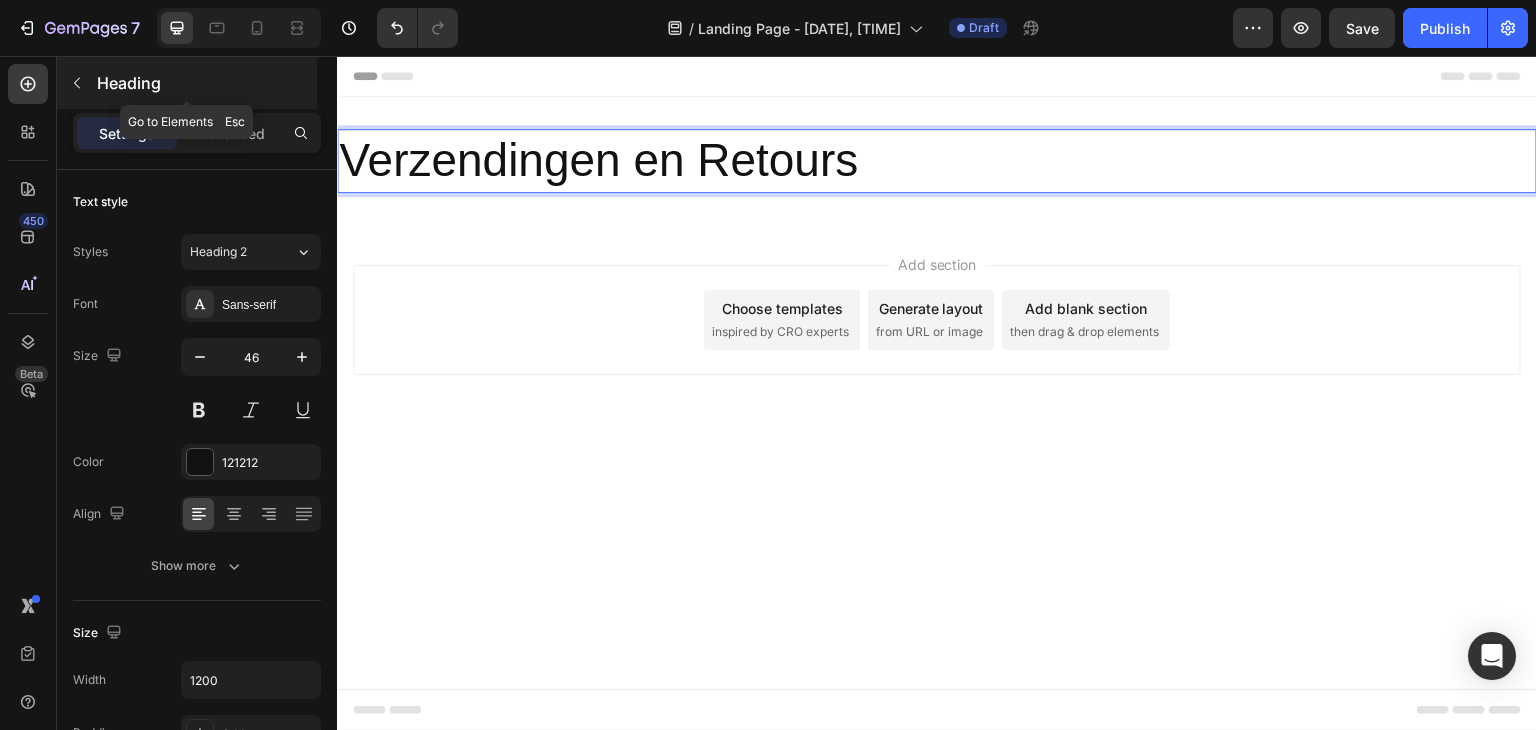 click 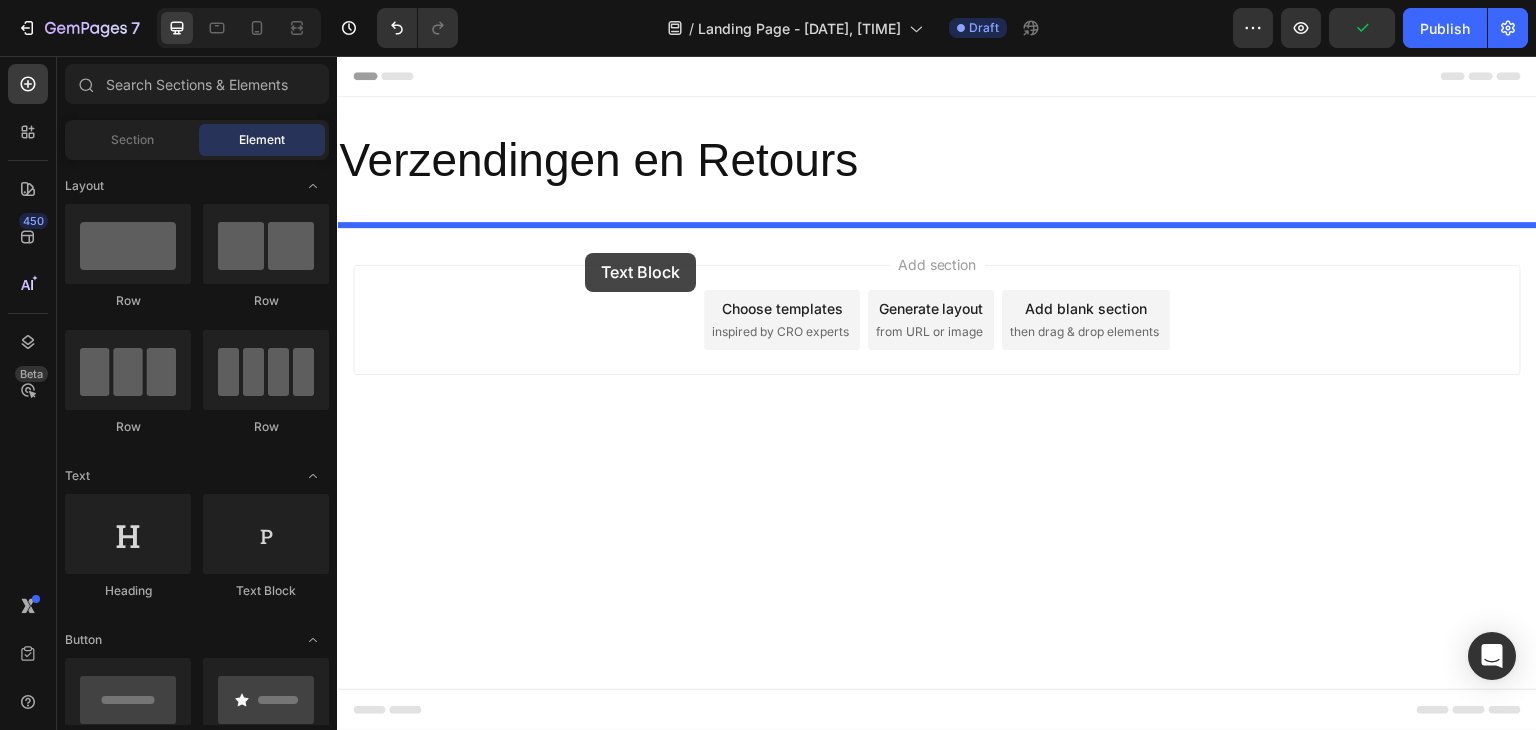drag, startPoint x: 591, startPoint y: 593, endPoint x: 585, endPoint y: 253, distance: 340.05295 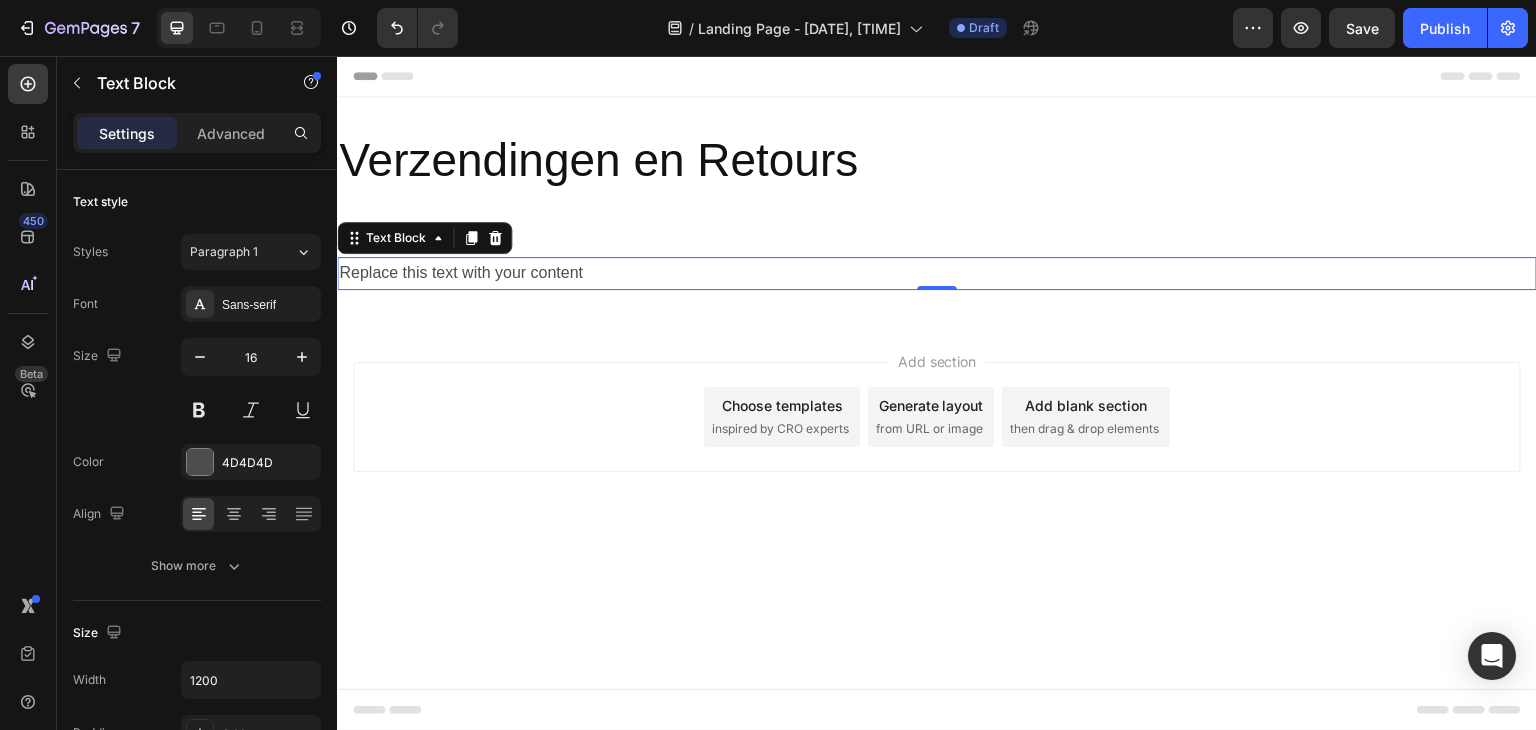 click on "Replace this text with your content" at bounding box center (937, 273) 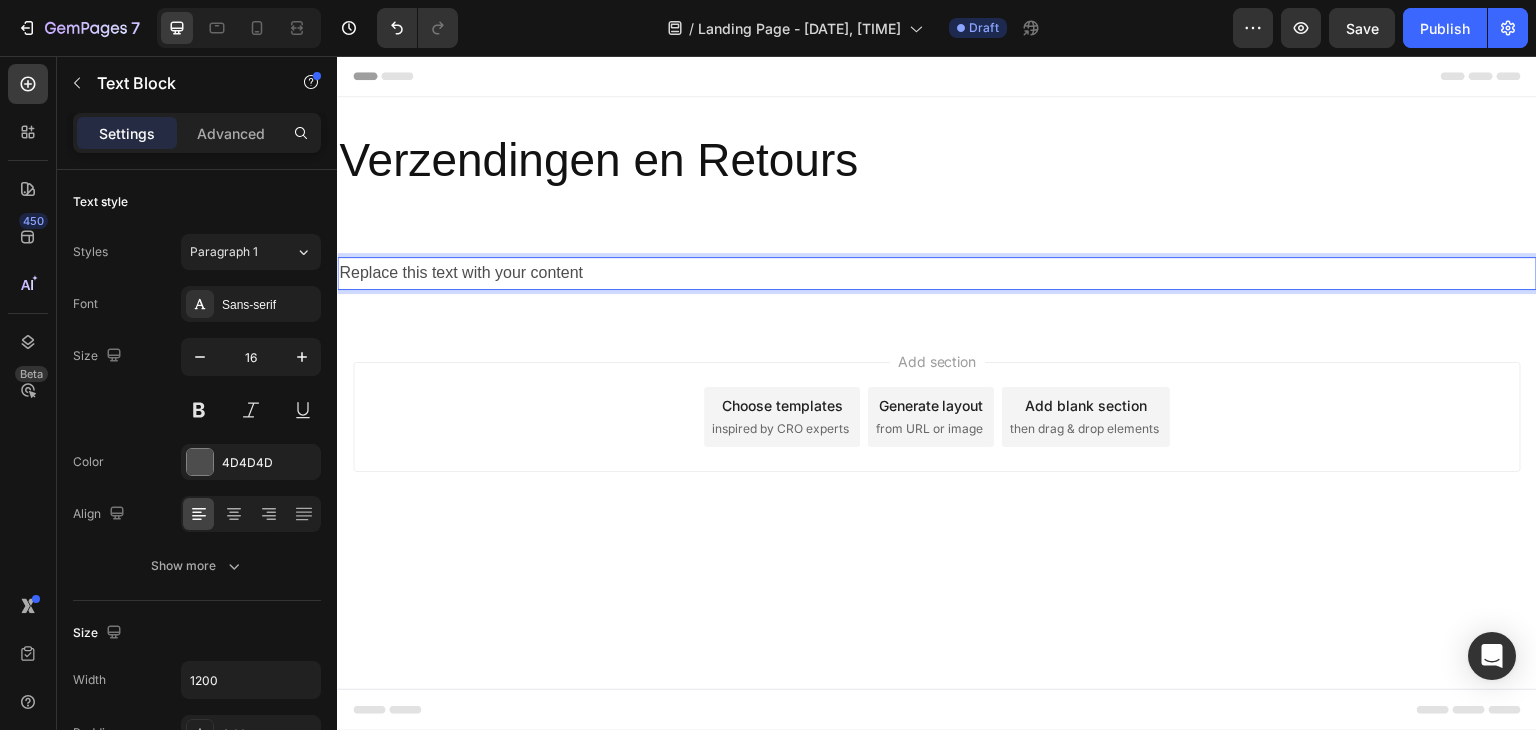 click on "Replace this text with your content" at bounding box center [937, 273] 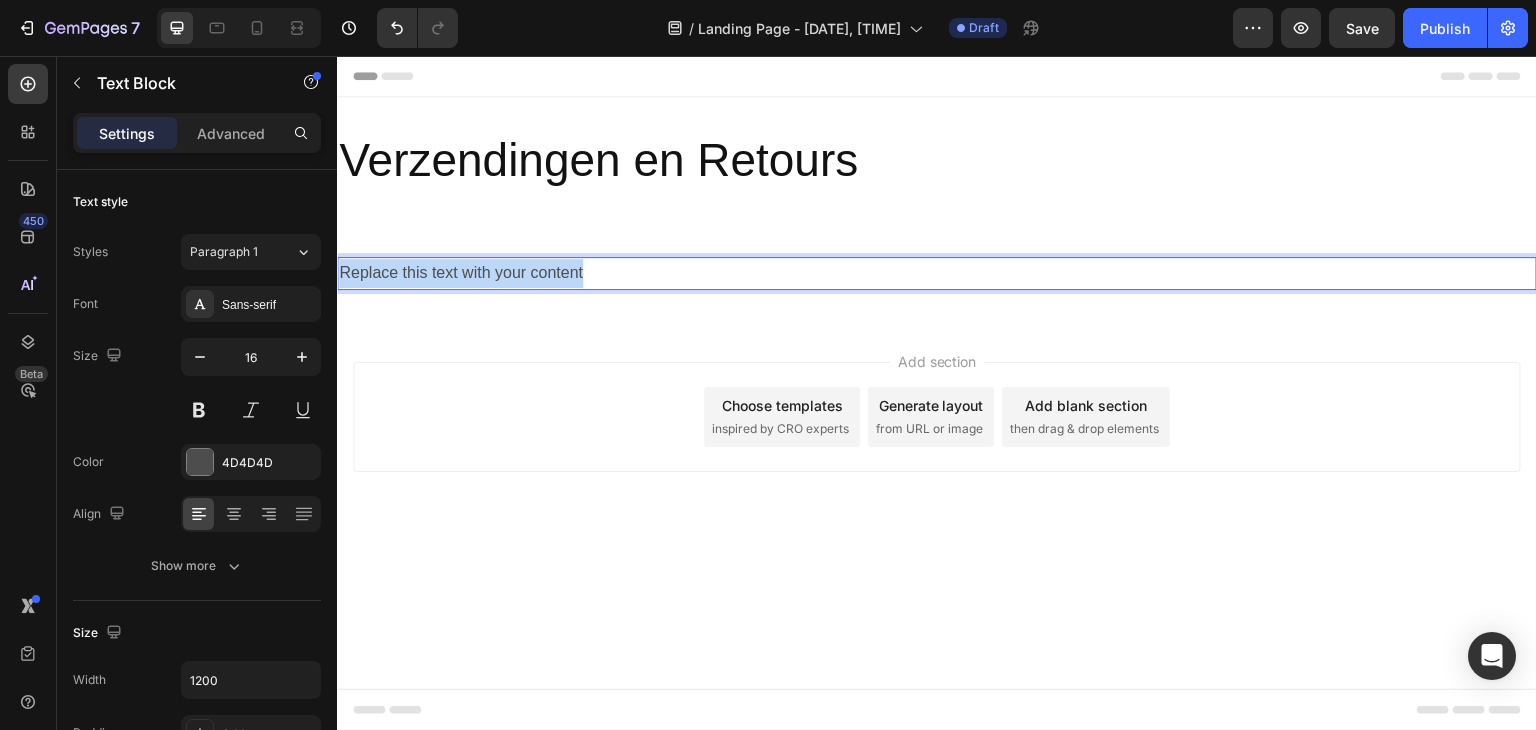 click on "Replace this text with your content" at bounding box center [937, 273] 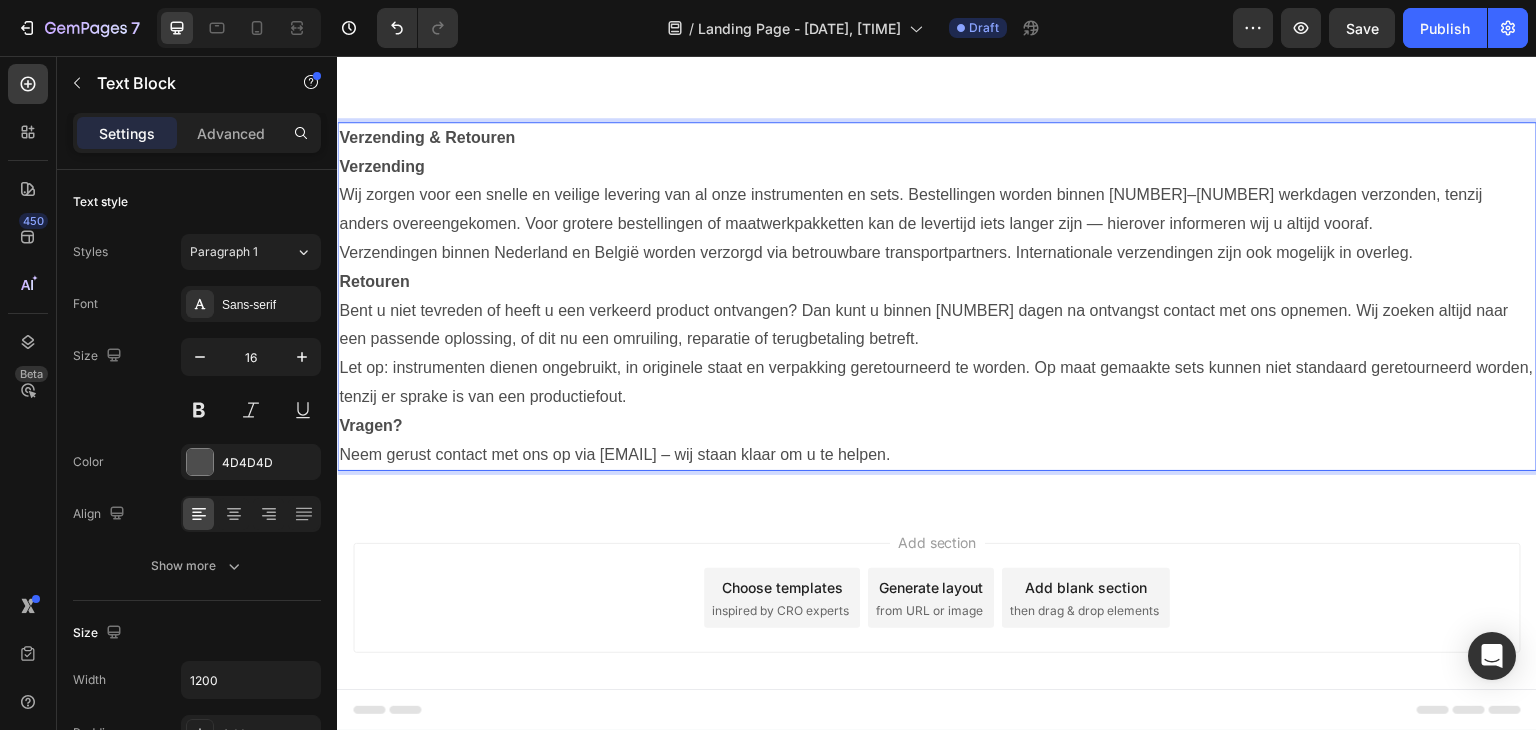 scroll, scrollTop: 153, scrollLeft: 0, axis: vertical 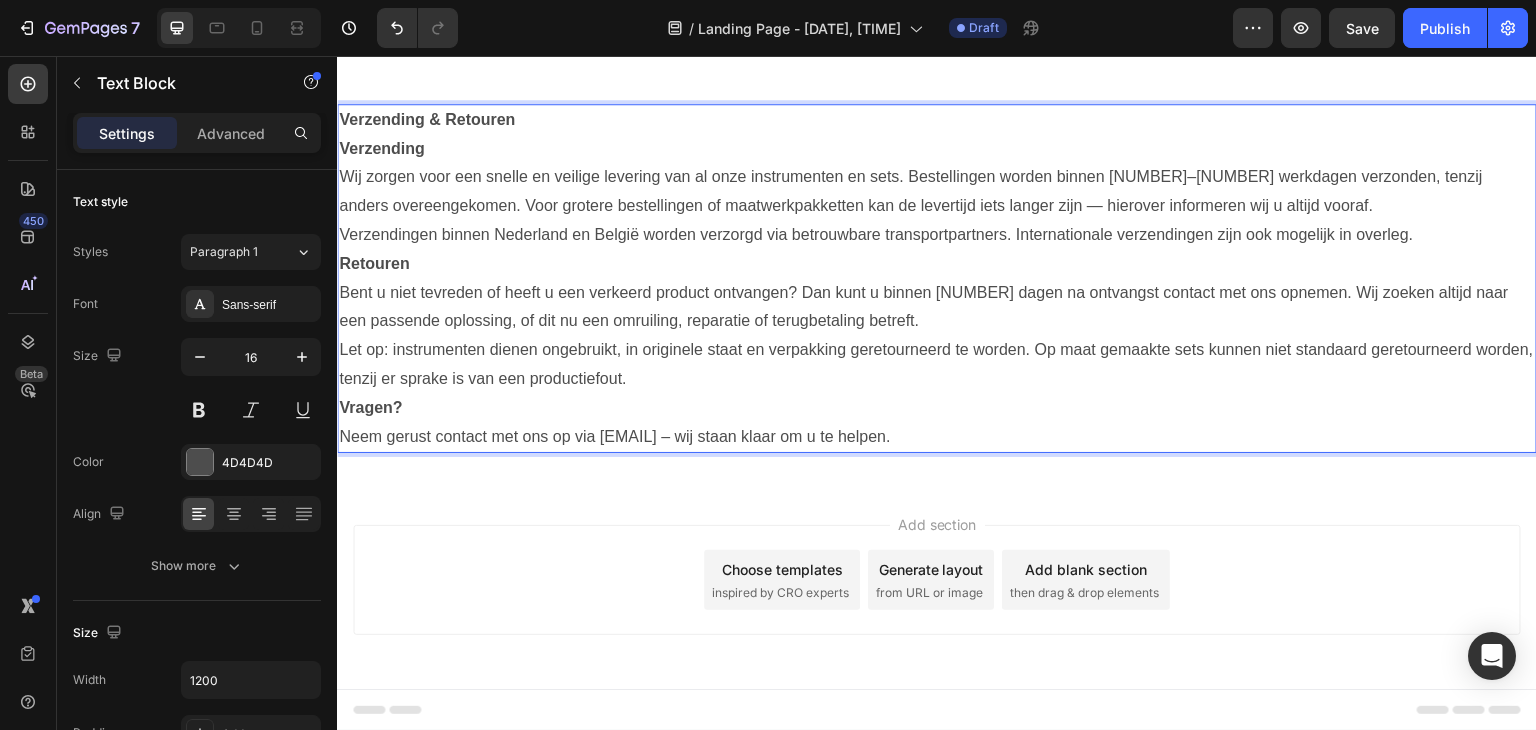 click on "Verzending & Retouren" at bounding box center (937, 120) 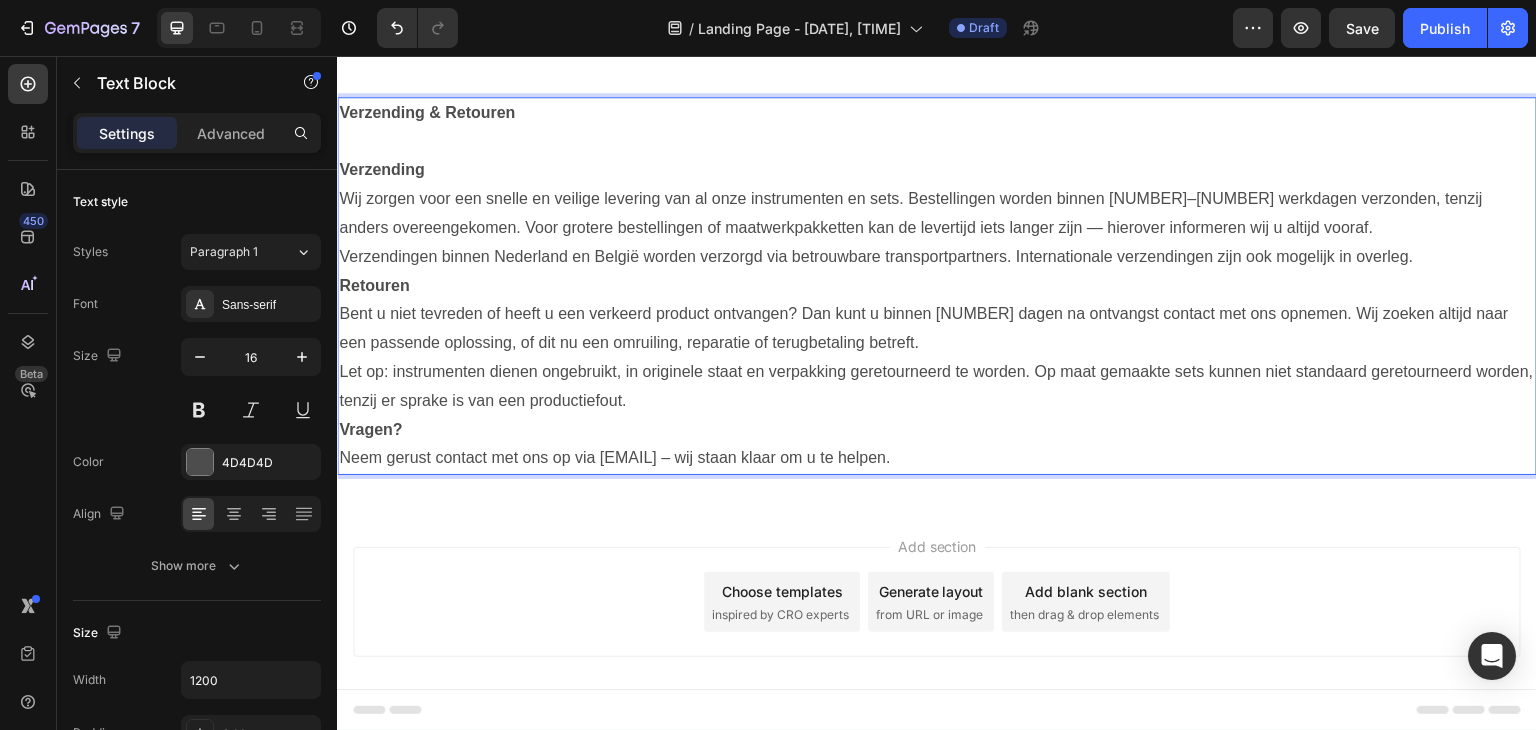 scroll, scrollTop: 182, scrollLeft: 0, axis: vertical 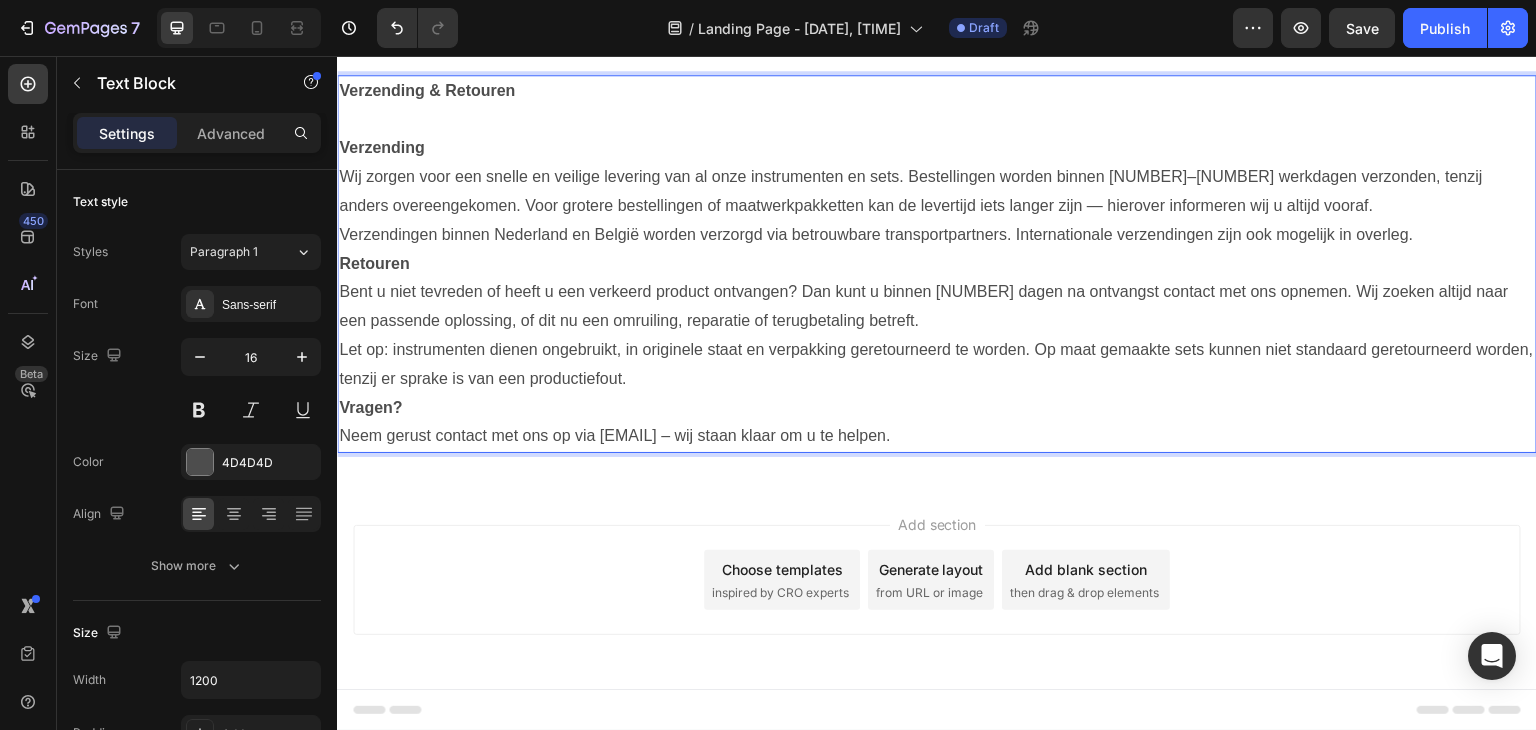 click on "Vragen? Neem gerust contact met ons op via [EMAIL] – wij staan klaar om u te helpen." at bounding box center [937, 423] 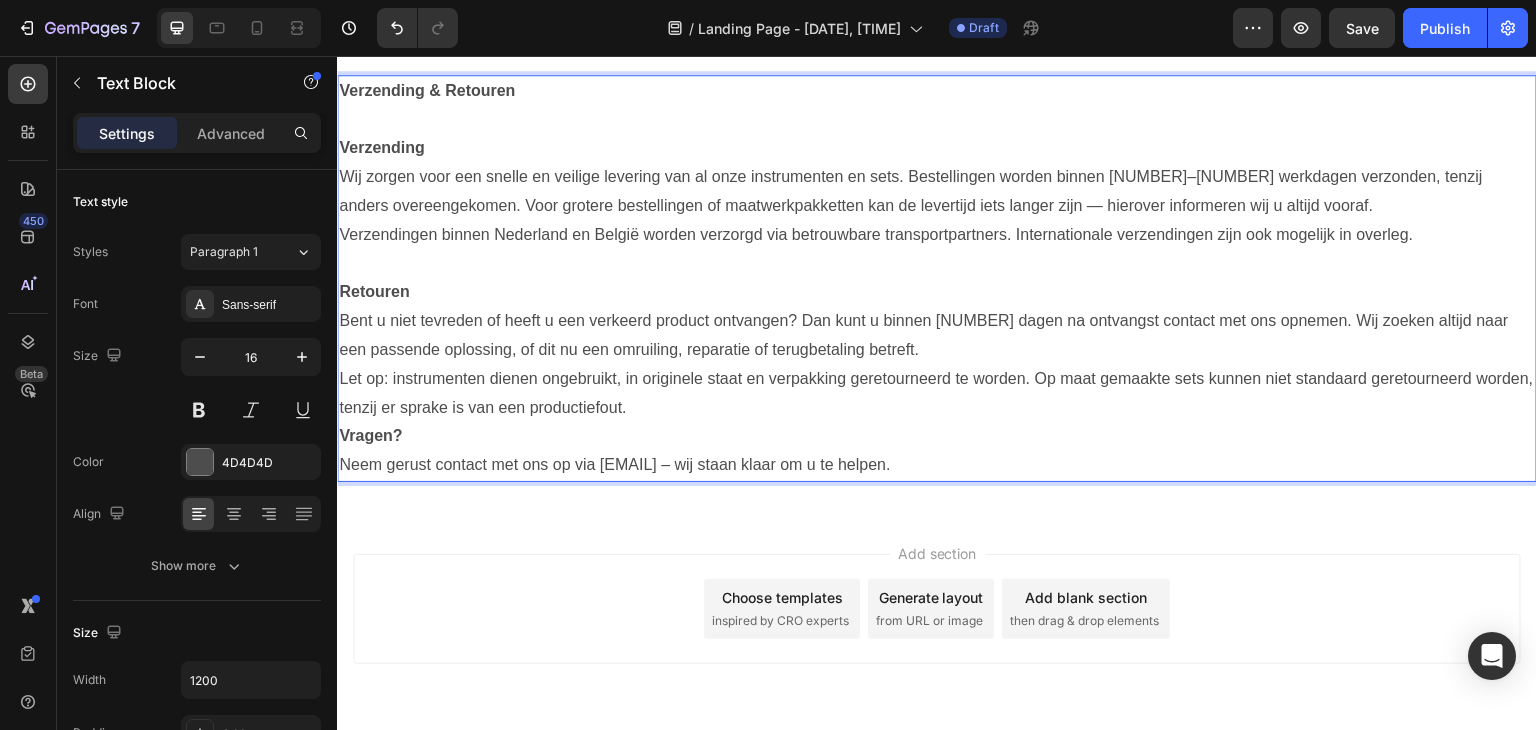 click on "Retouren Bent u niet tevreden of heeft u een verkeerd product ontvangen? Dan kunt u binnen 14 dagen na ontvangst contact met ons opnemen. Wij zoeken altijd naar een passende oplossing, of dit nu een omruiling, reparatie of terugbetaling betreft." at bounding box center (937, 321) 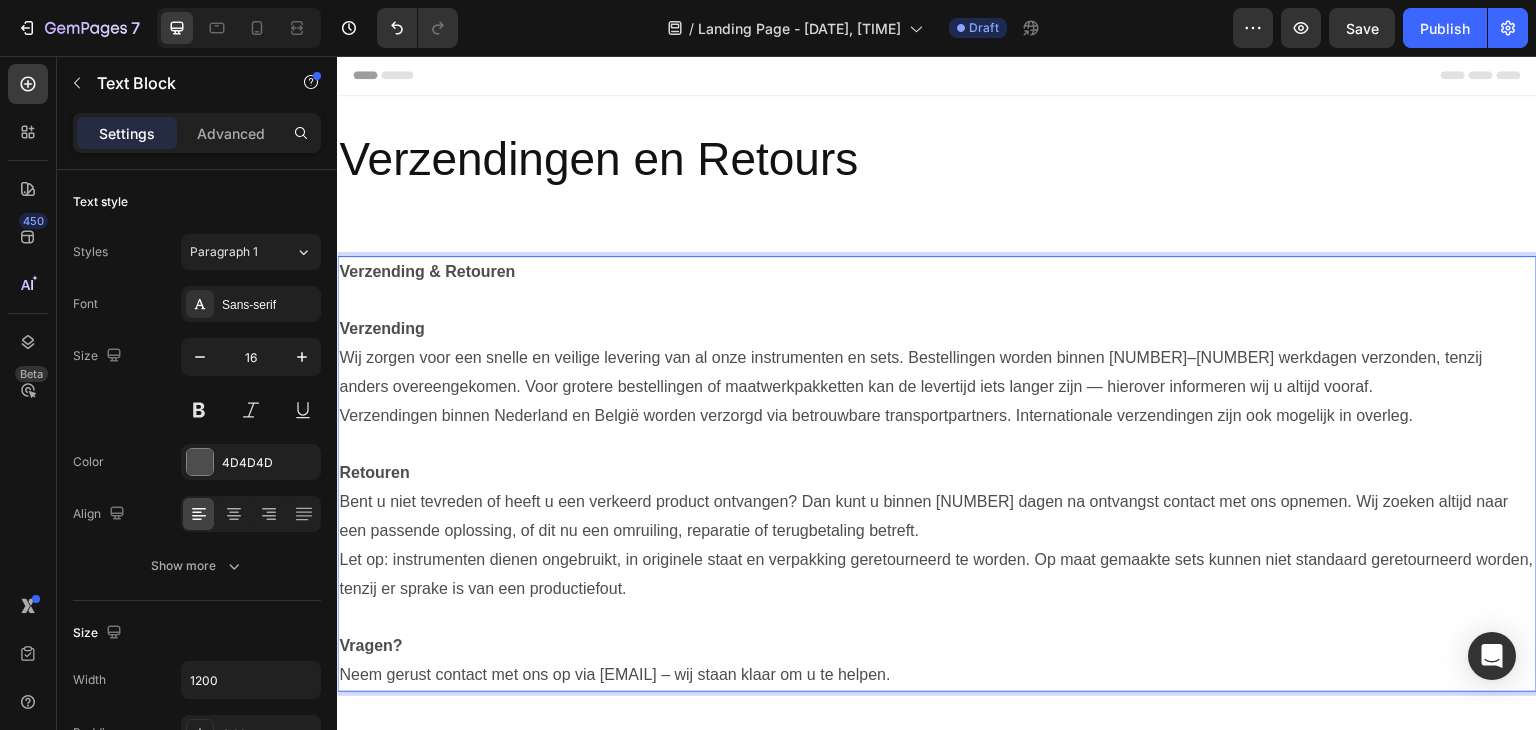 scroll, scrollTop: 0, scrollLeft: 0, axis: both 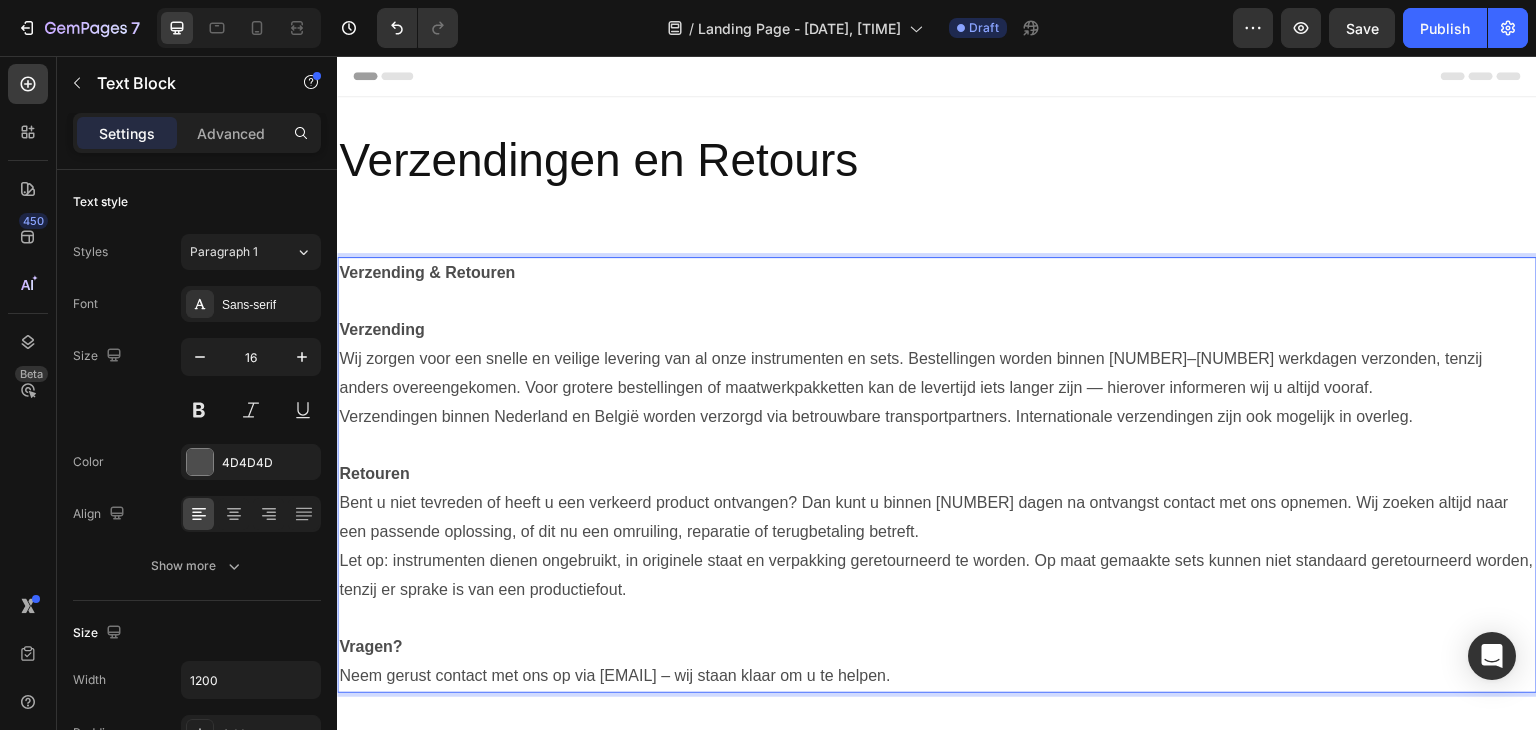 click on "Verzending Wij zorgen voor een snelle en veilige levering van al onze instrumenten en sets. Bestellingen worden binnen [NUMBER]–[NUMBER] werkdagen verzonden, tenzij anders overeengekomen. Voor grotere bestellingen of maatwerkpakketten kan de levertijd iets langer zijn — hierover informeren wij u altijd vooraf." at bounding box center [937, 359] 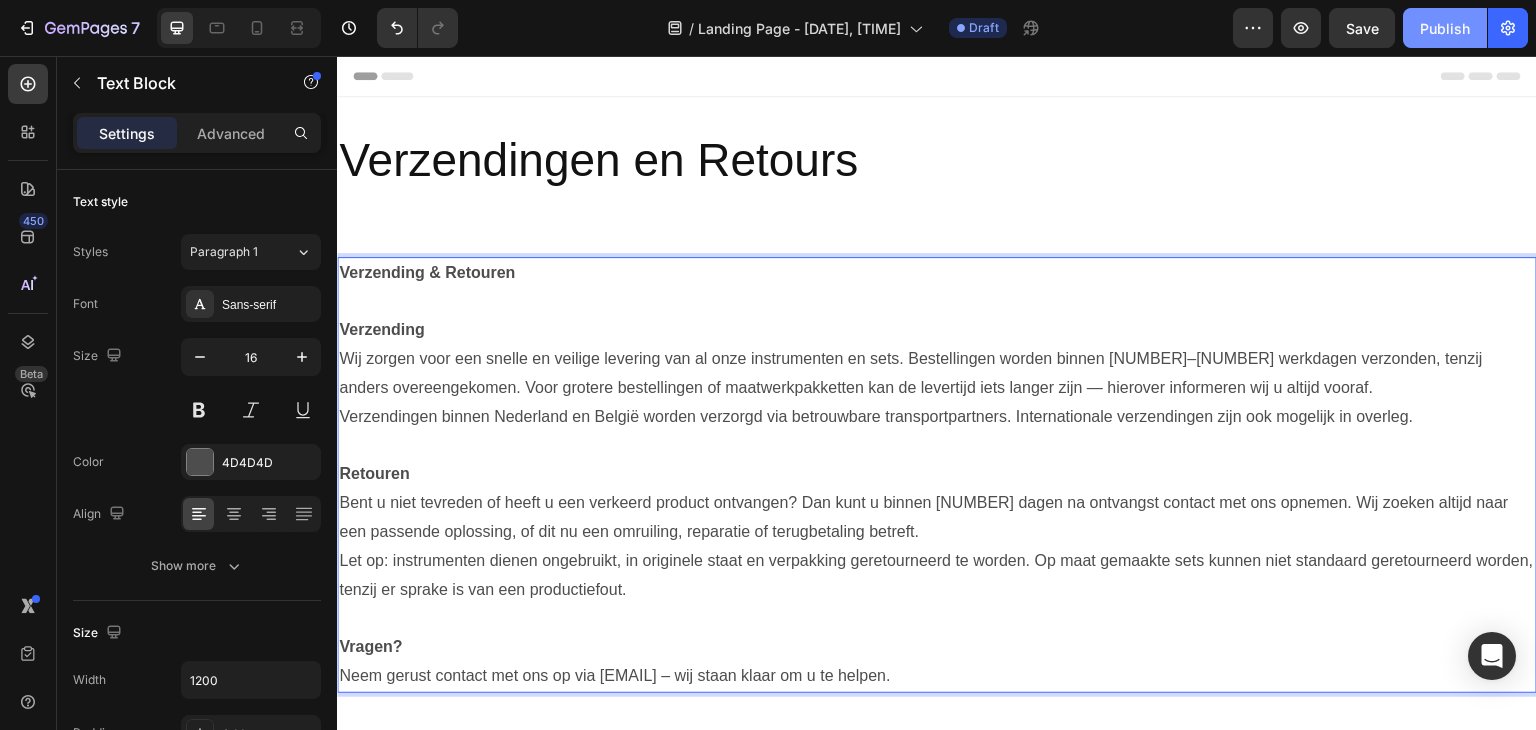 click on "Publish" at bounding box center (1445, 28) 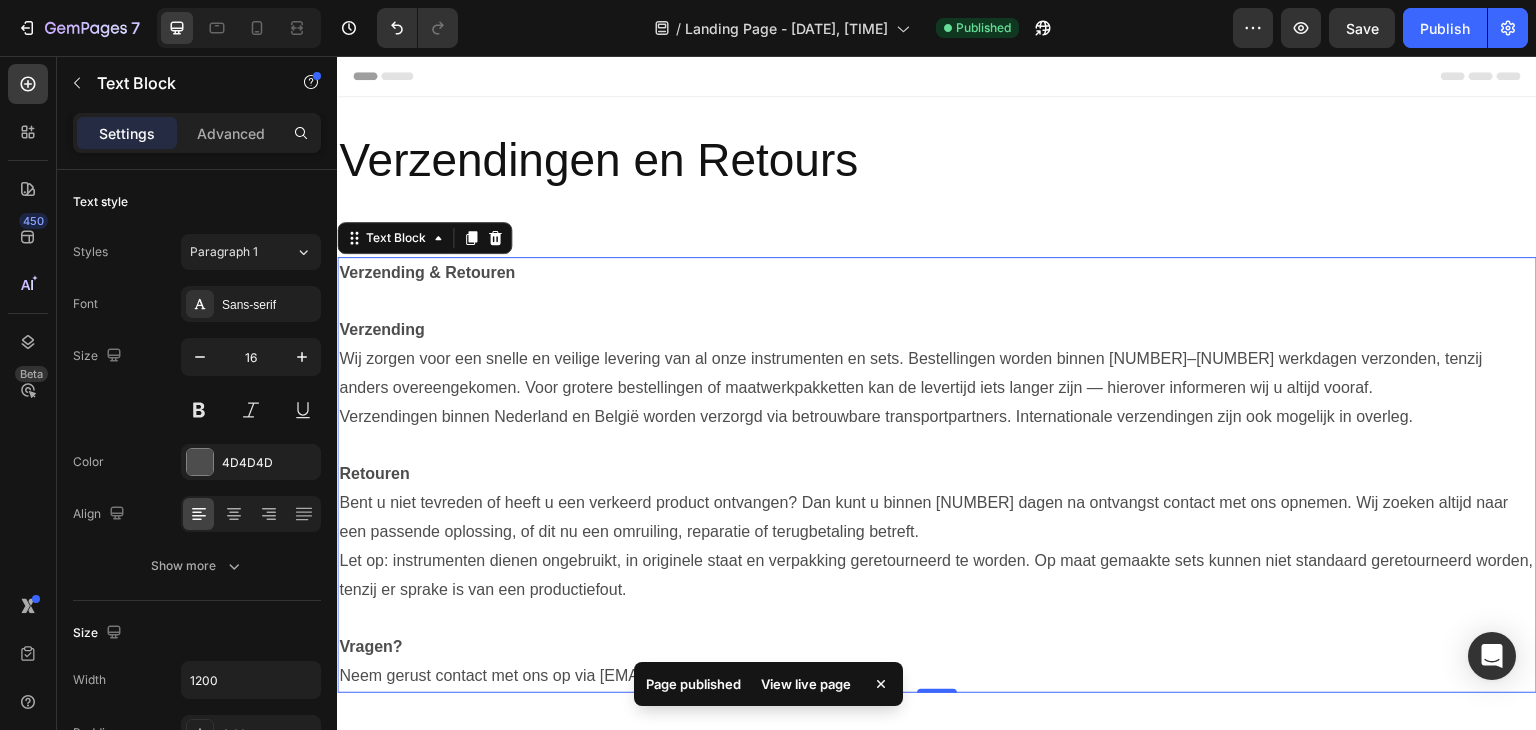 click on "View live page" at bounding box center (806, 684) 